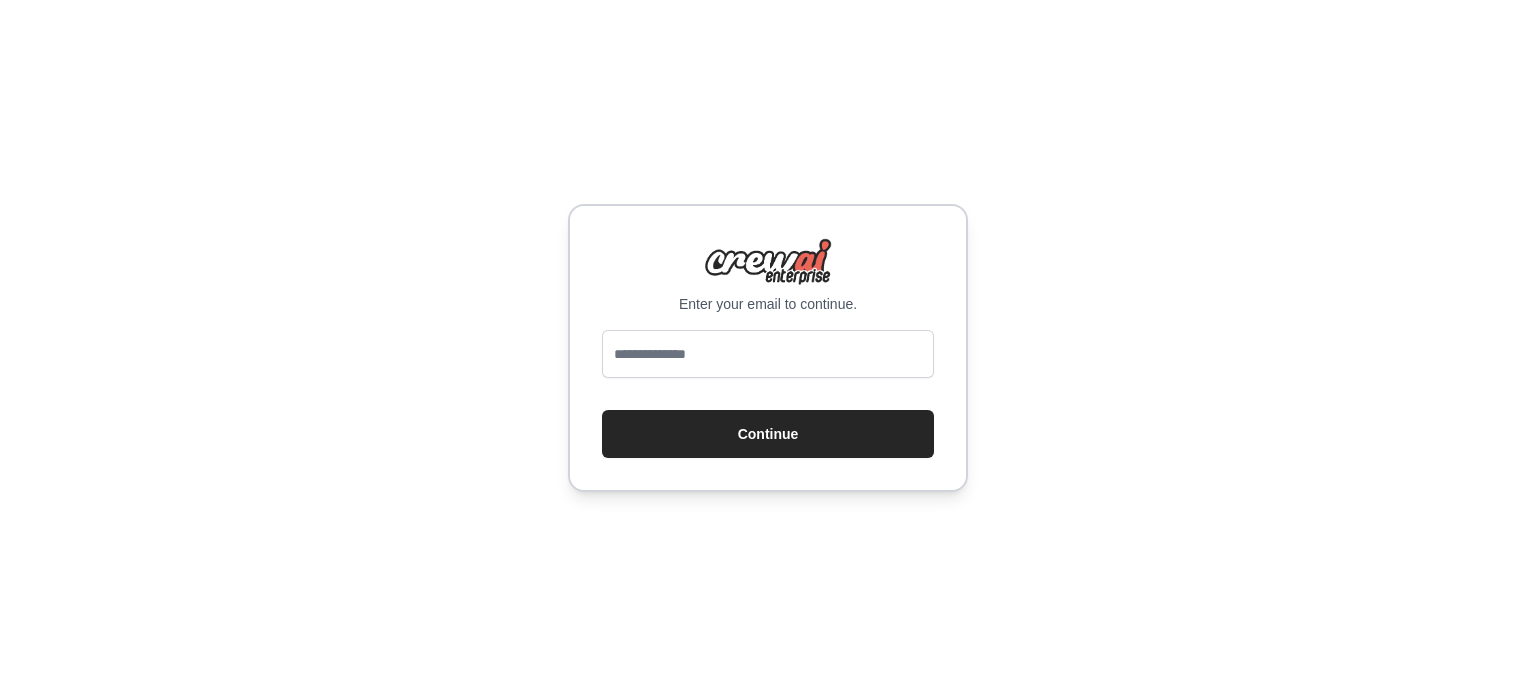 click at bounding box center (768, 354) 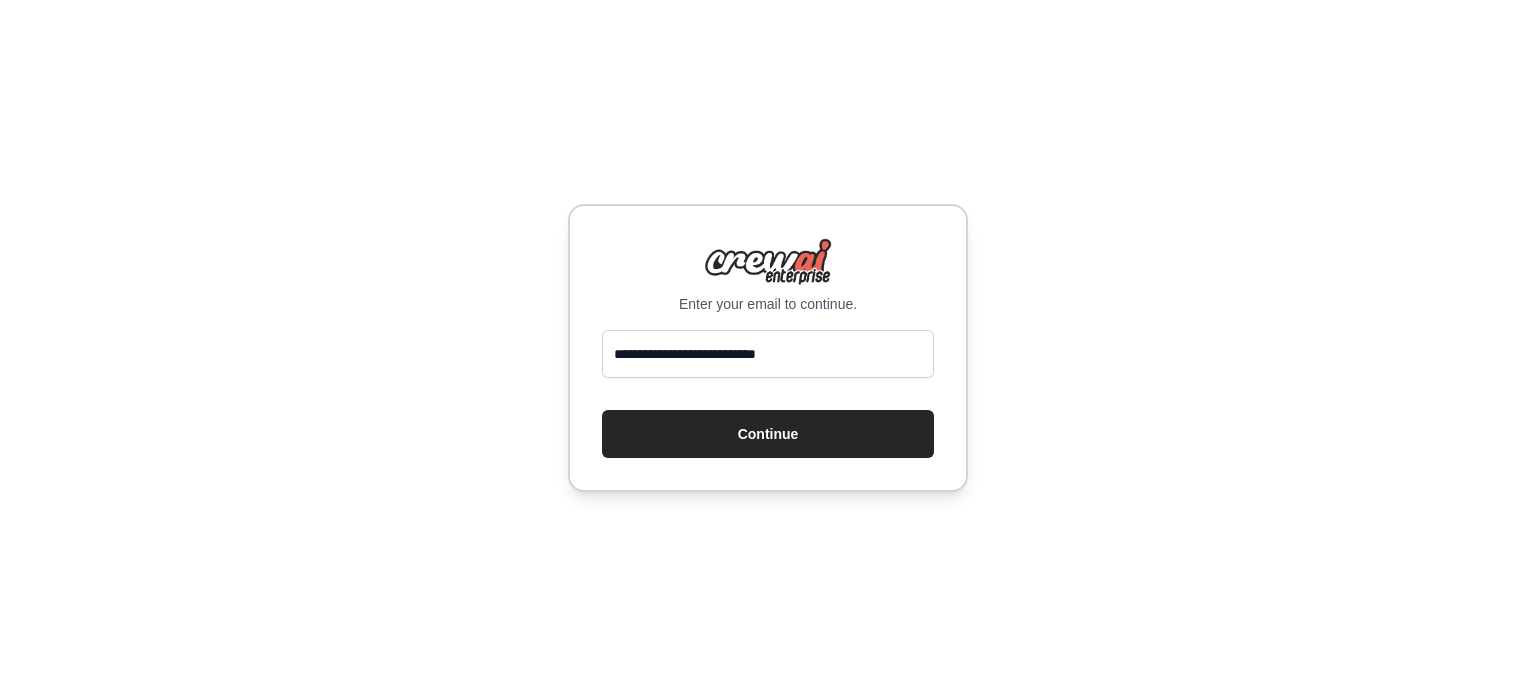 click on "**********" at bounding box center (768, 354) 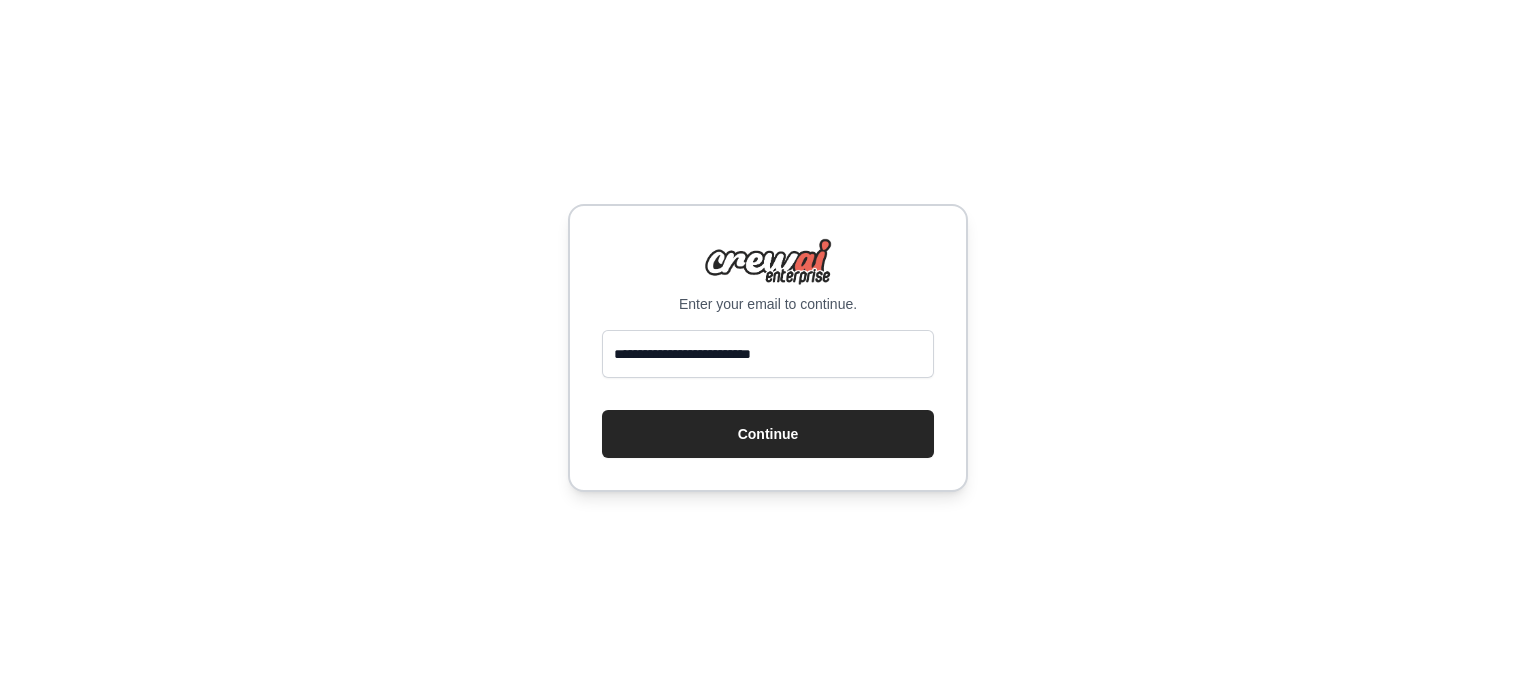 type on "**********" 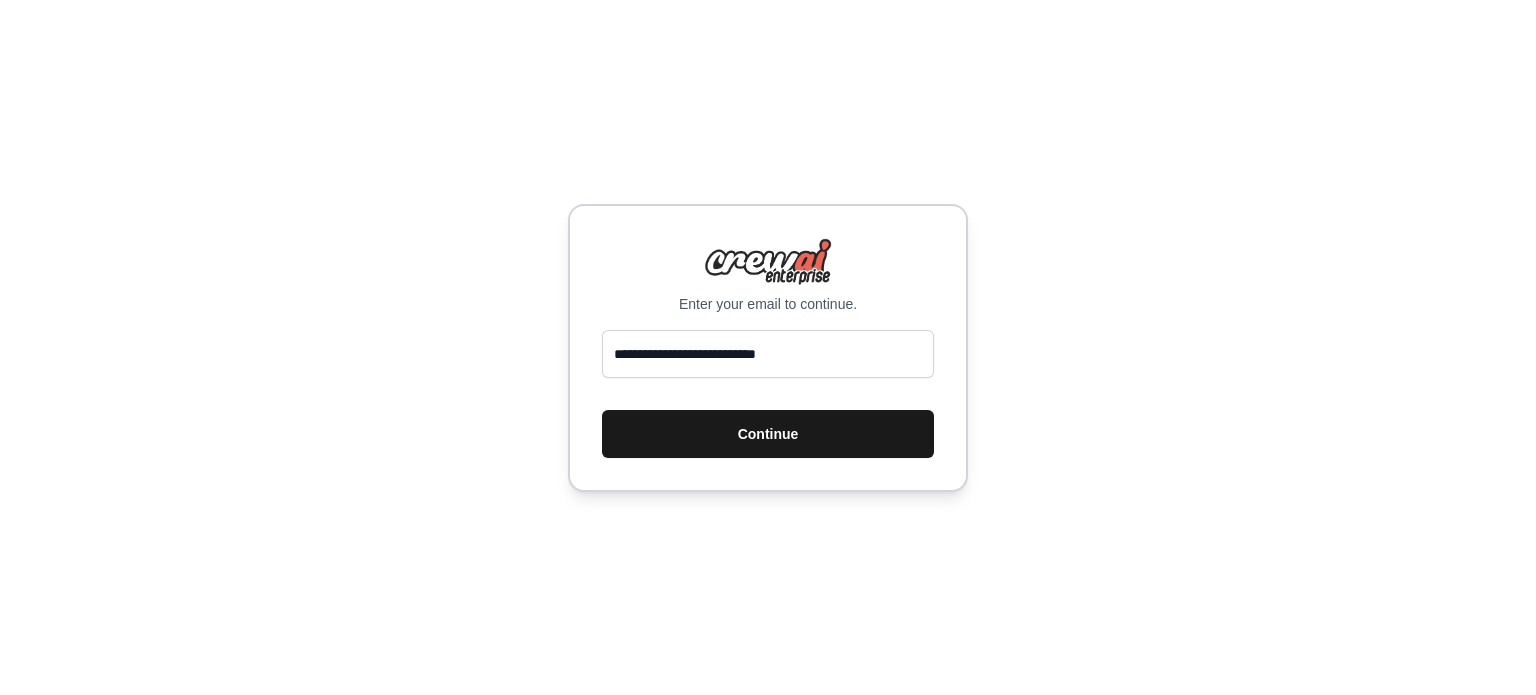 click on "Continue" at bounding box center [768, 434] 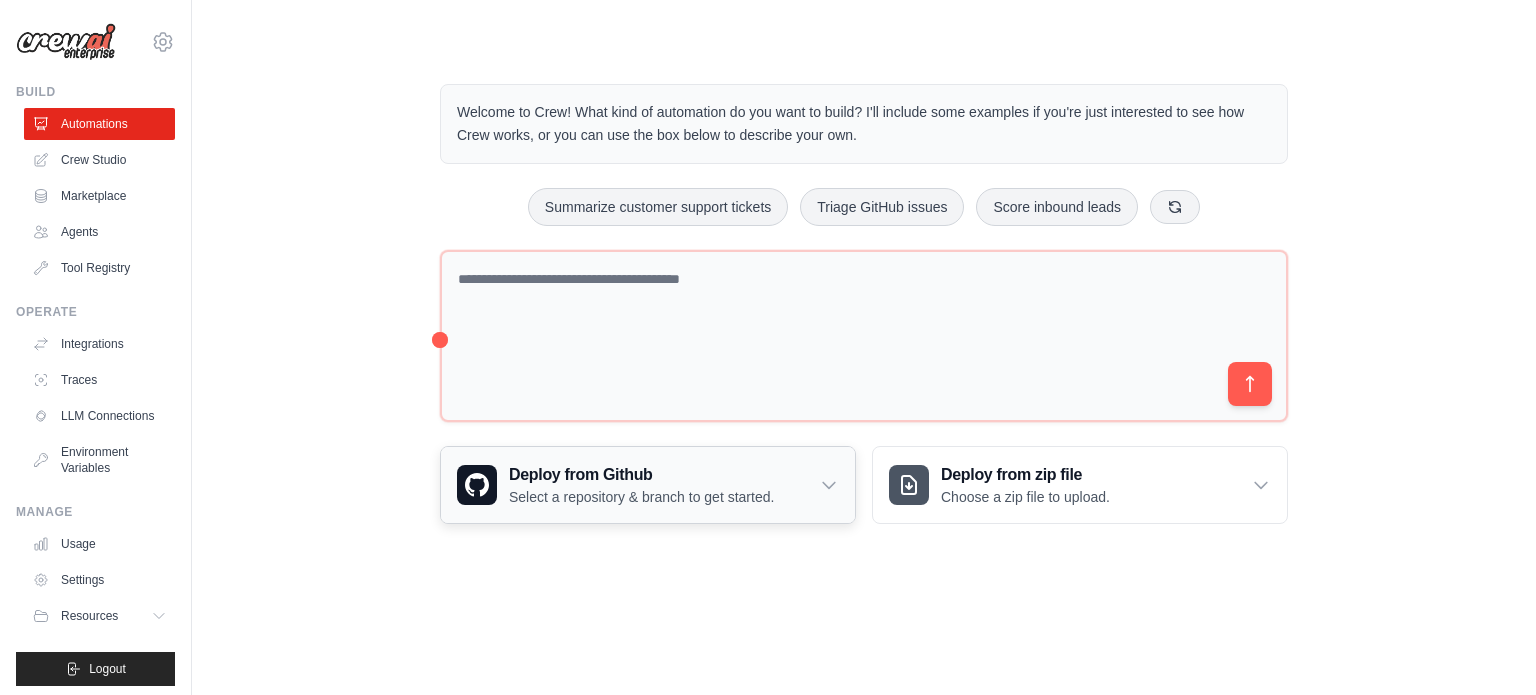 scroll, scrollTop: 0, scrollLeft: 0, axis: both 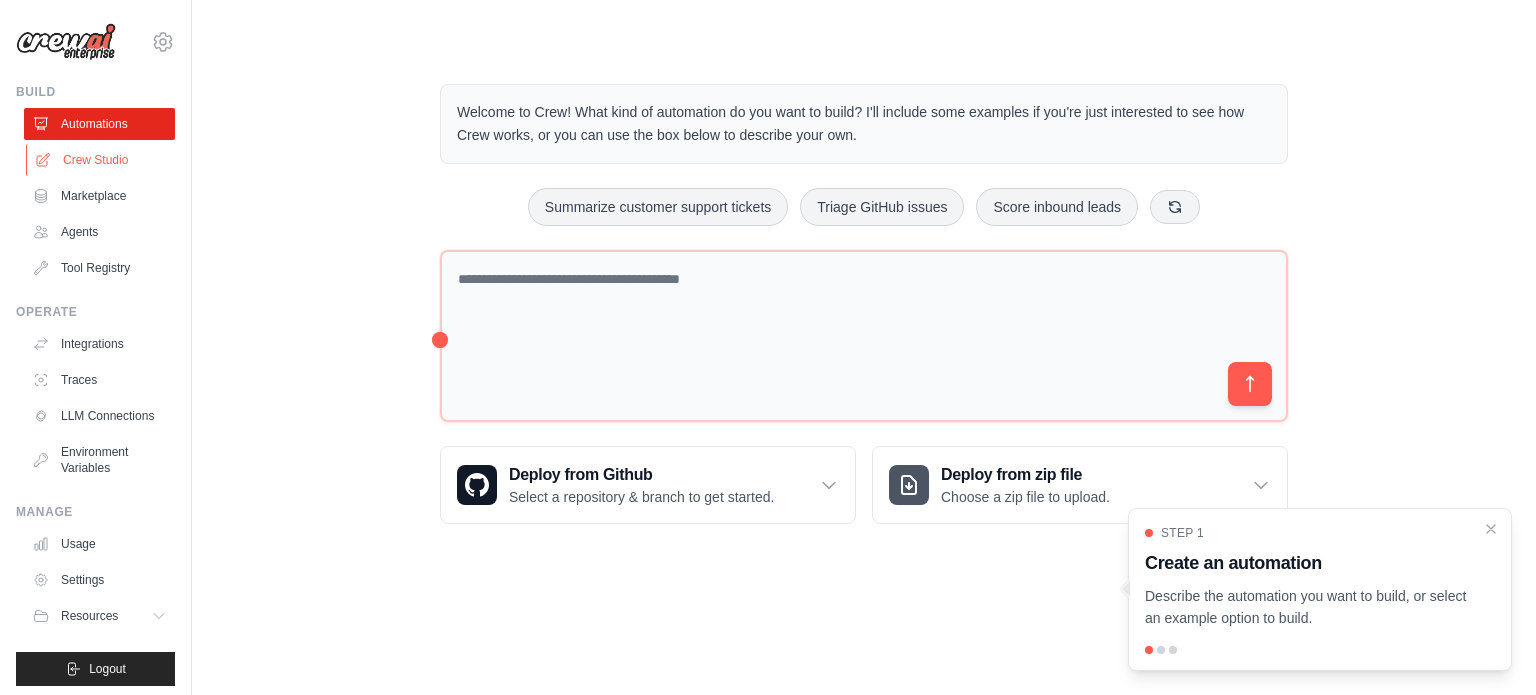 click on "Crew Studio" at bounding box center [101, 160] 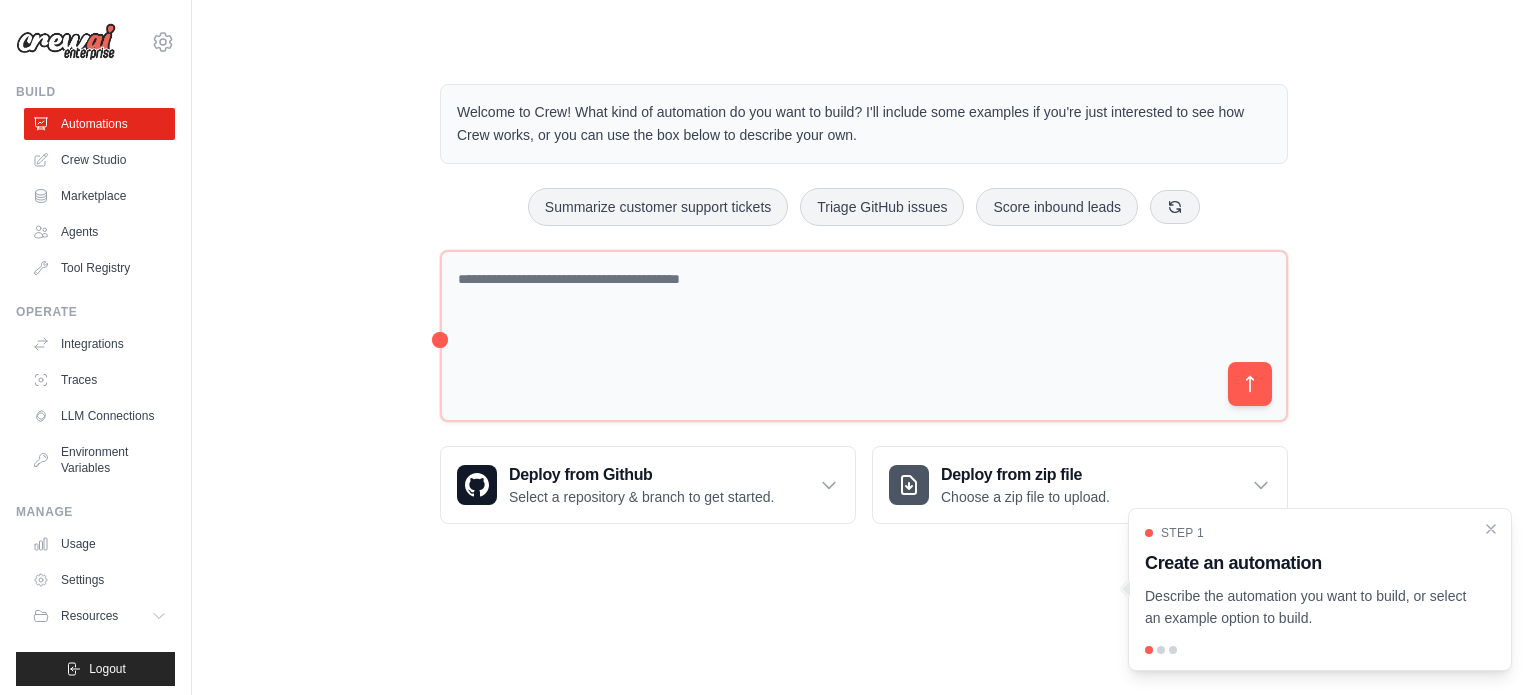 scroll, scrollTop: 0, scrollLeft: 0, axis: both 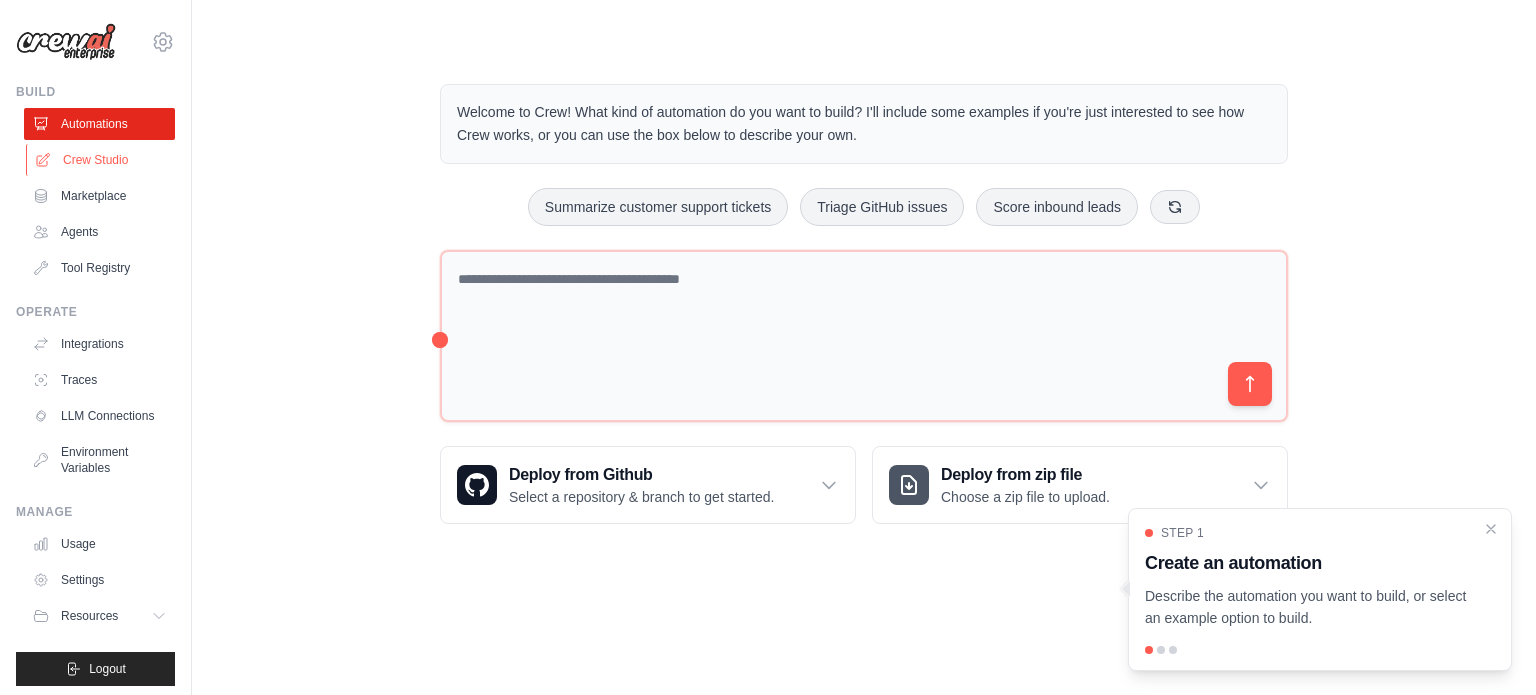 click on "Crew Studio" at bounding box center [101, 160] 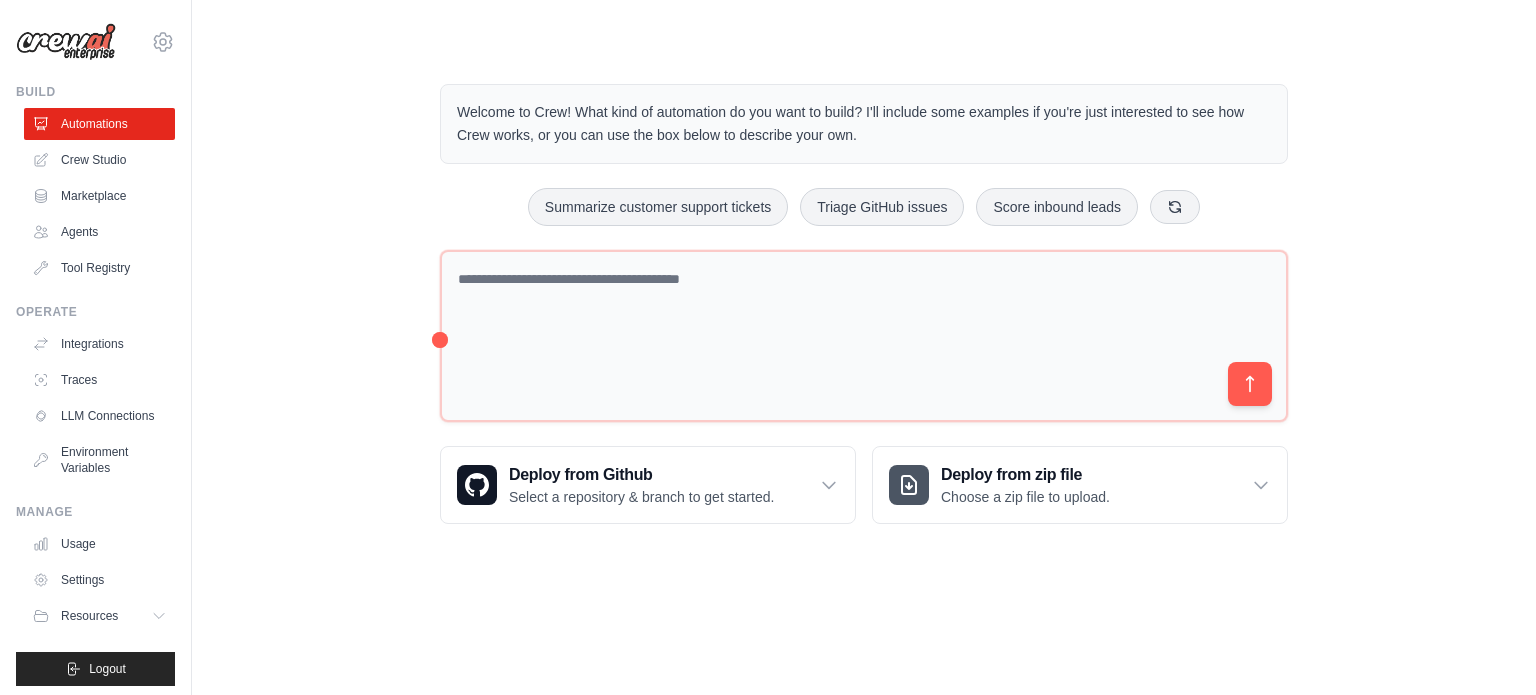 scroll, scrollTop: 0, scrollLeft: 0, axis: both 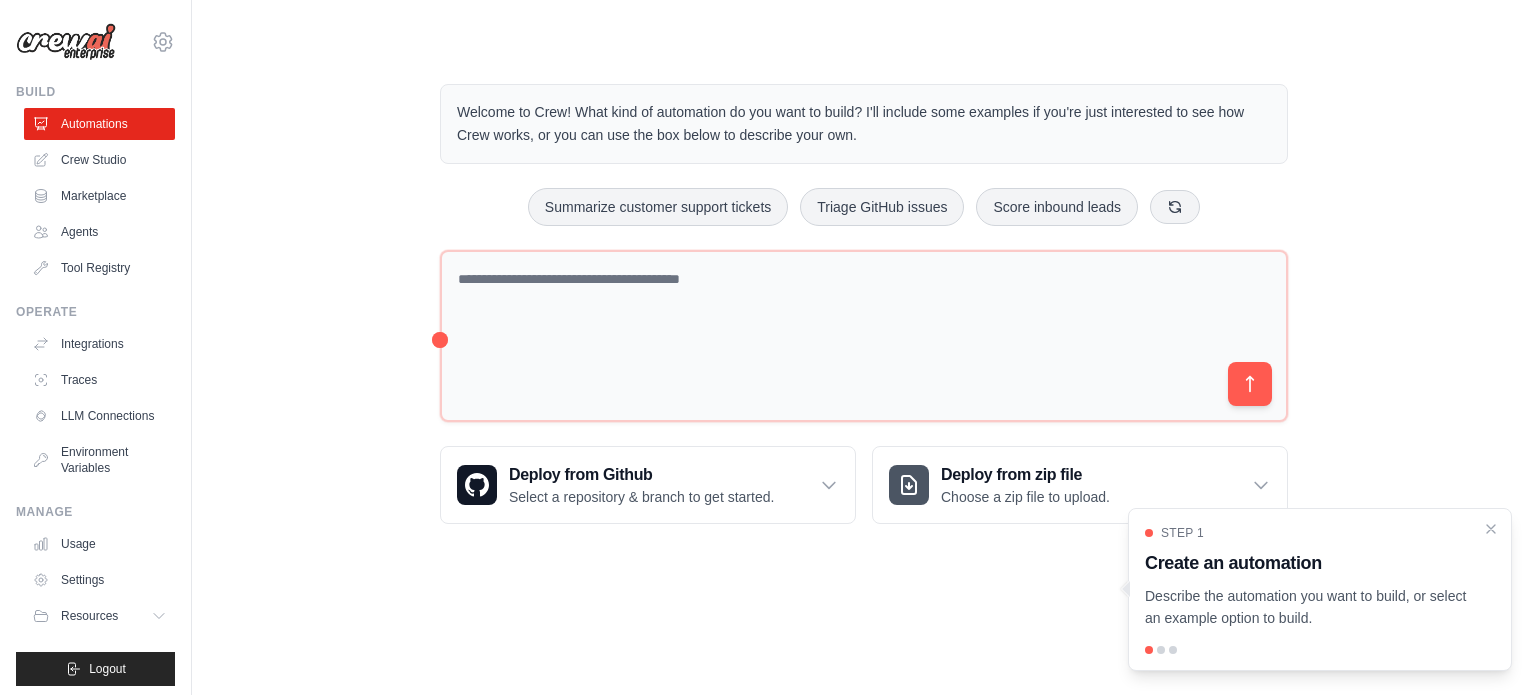 click on "Step 1
Create an automation
Describe the automation you want to build, or select an example option to build." at bounding box center (1320, 590) 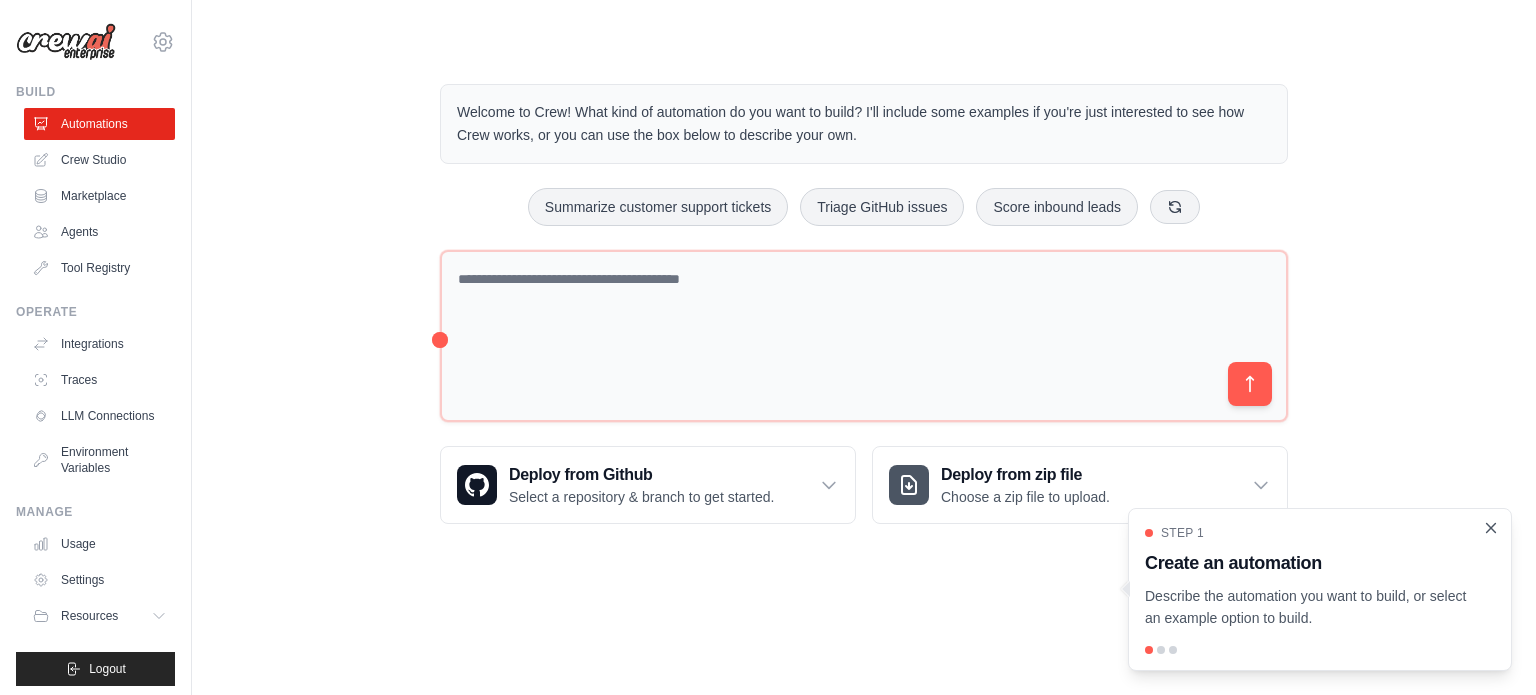click 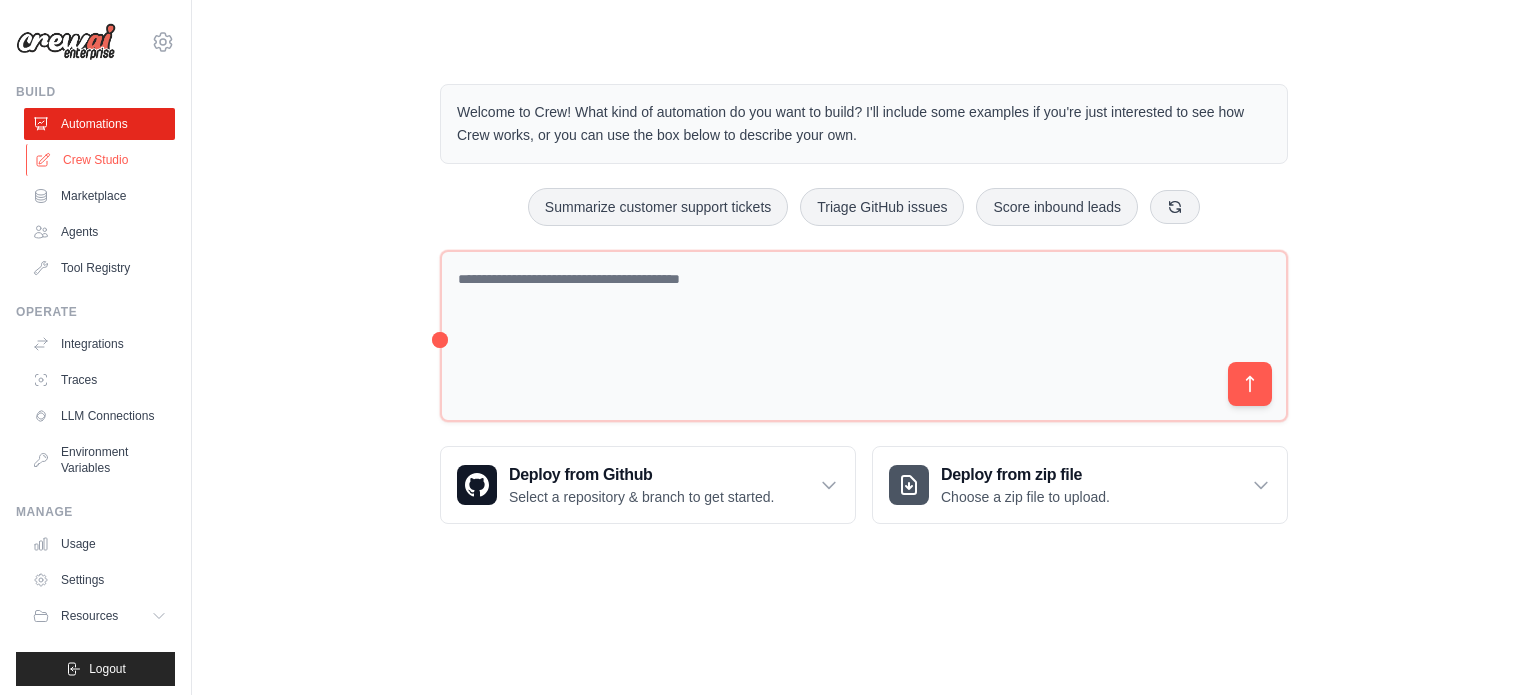 click on "Crew Studio" at bounding box center (101, 160) 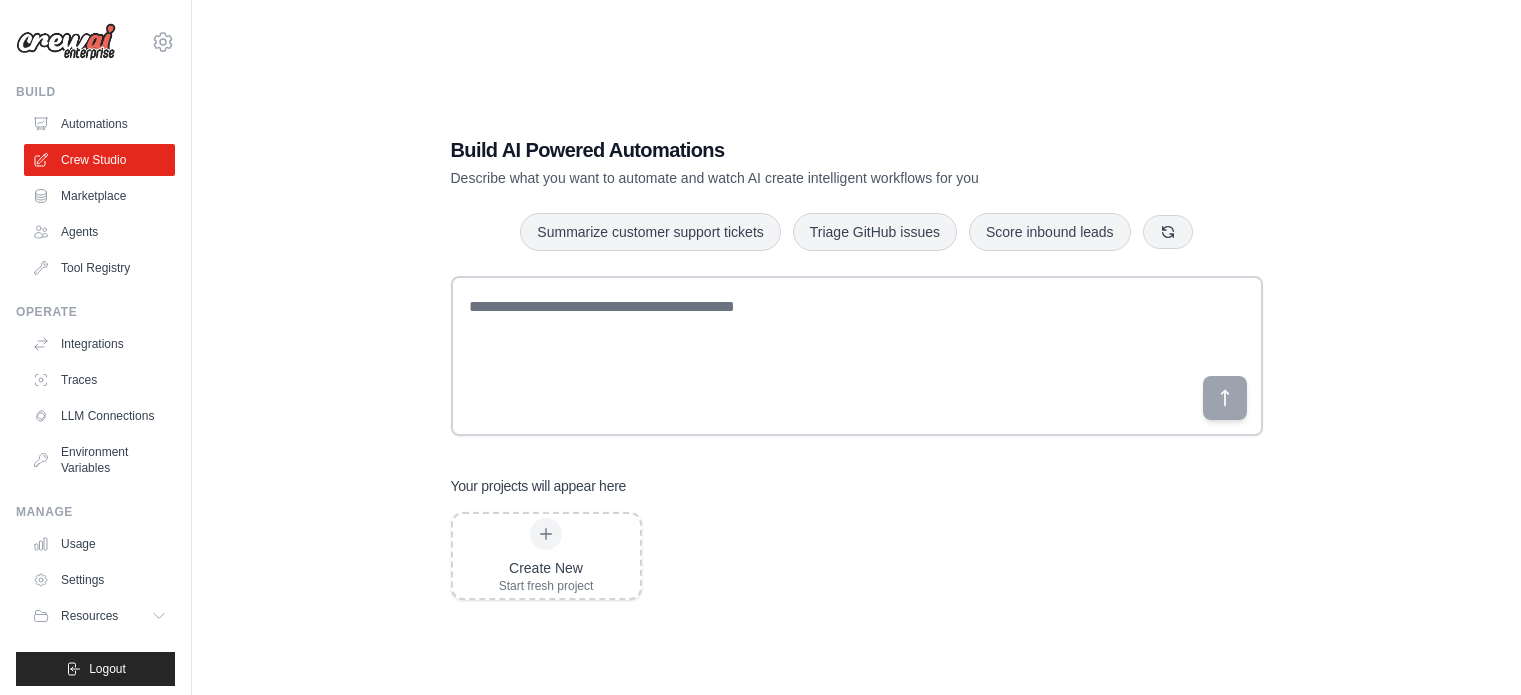 scroll, scrollTop: 0, scrollLeft: 0, axis: both 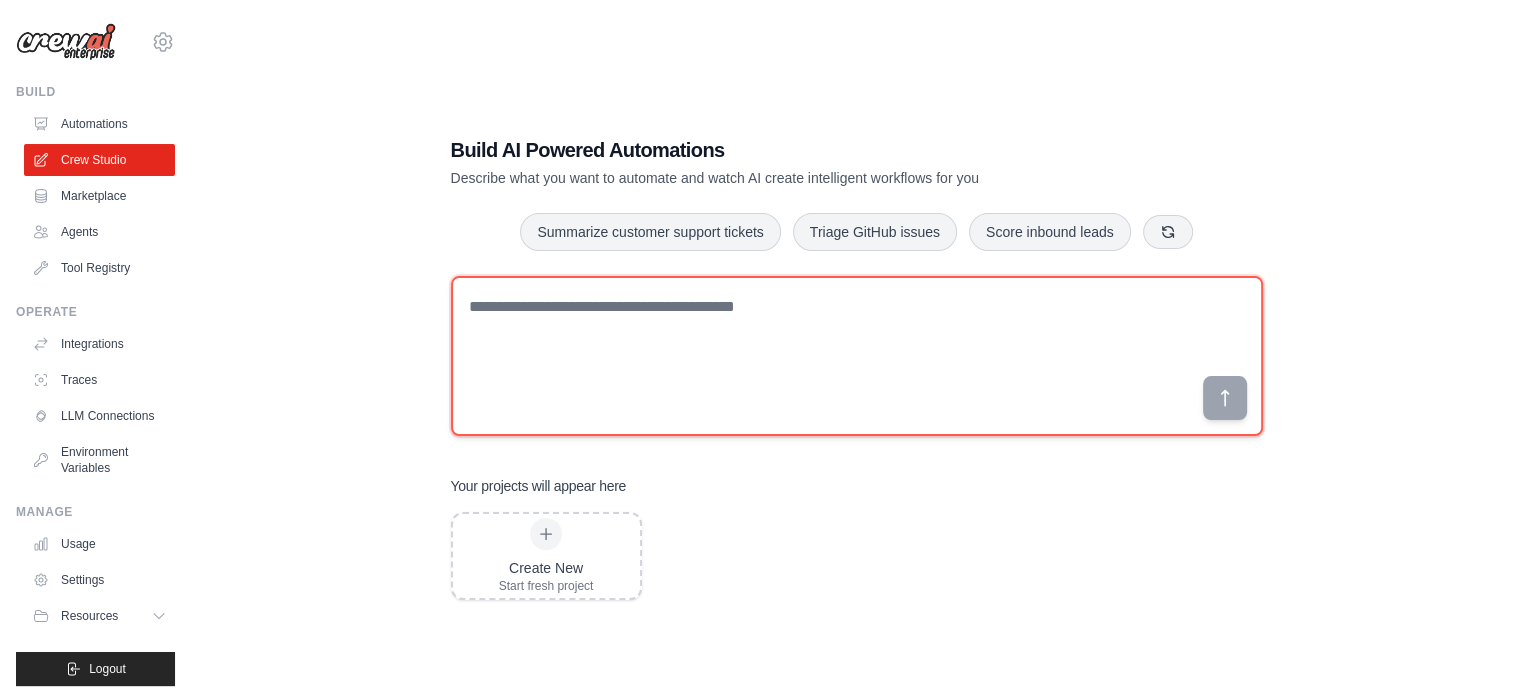 click at bounding box center (857, 356) 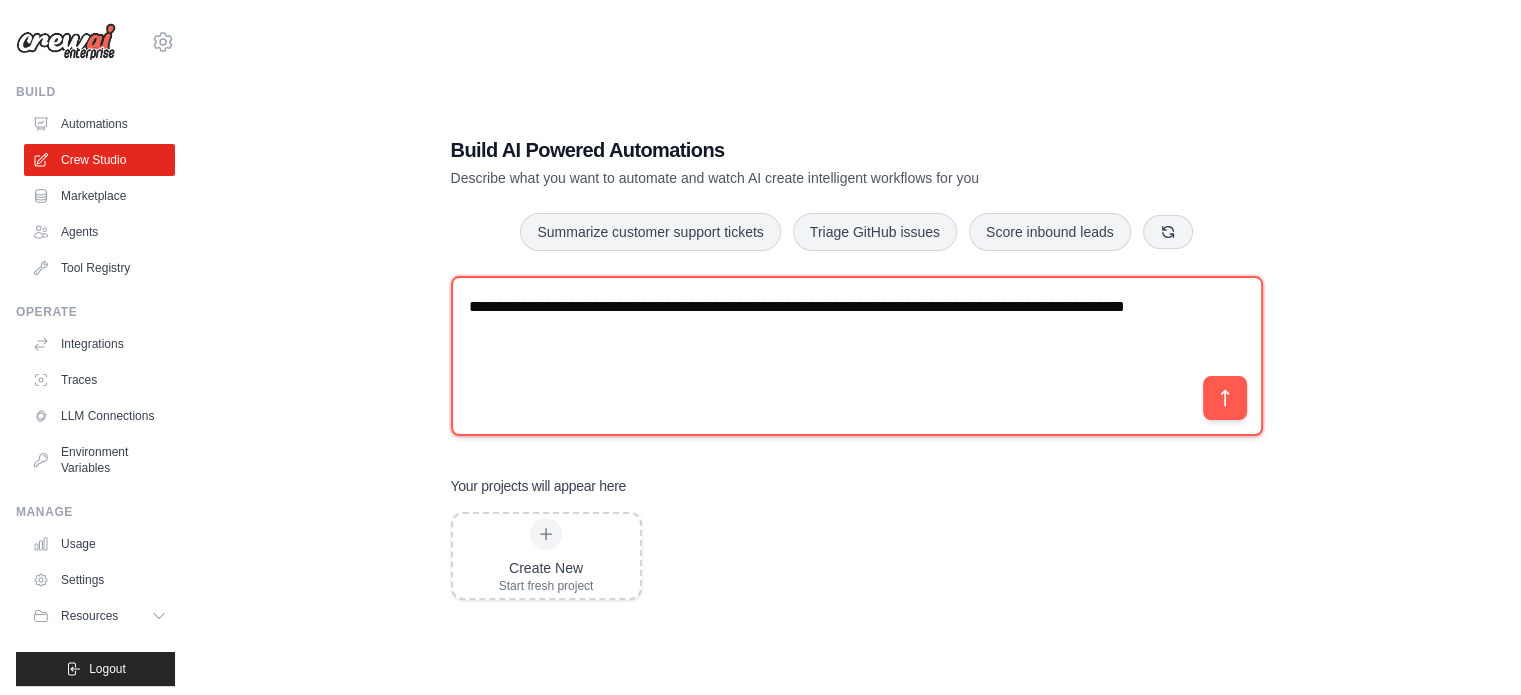 type on "**********" 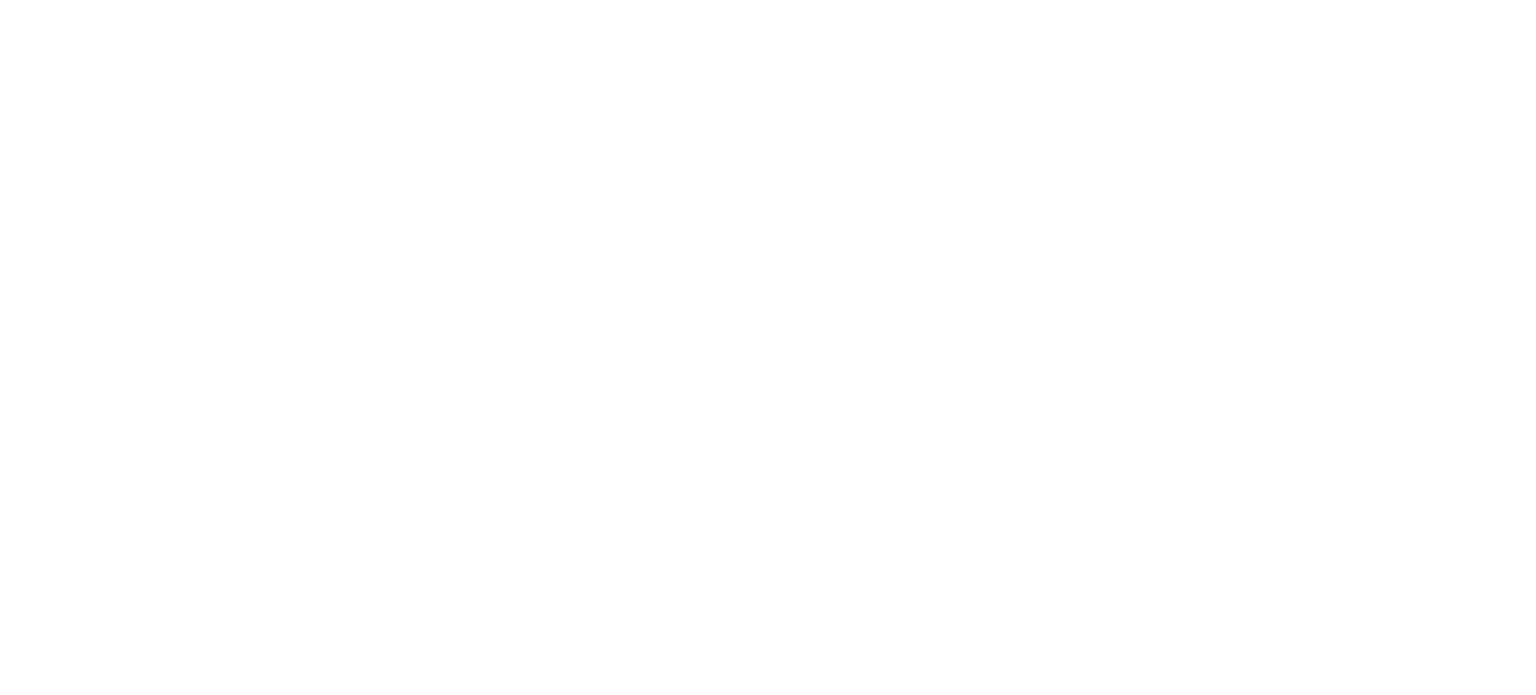 scroll, scrollTop: 0, scrollLeft: 0, axis: both 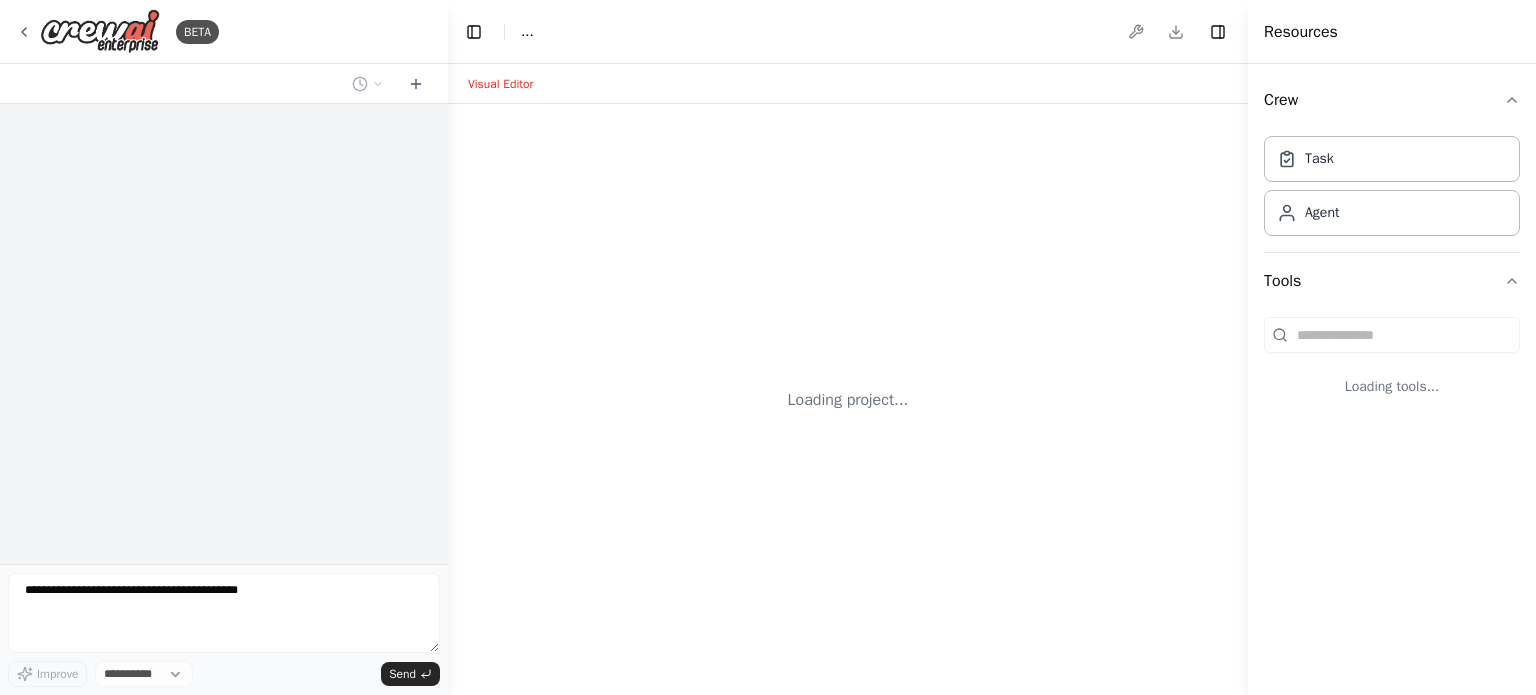 select on "****" 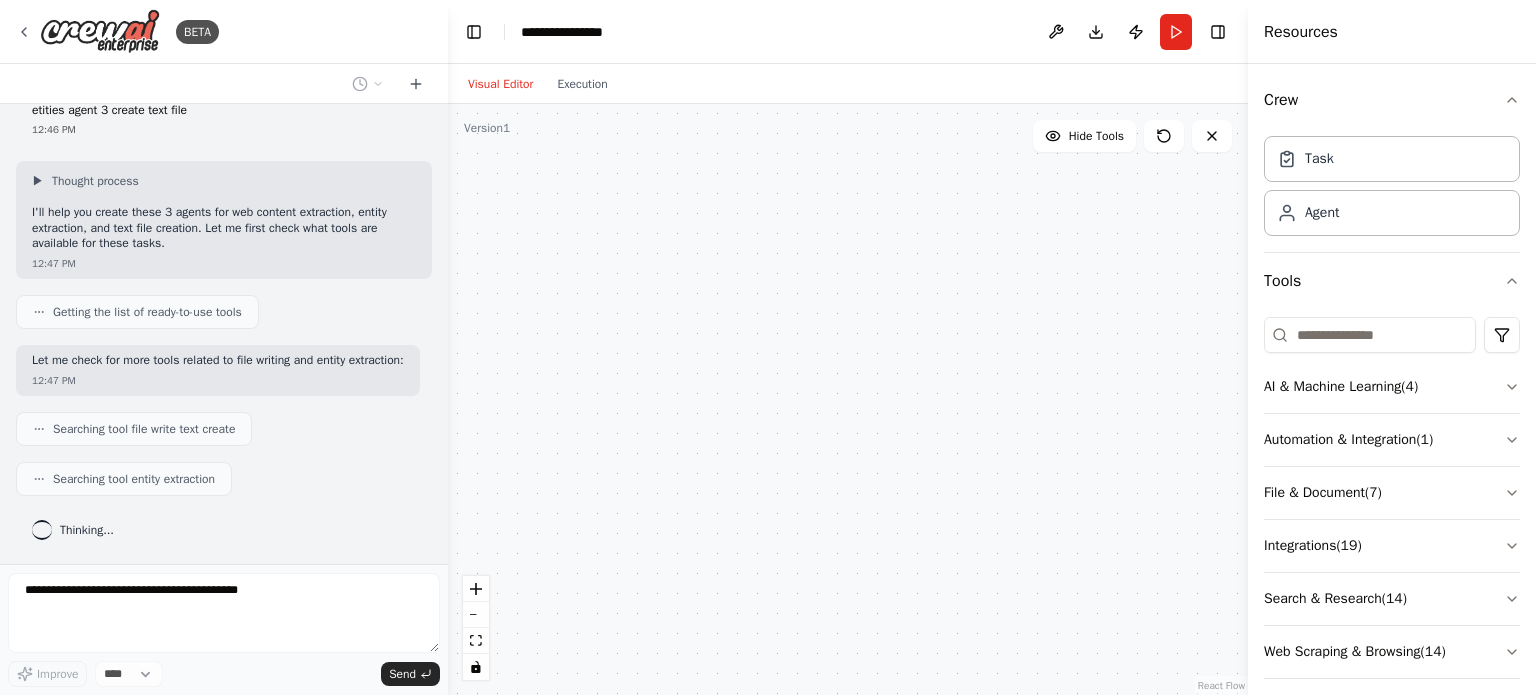 scroll, scrollTop: 104, scrollLeft: 0, axis: vertical 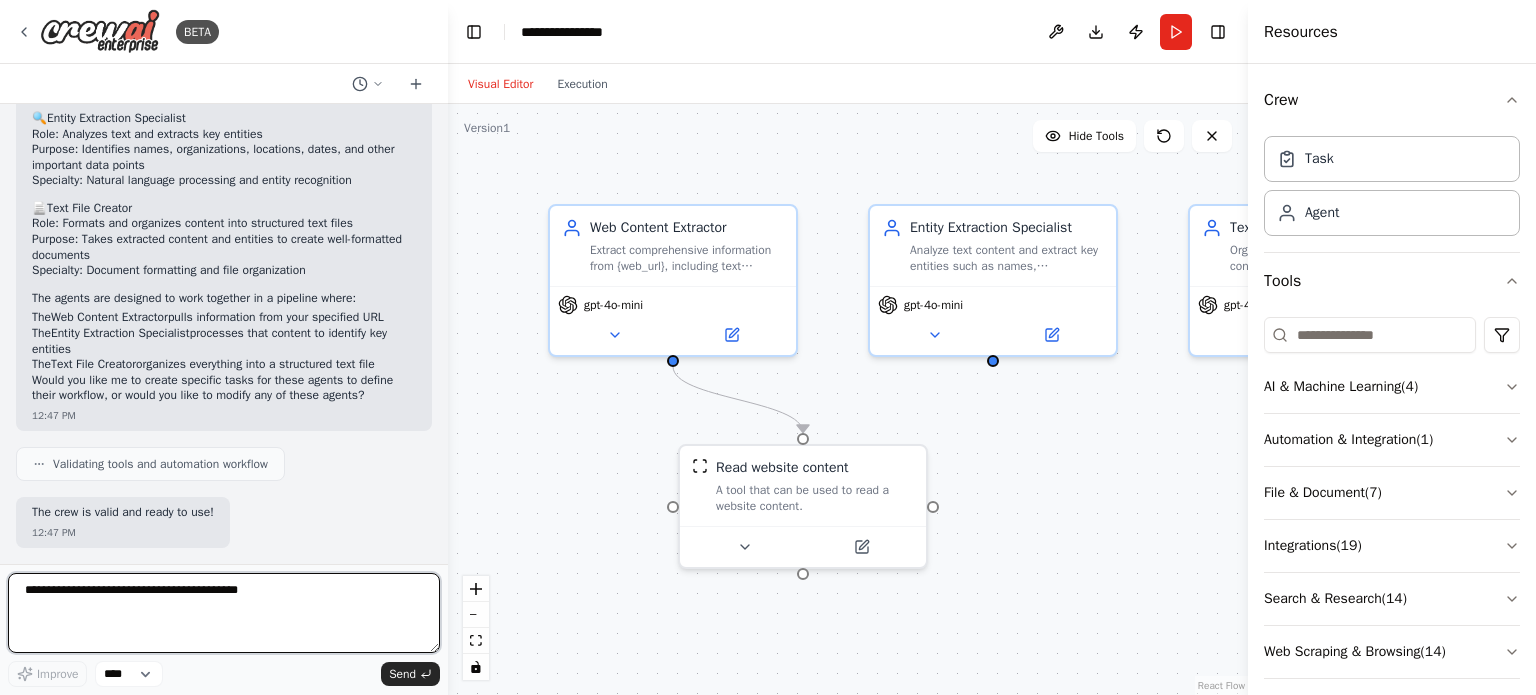 click at bounding box center [224, 613] 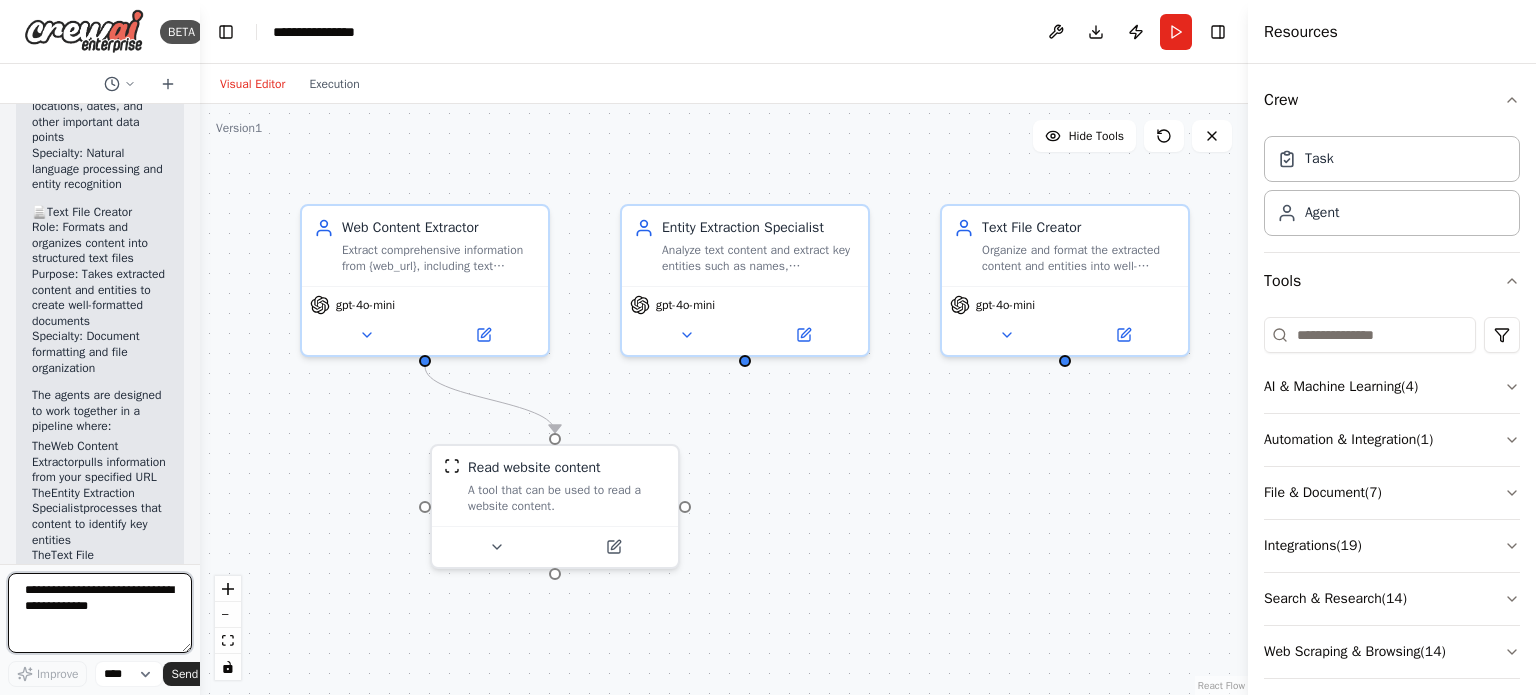 scroll, scrollTop: 1403, scrollLeft: 0, axis: vertical 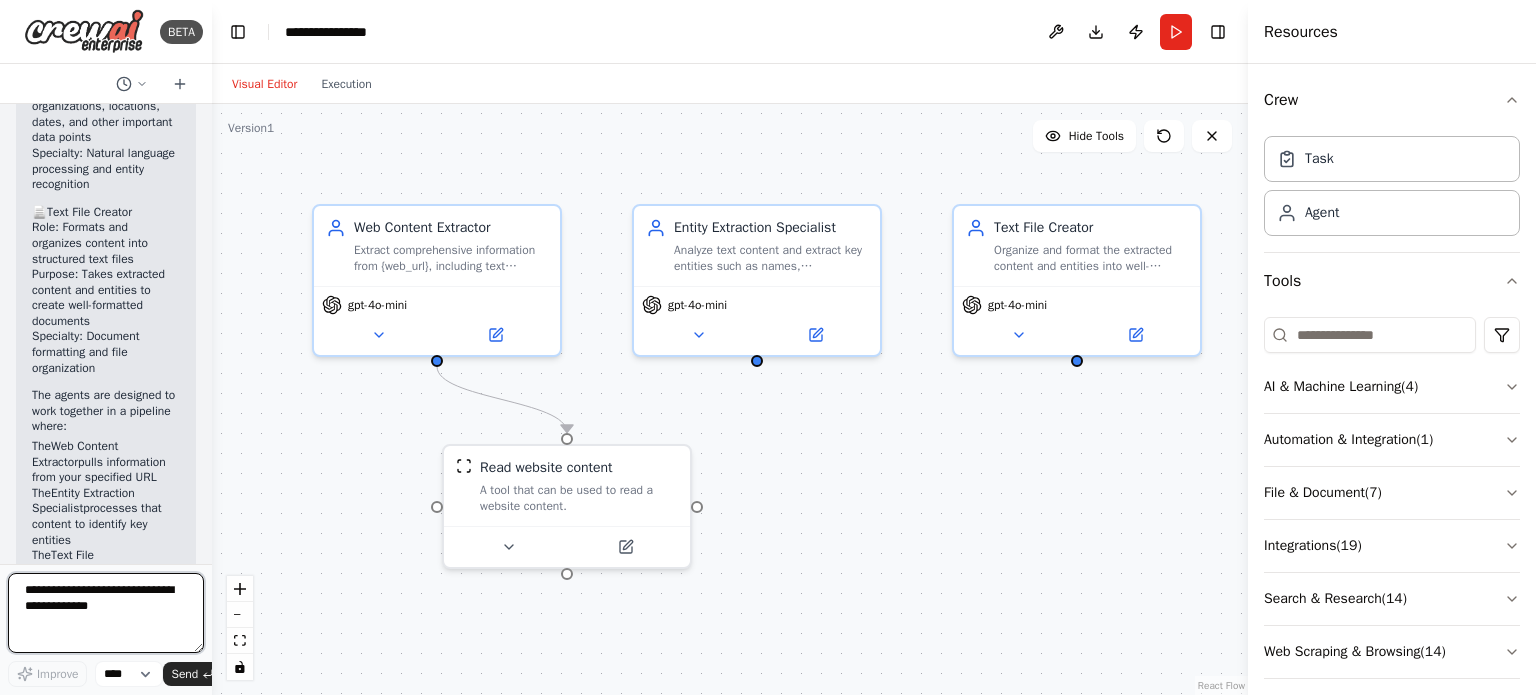 drag, startPoint x: 445, startPoint y: 37, endPoint x: 473, endPoint y: 46, distance: 29.410883 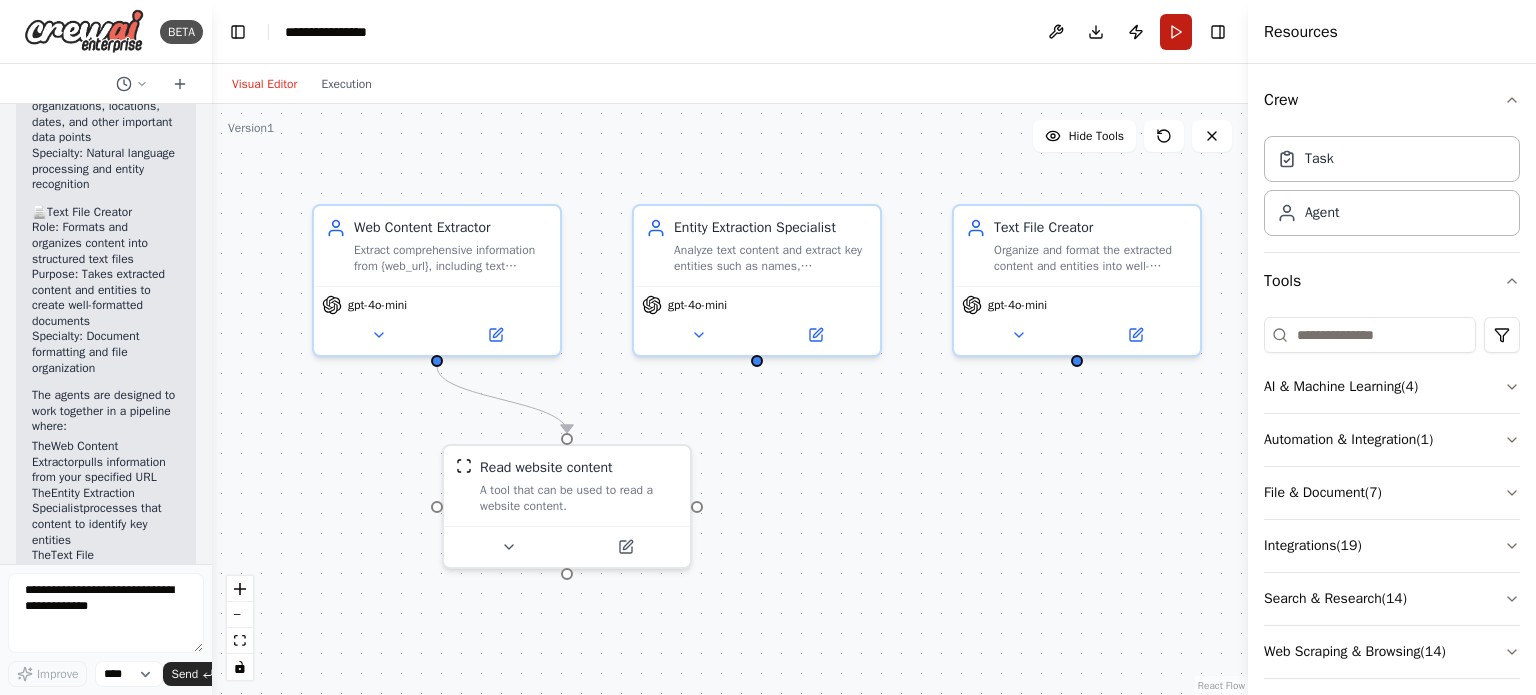 click on "Run" at bounding box center [1176, 32] 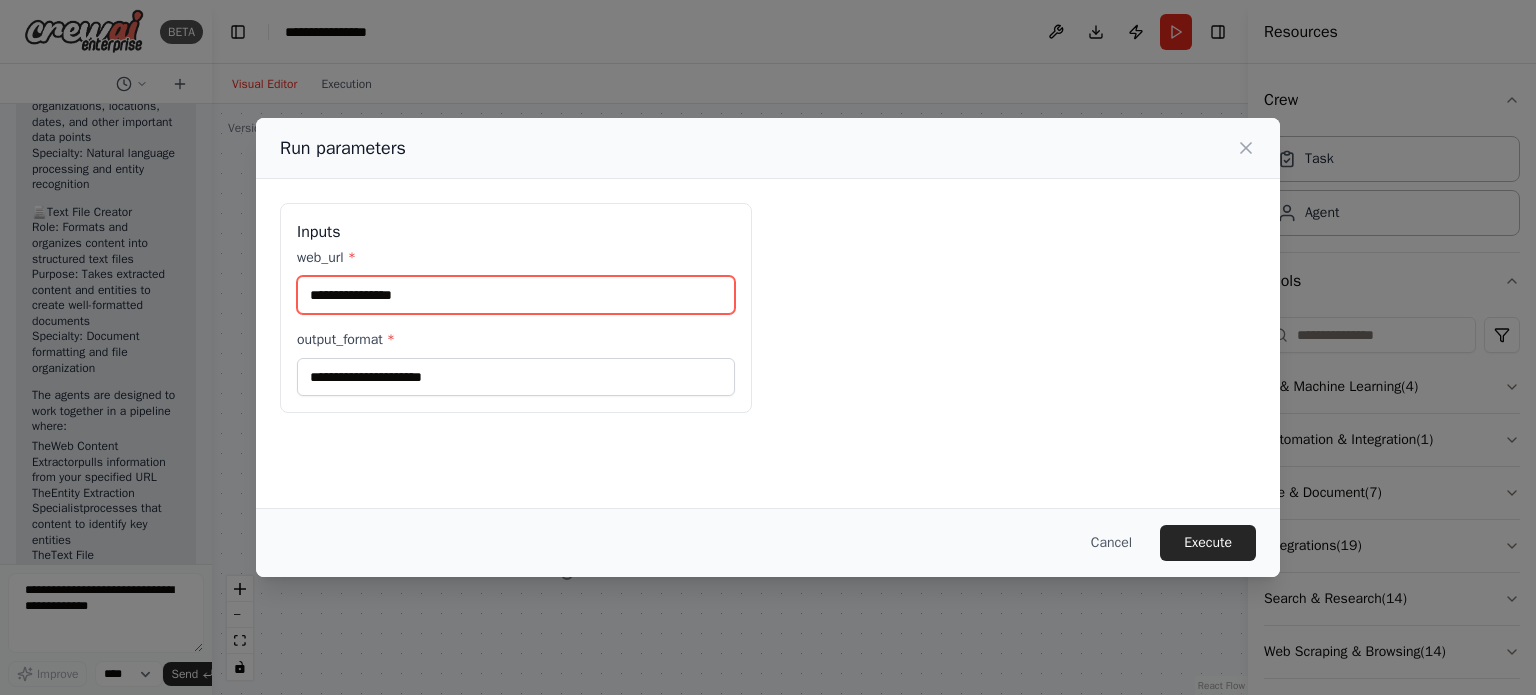 click on "web_url *" at bounding box center [516, 295] 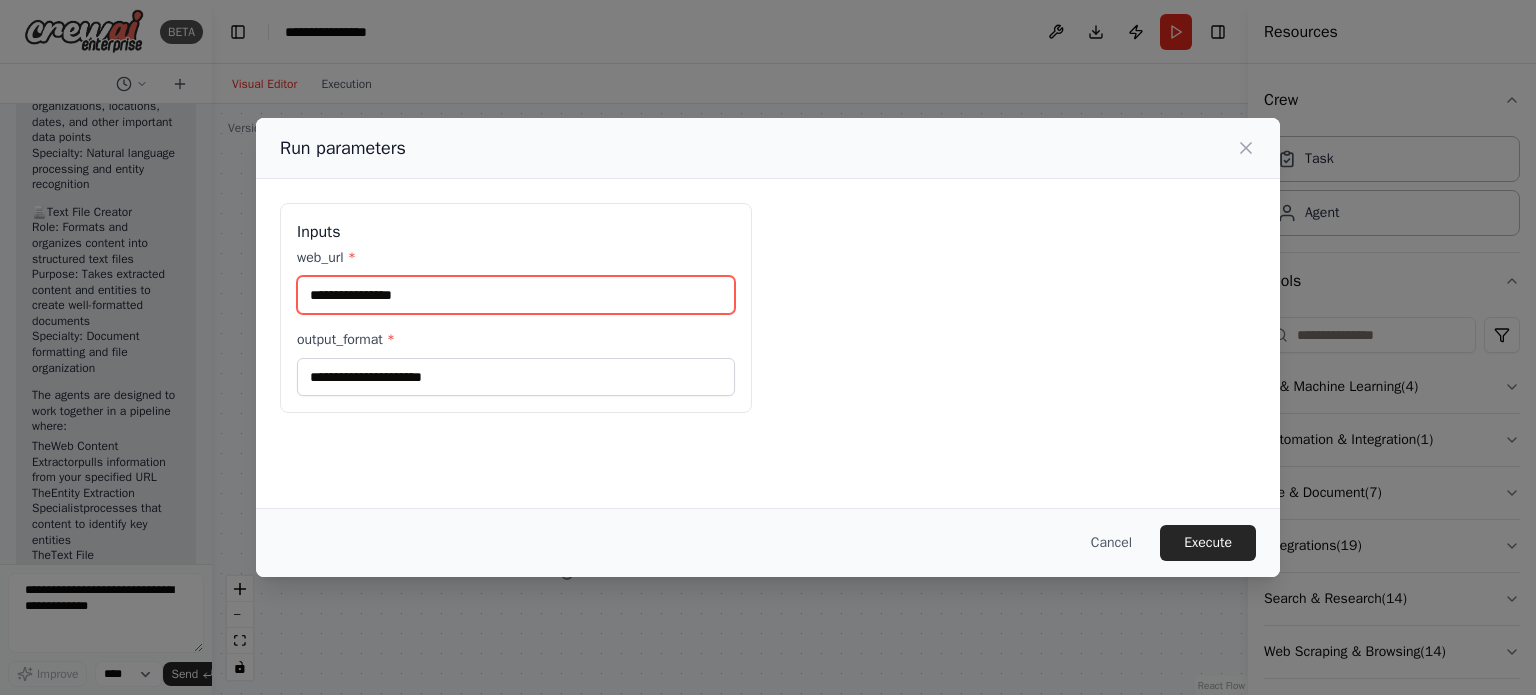 paste on "**********" 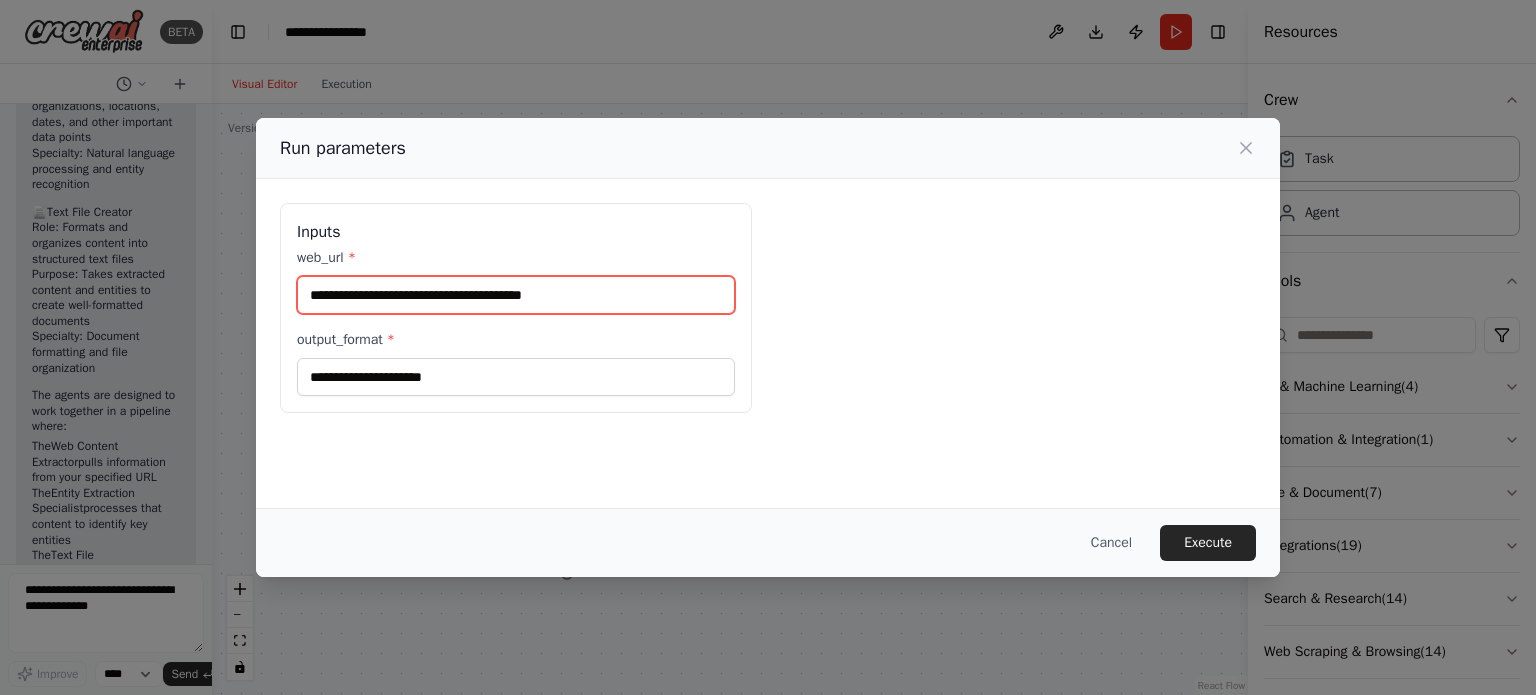 type on "**********" 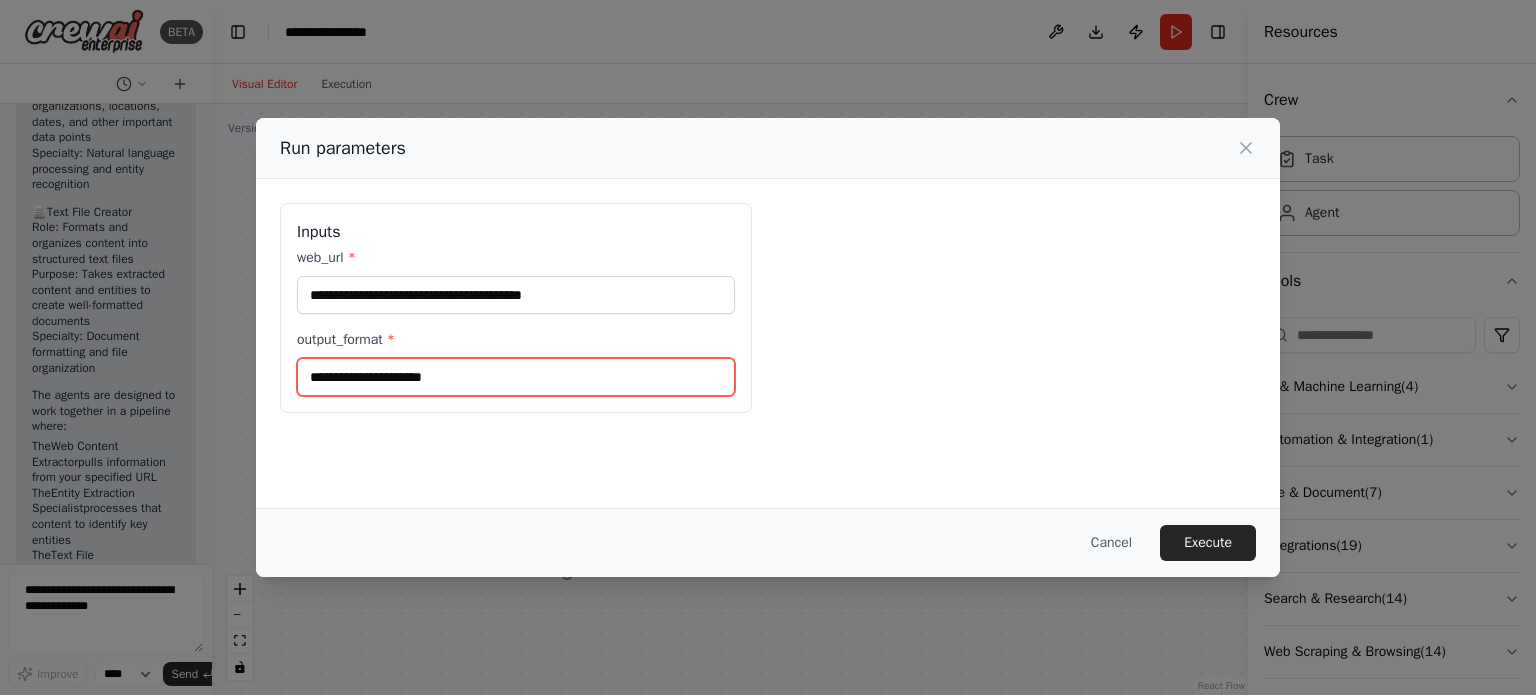 click on "output_format *" at bounding box center [516, 377] 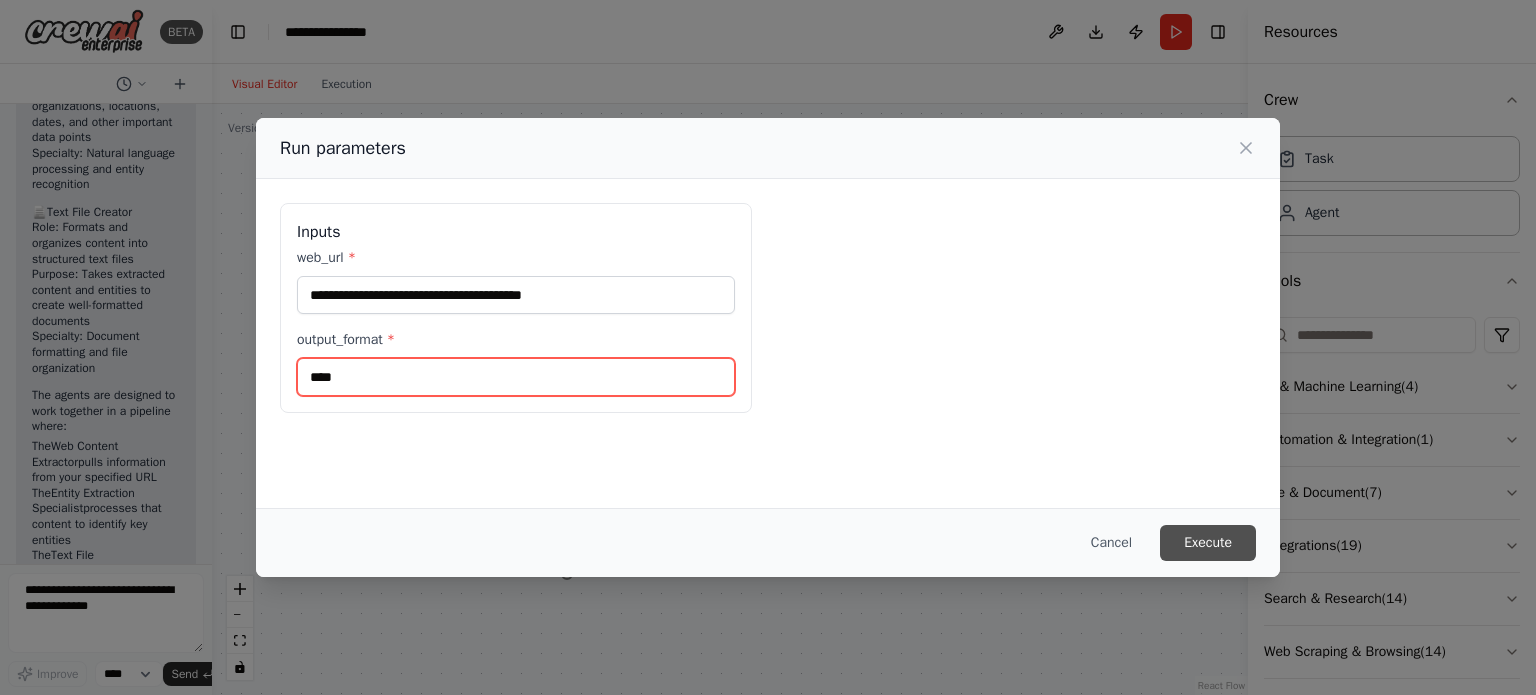 type on "****" 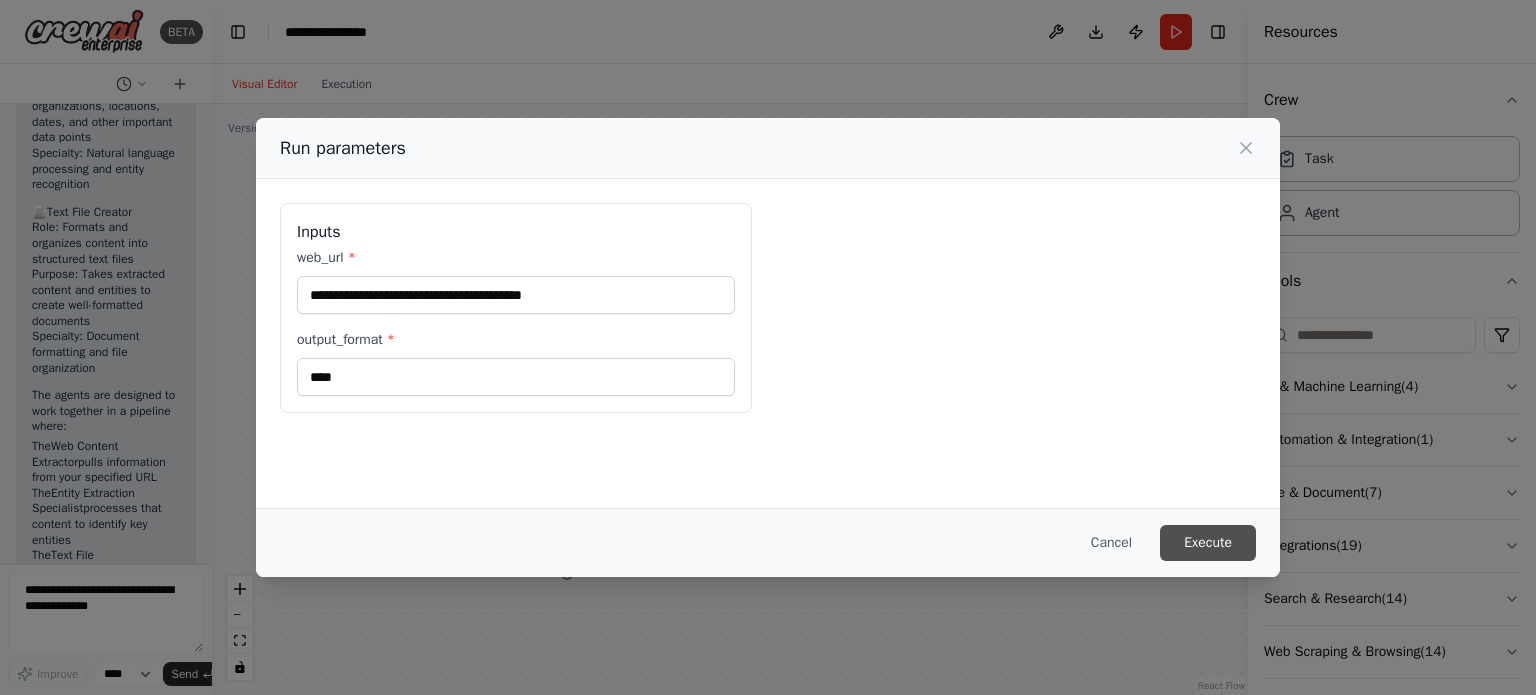 click on "Execute" at bounding box center [1208, 543] 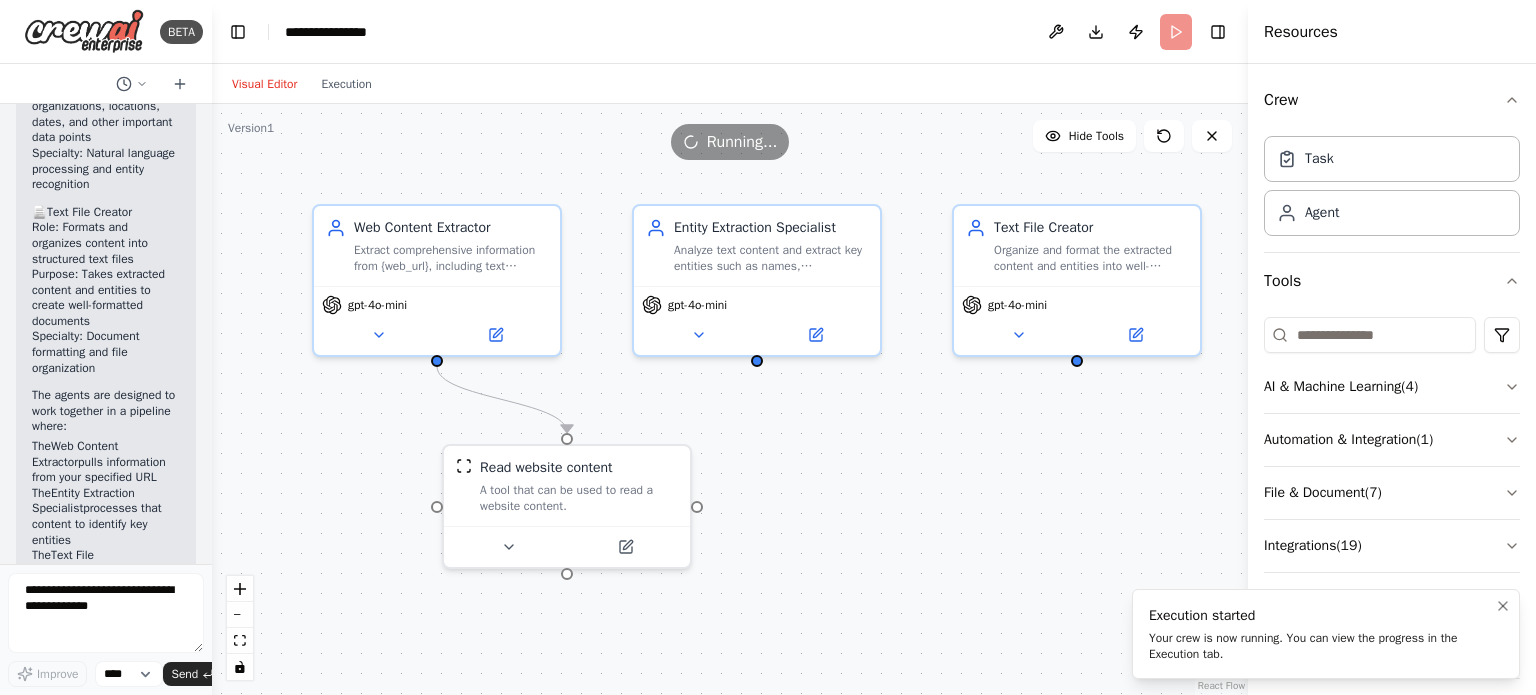 click on "Your crew is now running. You can view the progress in the Execution tab." at bounding box center [1322, 646] 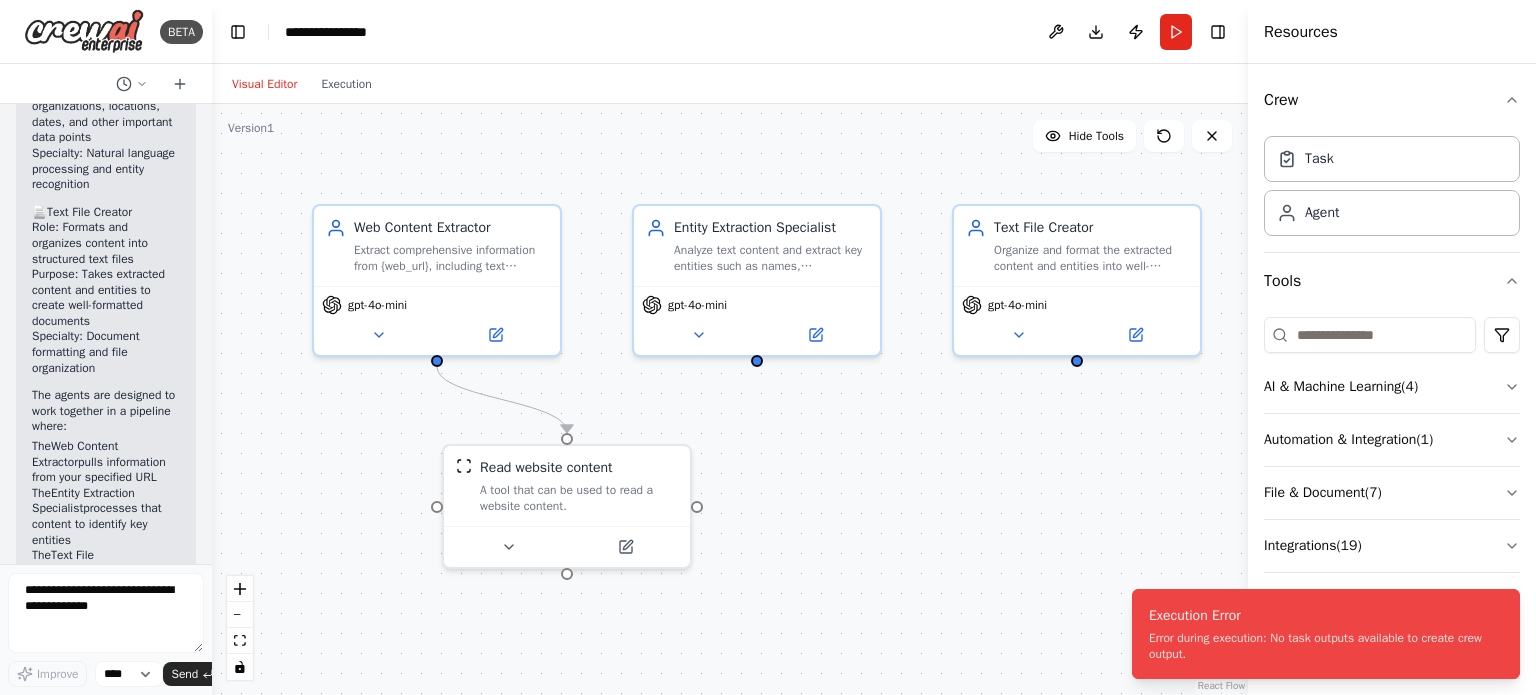 click on ".deletable-edge-delete-btn {
width: 20px;
height: 20px;
border: 0px solid #ffffff;
color: #6b7280;
background-color: #f8fafc;
cursor: pointer;
border-radius: 50%;
font-size: 12px;
padding: 3px;
display: flex;
align-items: center;
justify-content: center;
transition: all 0.2s cubic-bezier(0.4, 0, 0.2, 1);
box-shadow: 0 2px 4px rgba(0, 0, 0, 0.1);
}
.deletable-edge-delete-btn:hover {
background-color: #ef4444;
color: #ffffff;
border-color: #dc2626;
transform: scale(1.1);
box-shadow: 0 4px 12px rgba(239, 68, 68, 0.4);
}
.deletable-edge-delete-btn:active {
transform: scale(0.95);
box-shadow: 0 2px 4px rgba(239, 68, 68, 0.3);
}
Web Content Extractor gpt-4o-mini Read website content gpt-4o-mini" at bounding box center (730, 399) 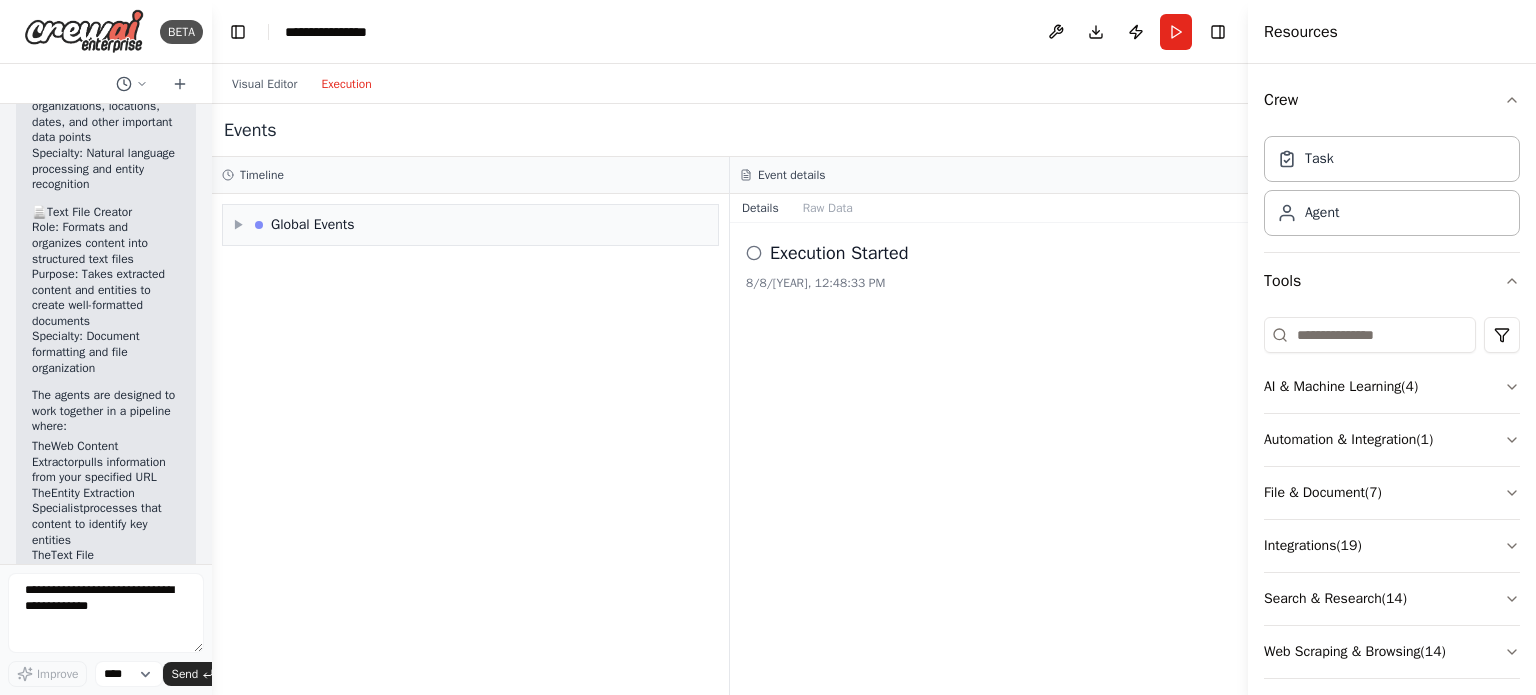 click on "Execution" at bounding box center [346, 84] 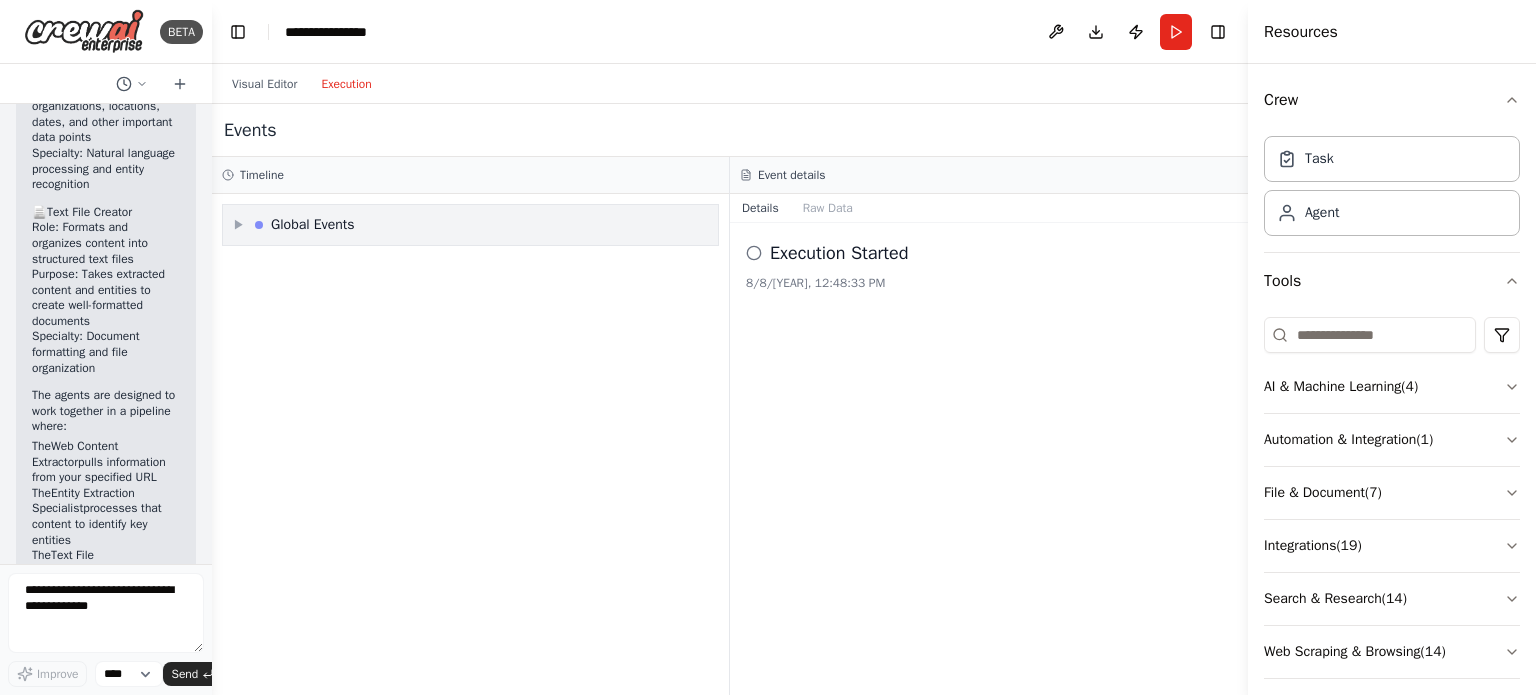 click on "▶" at bounding box center (239, 225) 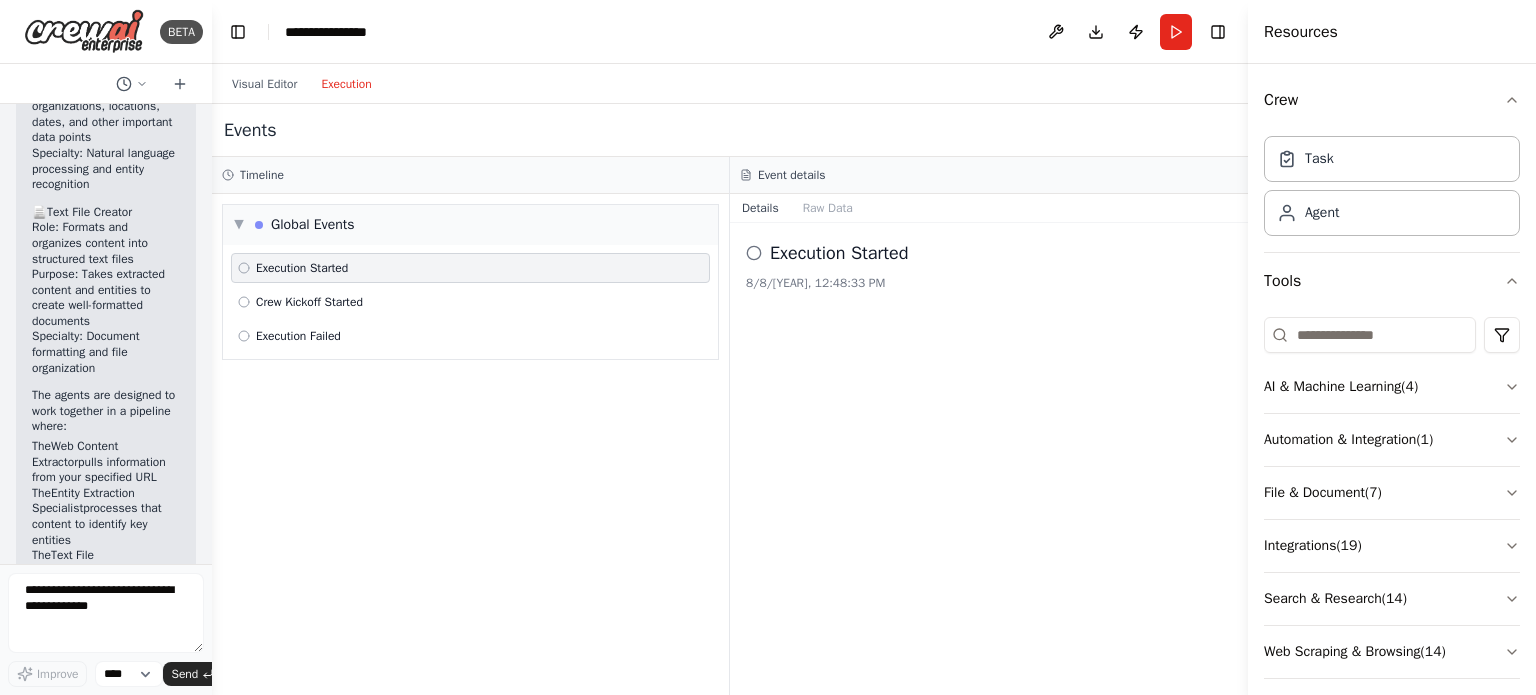 click 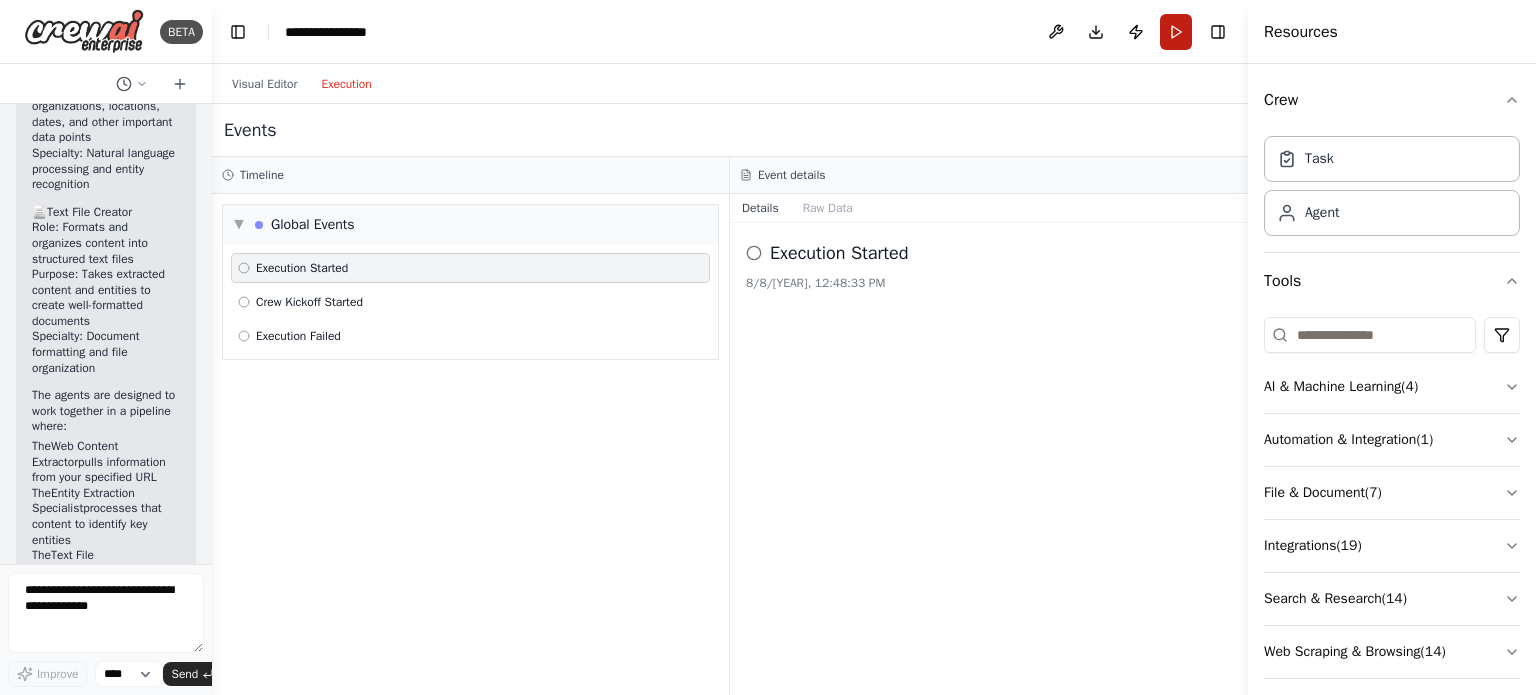 click on "Run" at bounding box center [1176, 32] 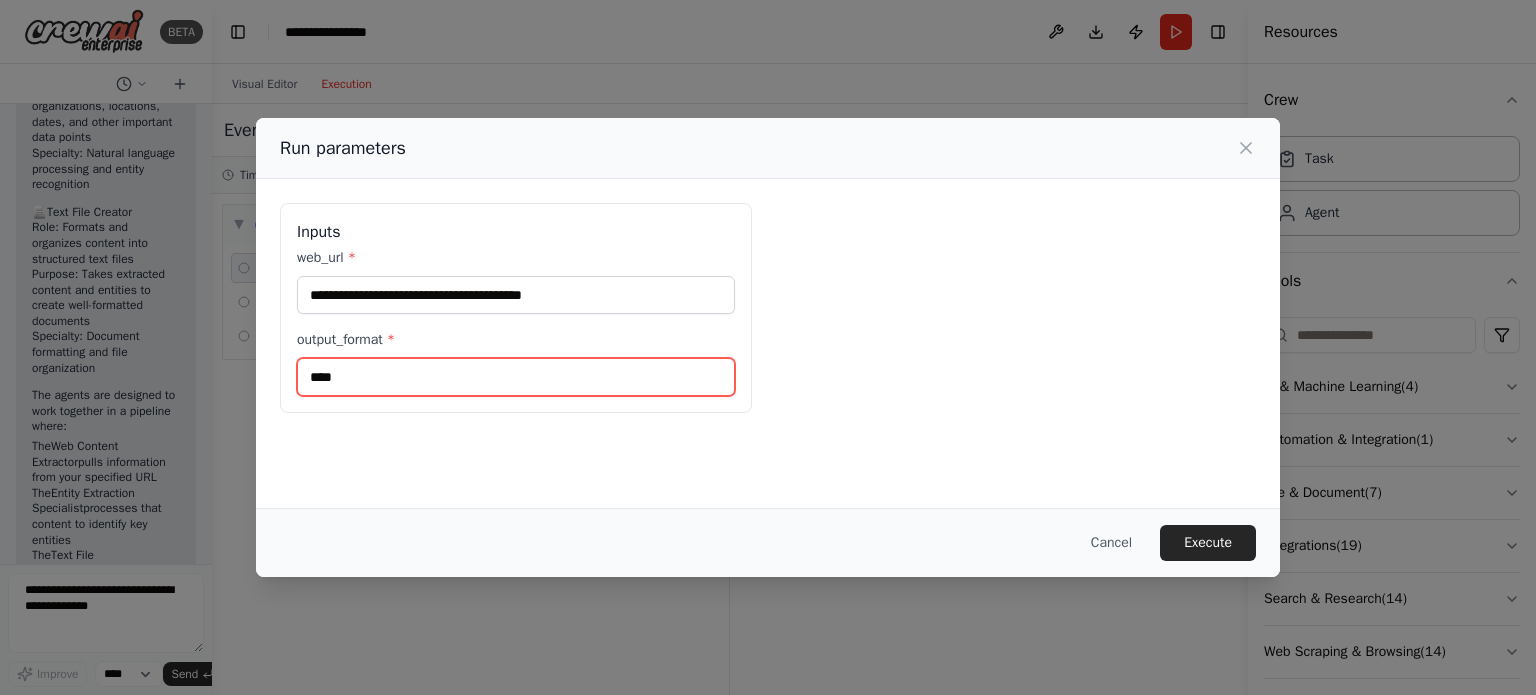 drag, startPoint x: 421, startPoint y: 371, endPoint x: 145, endPoint y: 381, distance: 276.1811 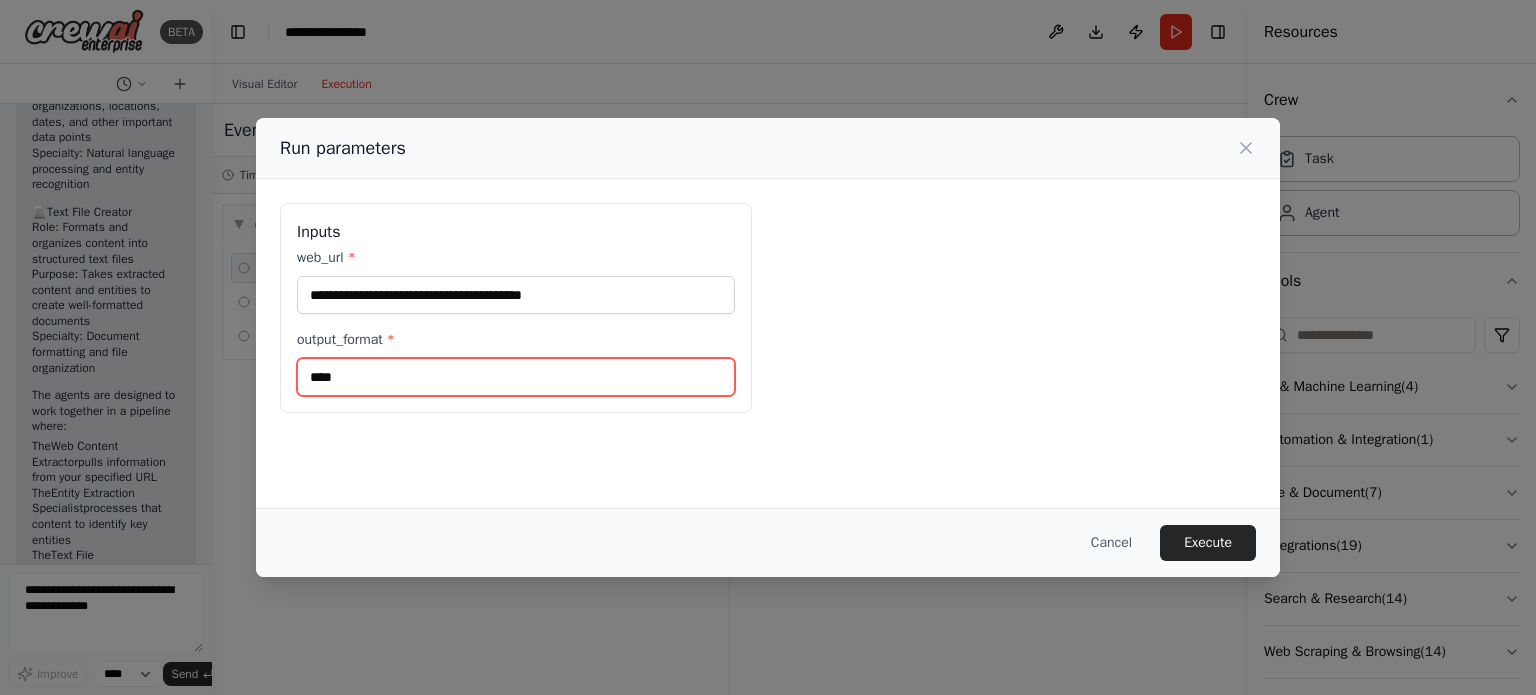 click on "**********" at bounding box center [768, 347] 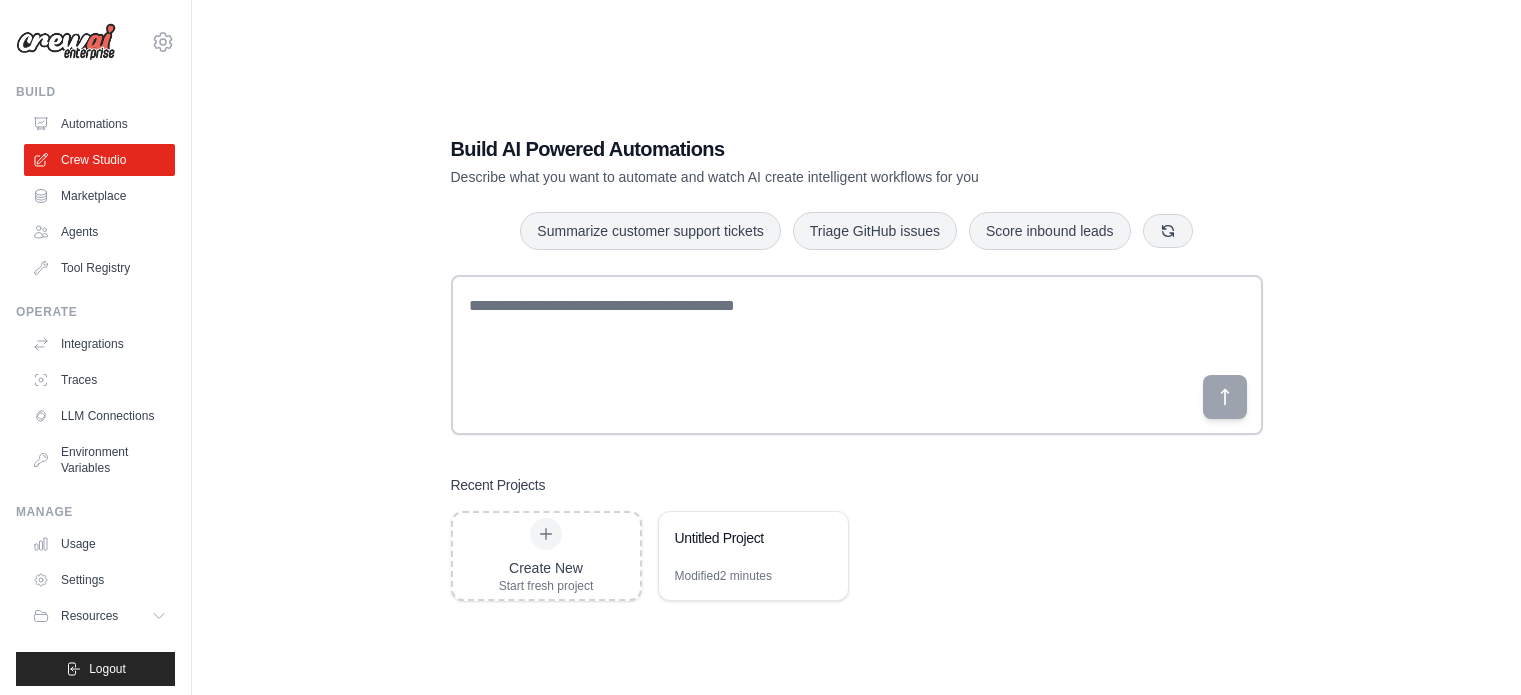 scroll, scrollTop: 0, scrollLeft: 0, axis: both 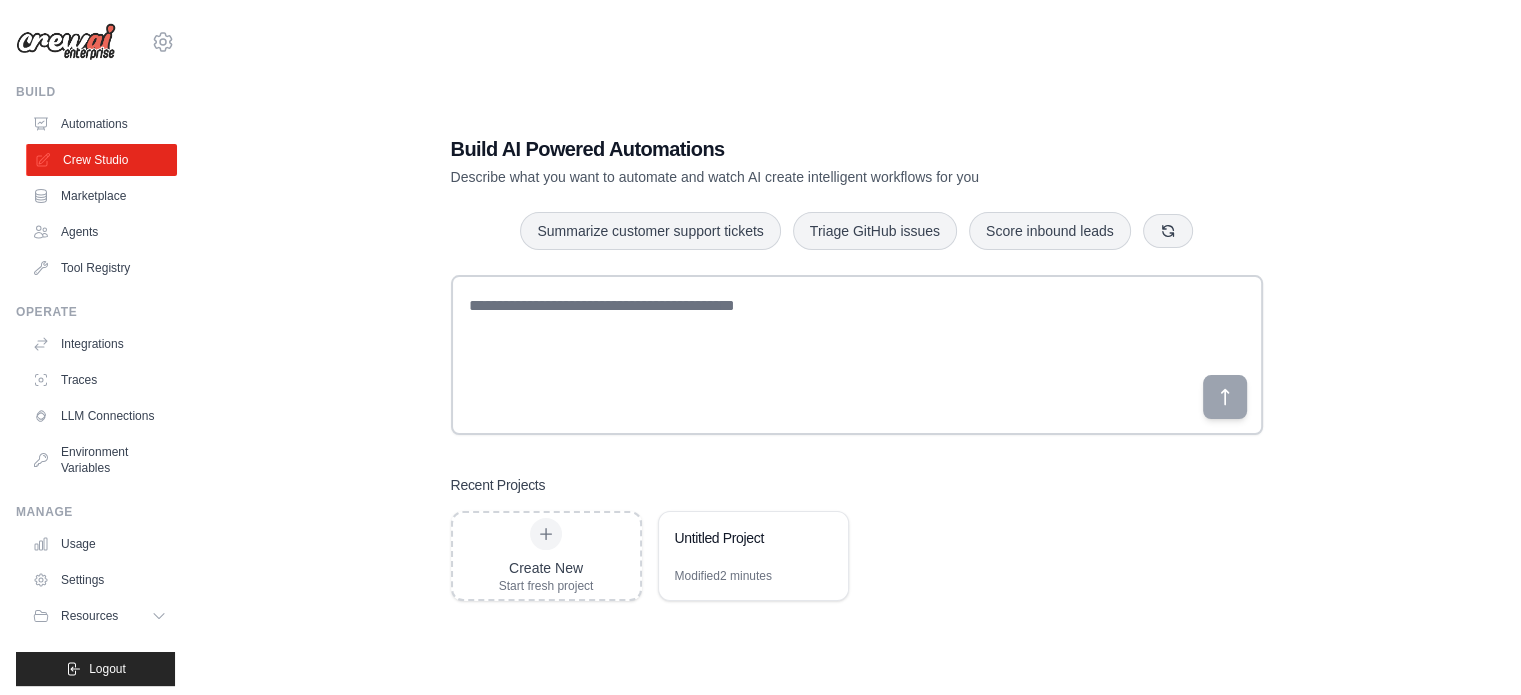 click on "Crew Studio" at bounding box center (101, 160) 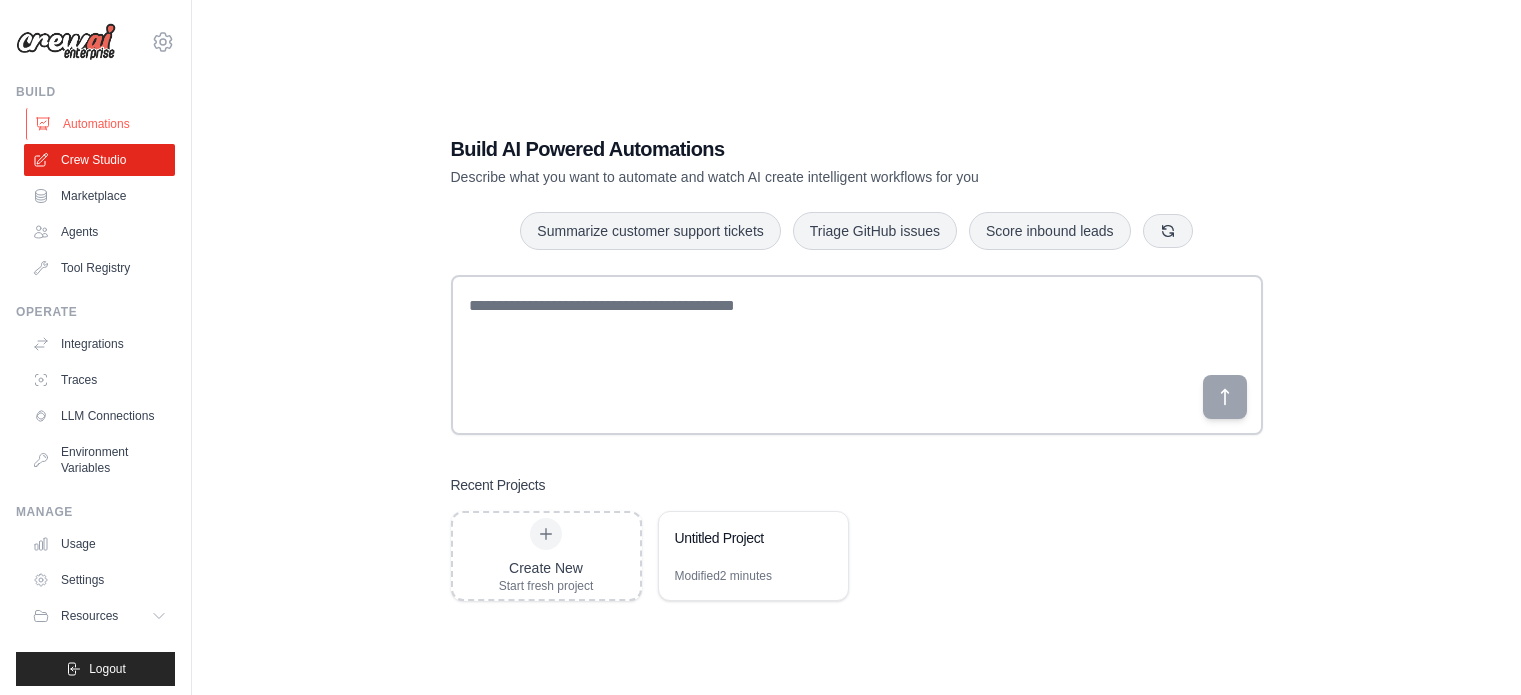 scroll, scrollTop: 0, scrollLeft: 0, axis: both 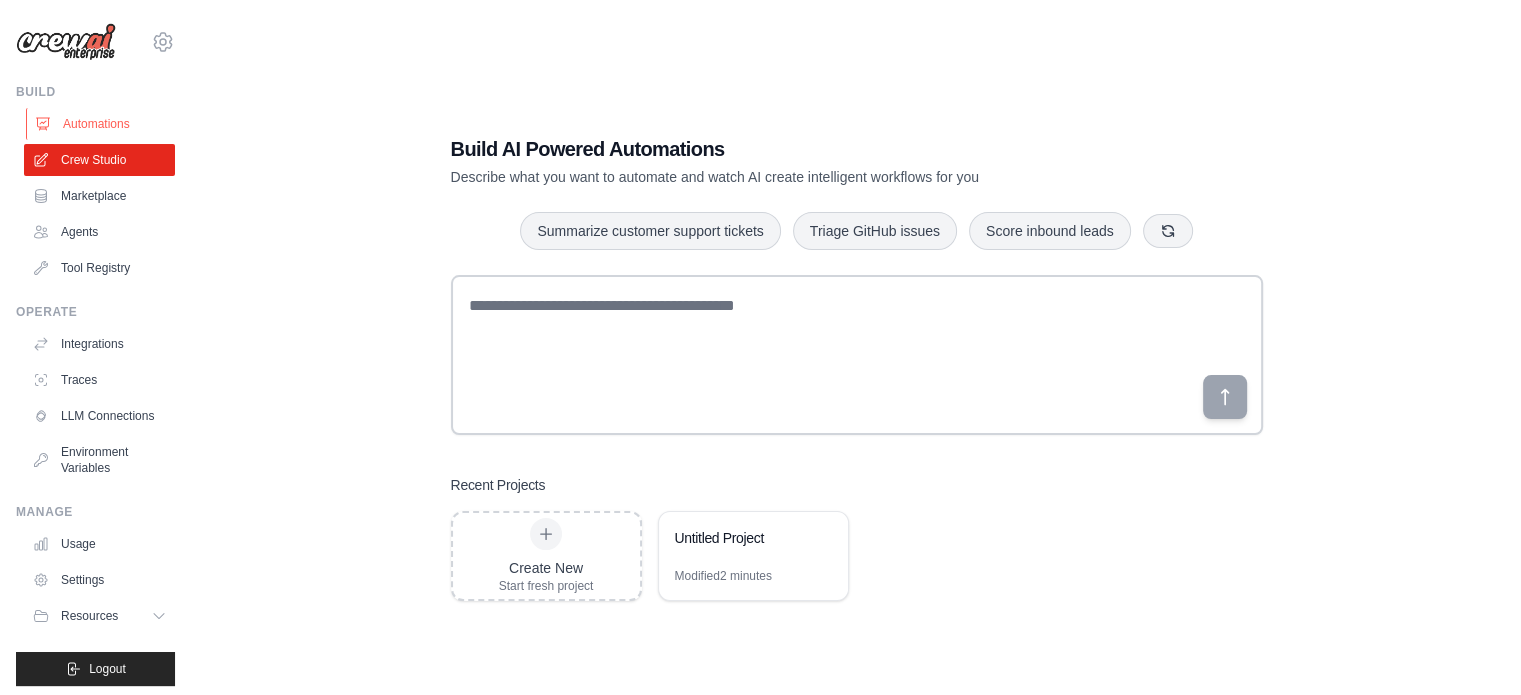 click on "Automations" at bounding box center (101, 124) 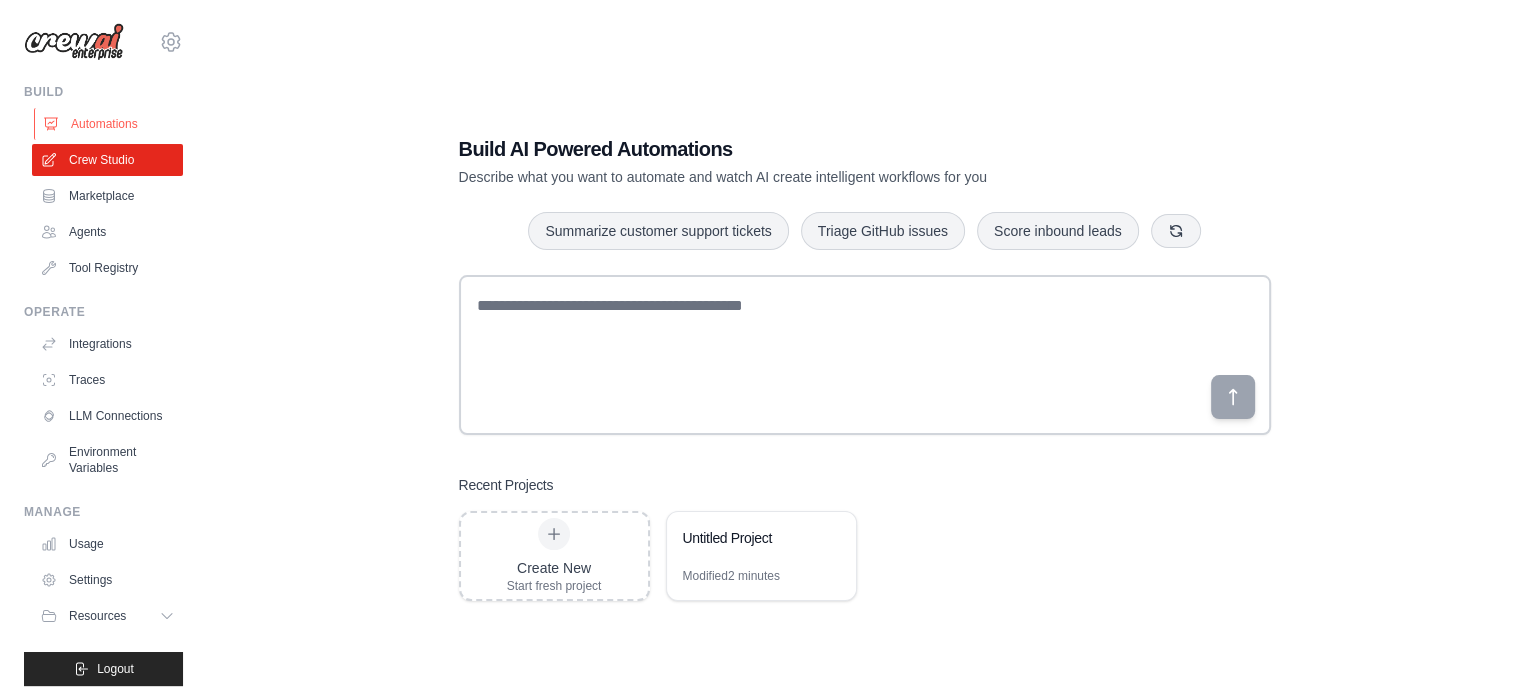 scroll, scrollTop: 0, scrollLeft: 0, axis: both 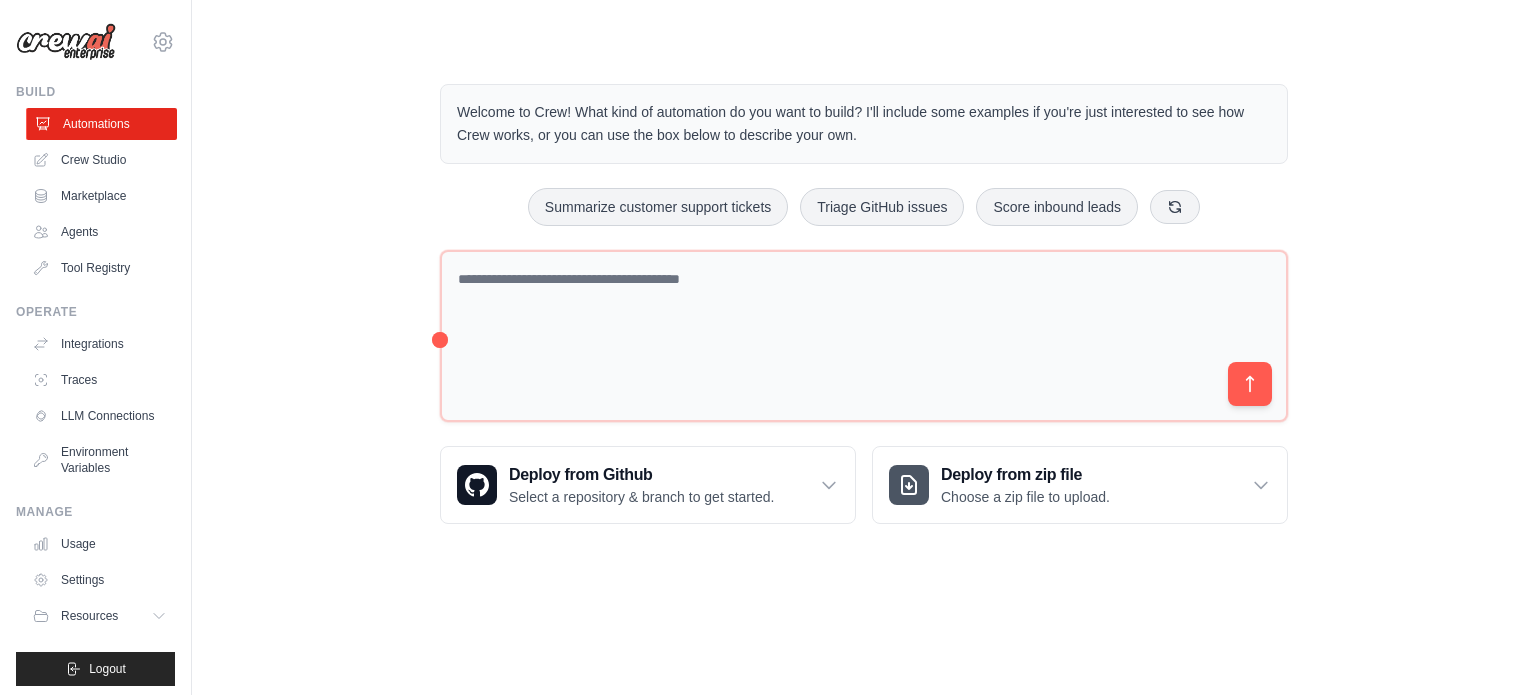 click on "Automations" at bounding box center (101, 124) 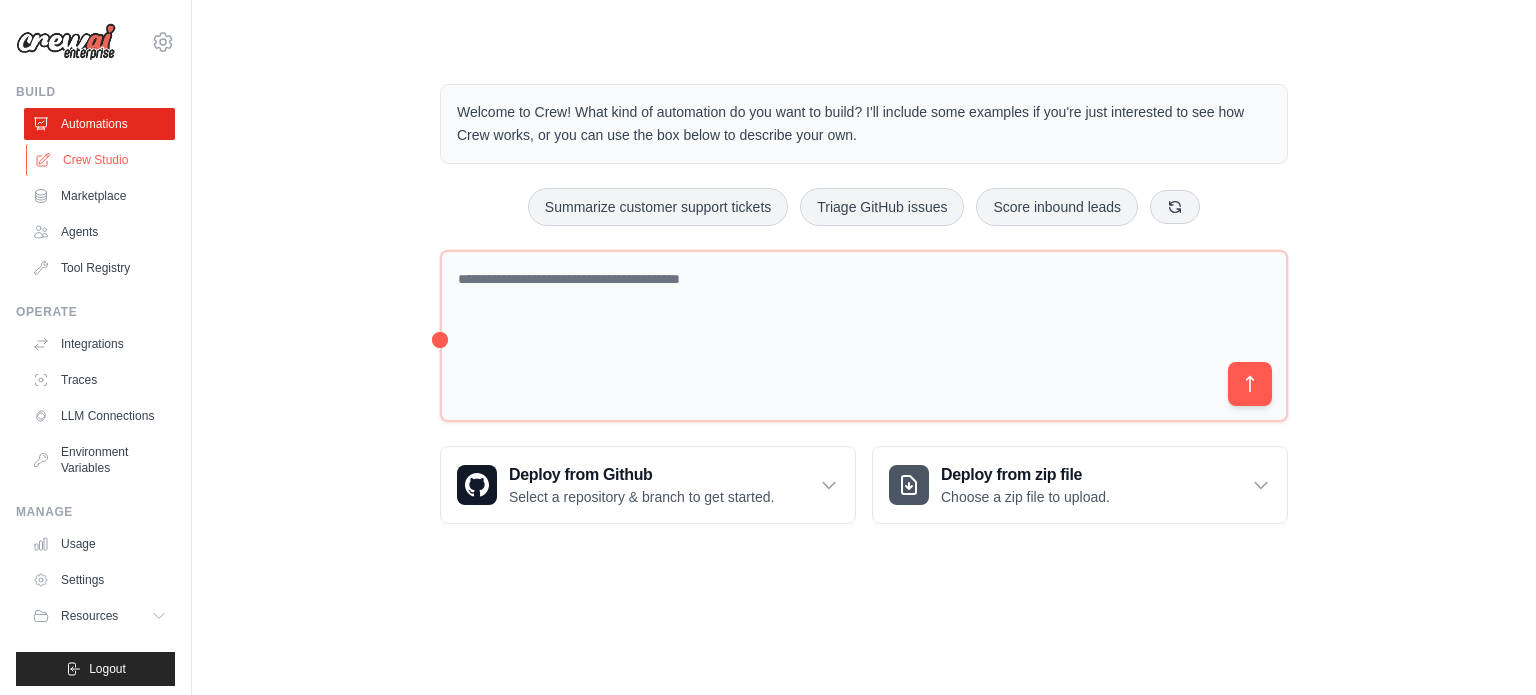 click on "Crew Studio" at bounding box center [101, 160] 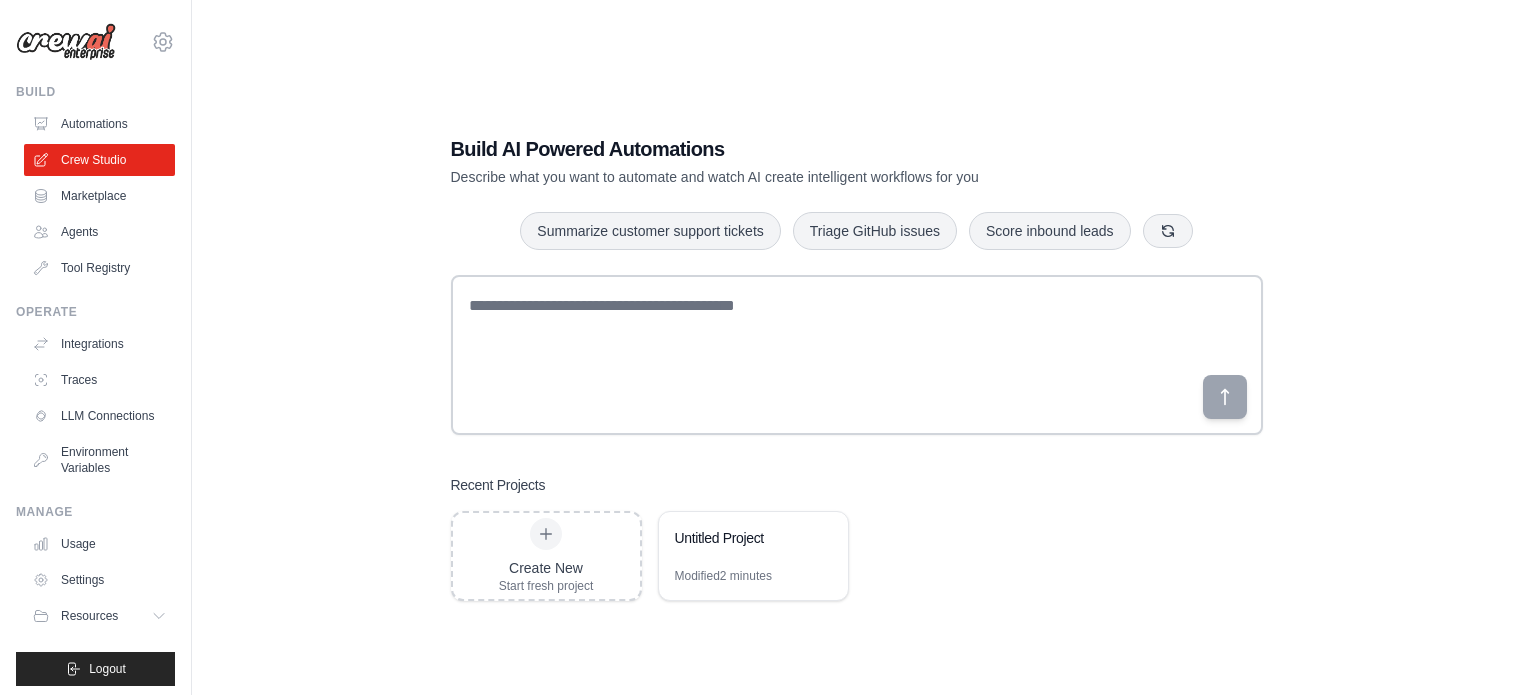 scroll, scrollTop: 0, scrollLeft: 0, axis: both 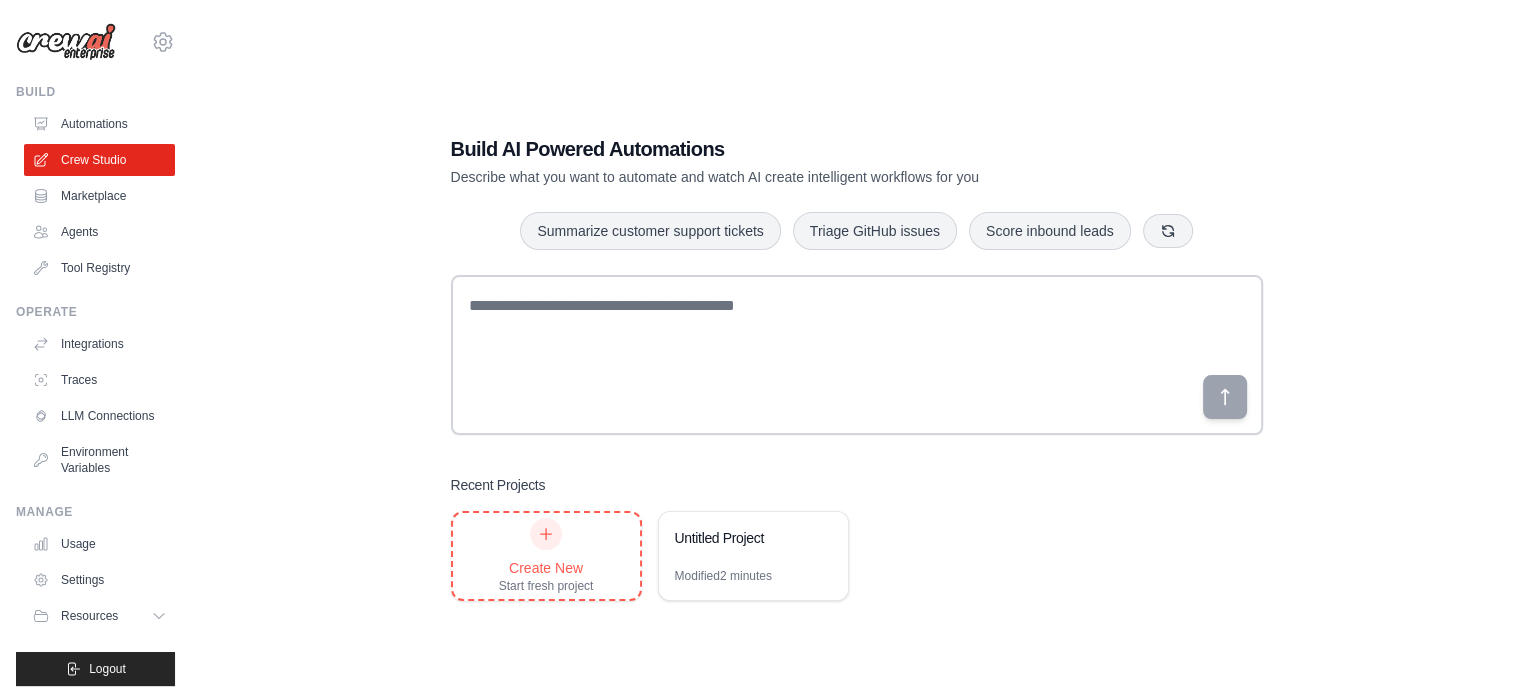 click on "Create New Start fresh project" at bounding box center (546, 556) 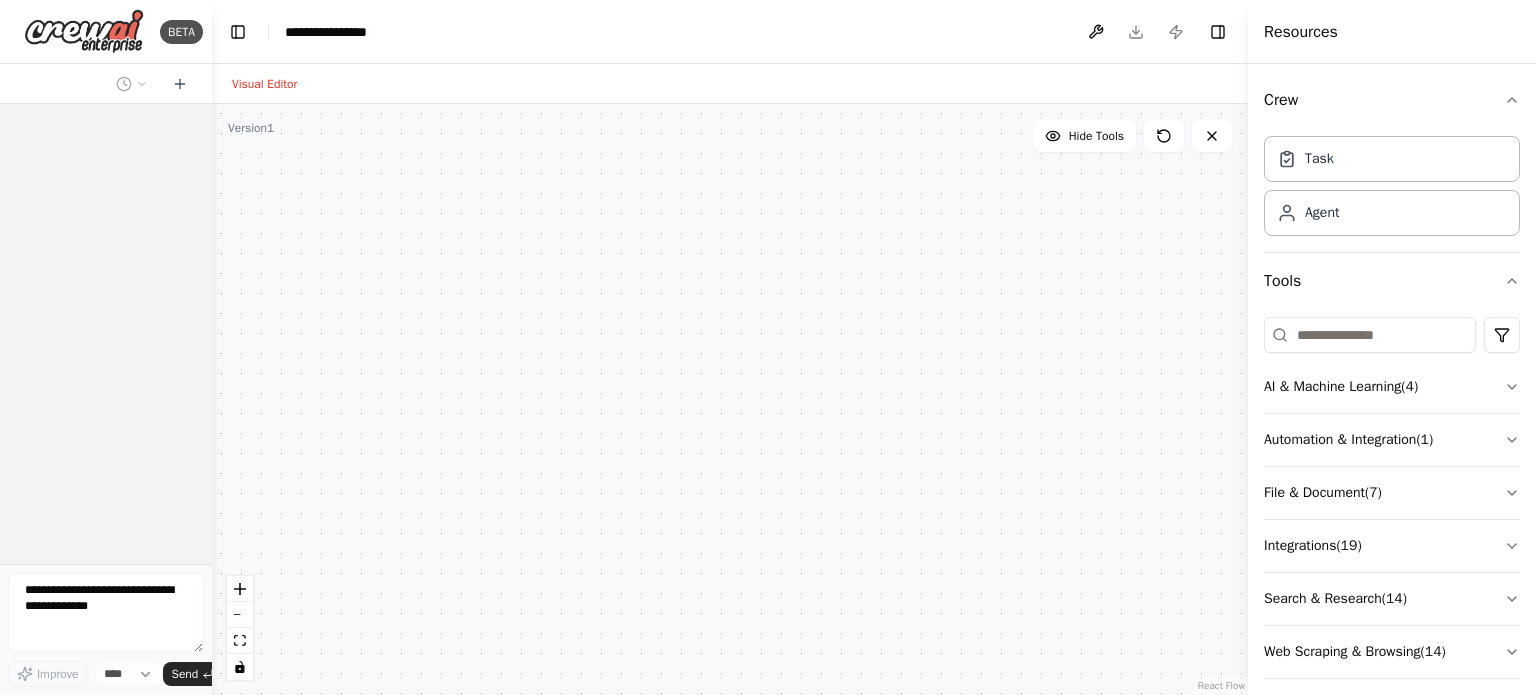 scroll, scrollTop: 0, scrollLeft: 0, axis: both 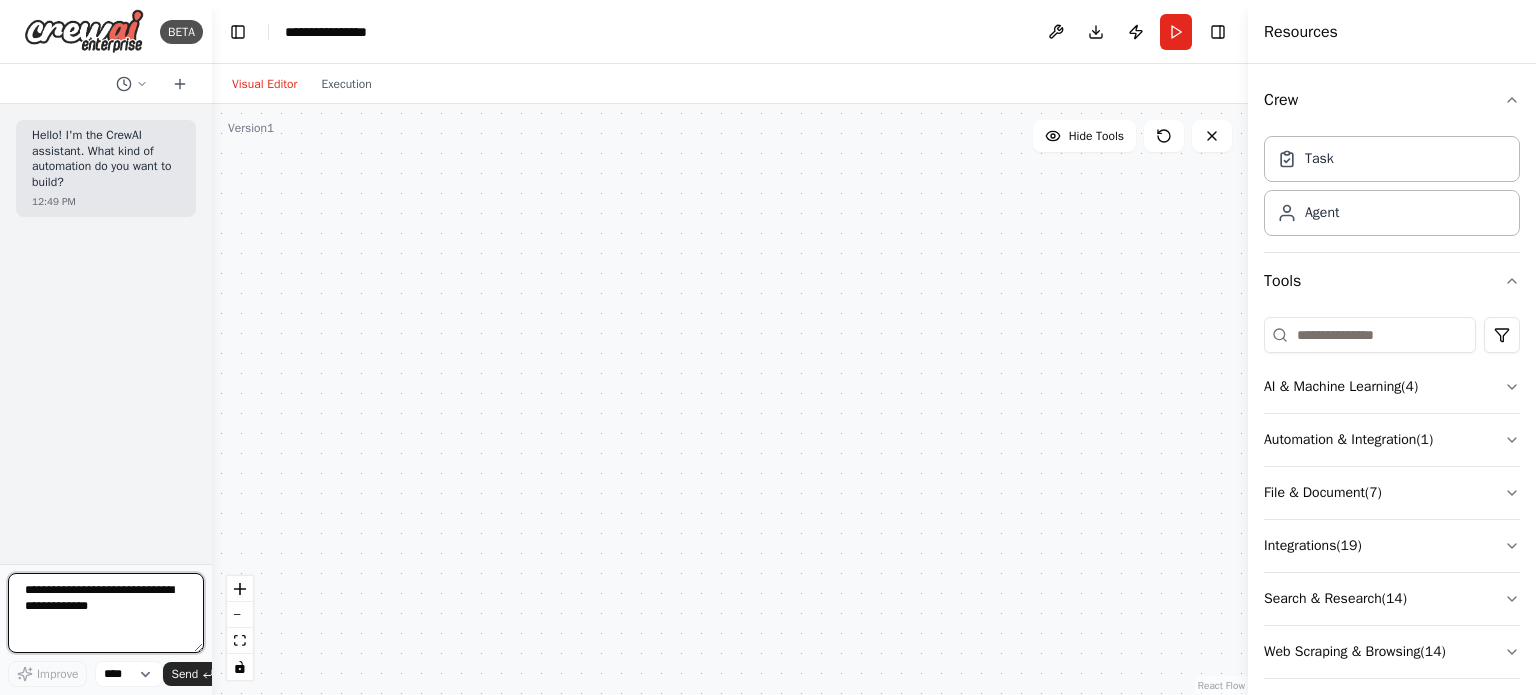 click at bounding box center (106, 613) 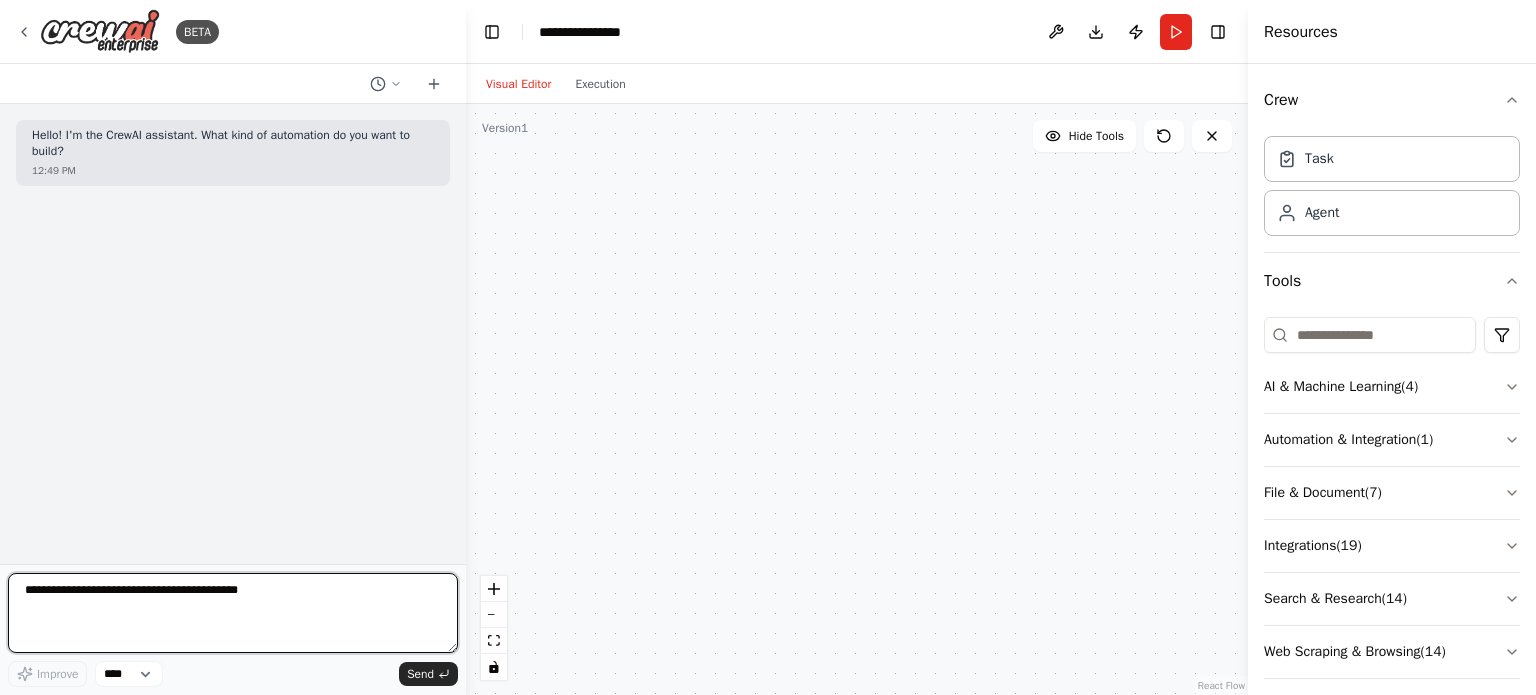 drag, startPoint x: 210, startPoint y: 277, endPoint x: 466, endPoint y: 277, distance: 256 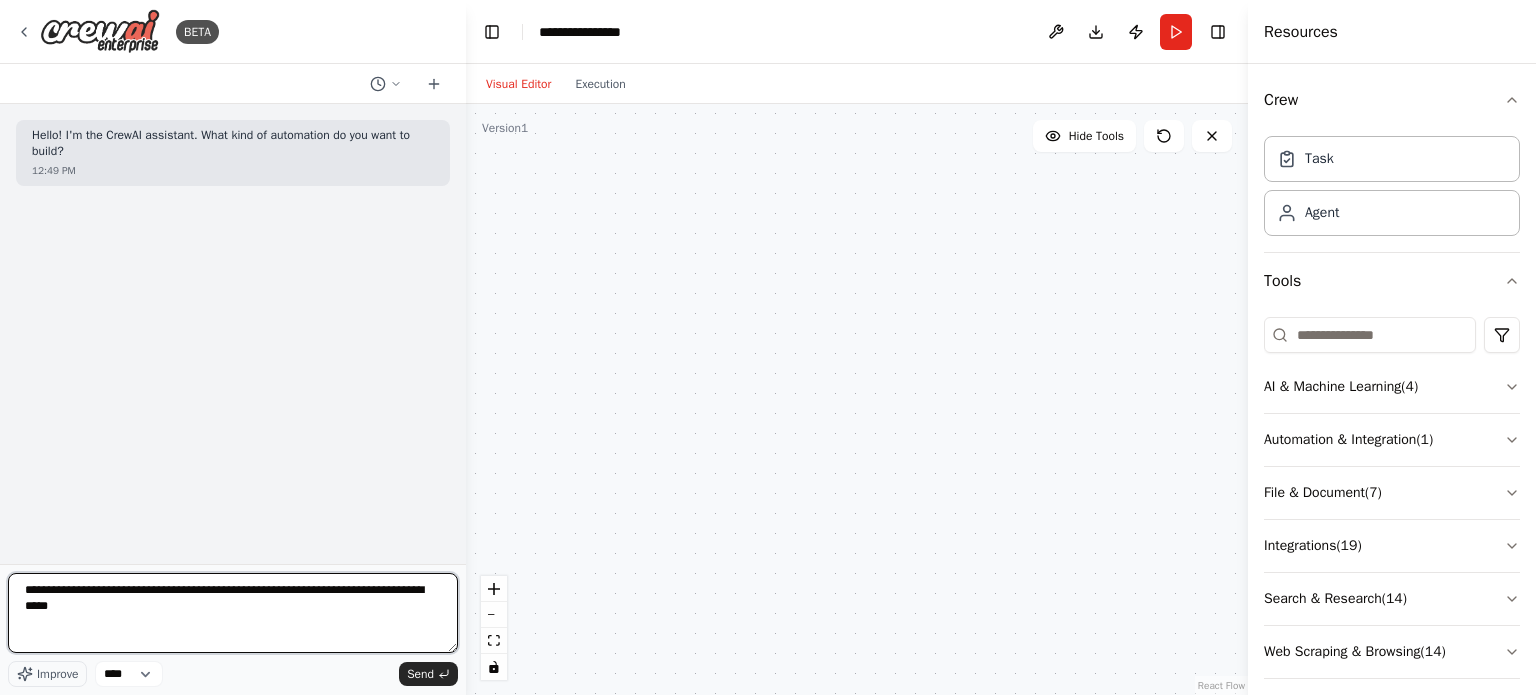 type on "**********" 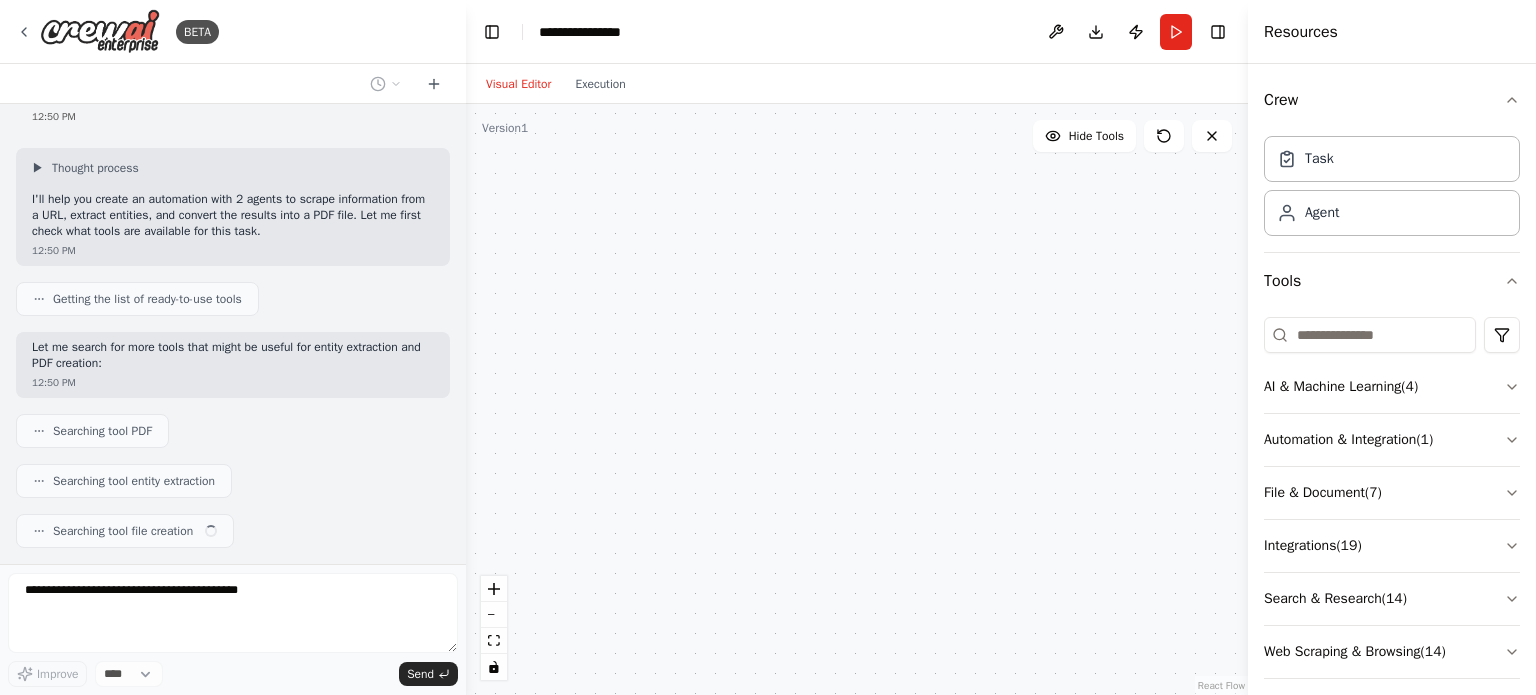 scroll, scrollTop: 186, scrollLeft: 0, axis: vertical 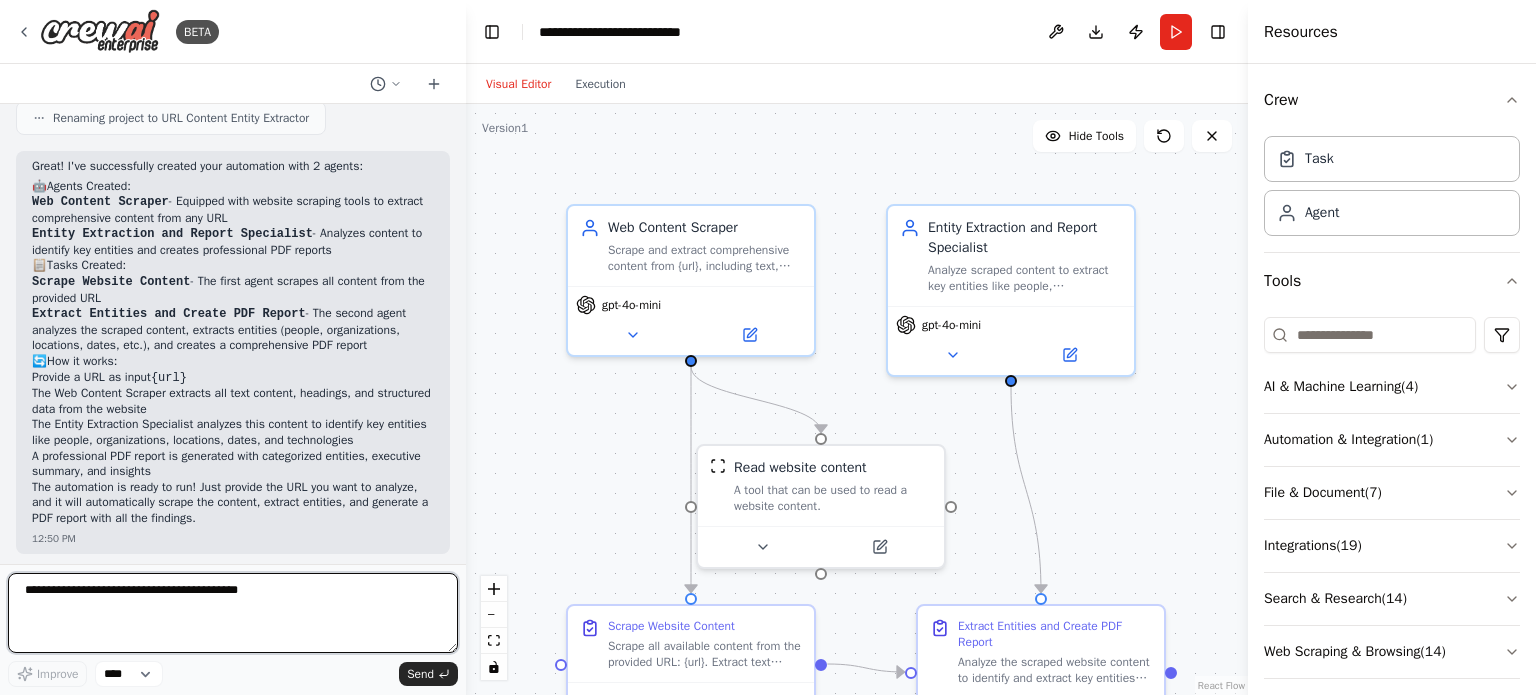click at bounding box center [233, 613] 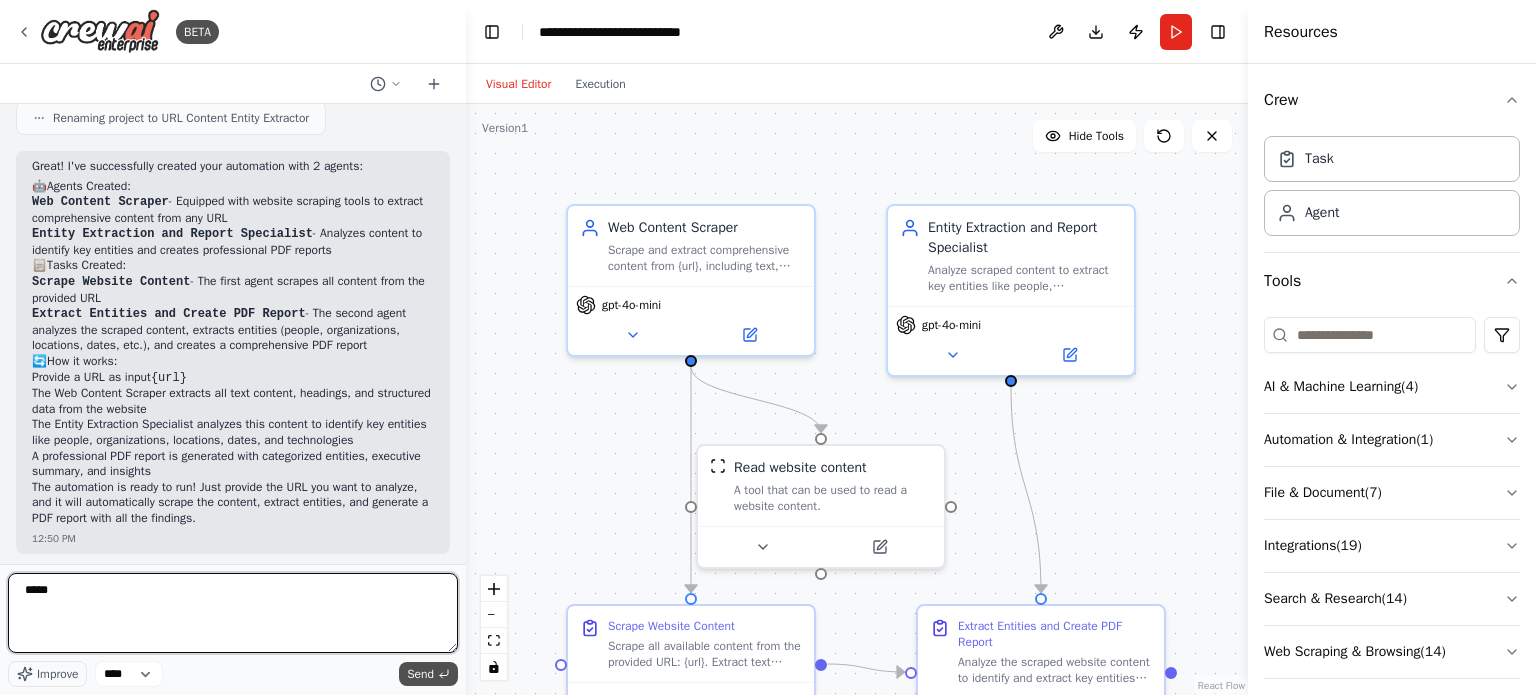 type on "*****" 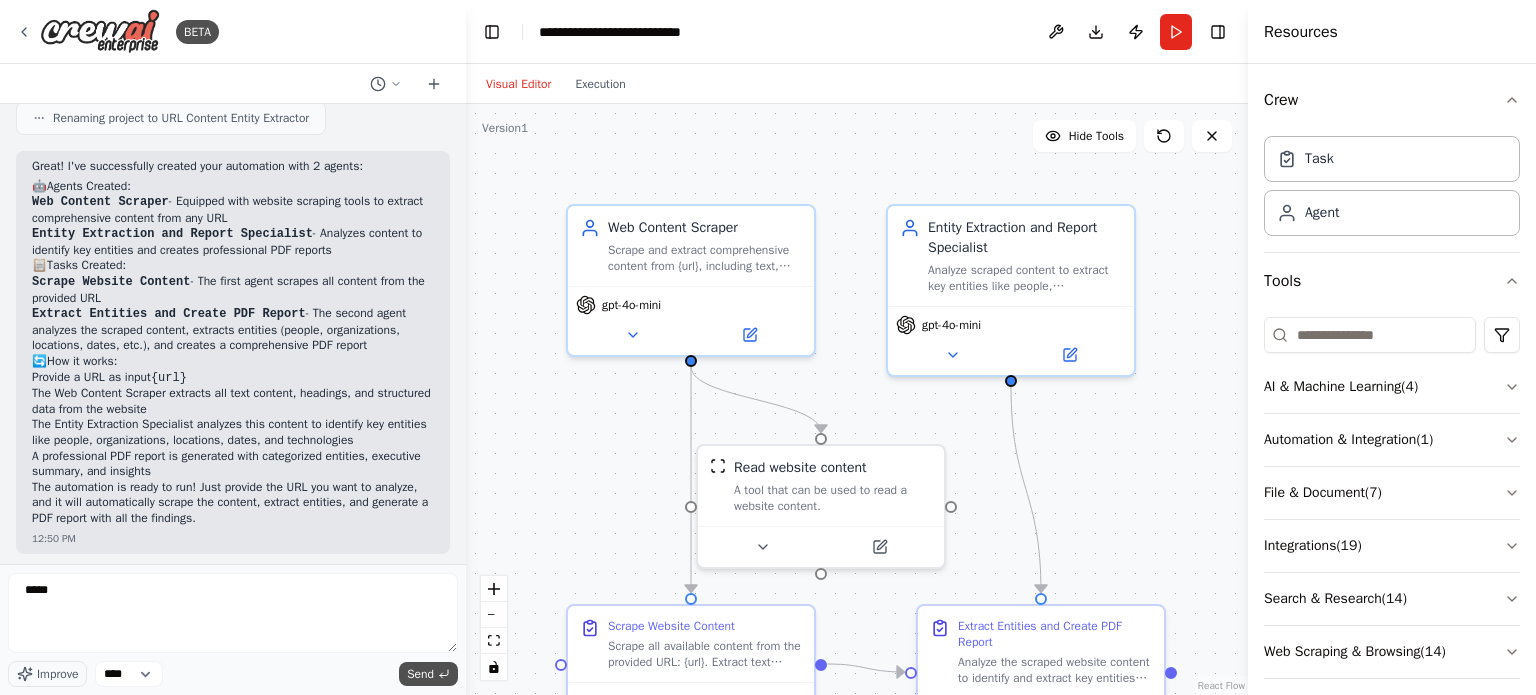 click on "Send" at bounding box center [420, 674] 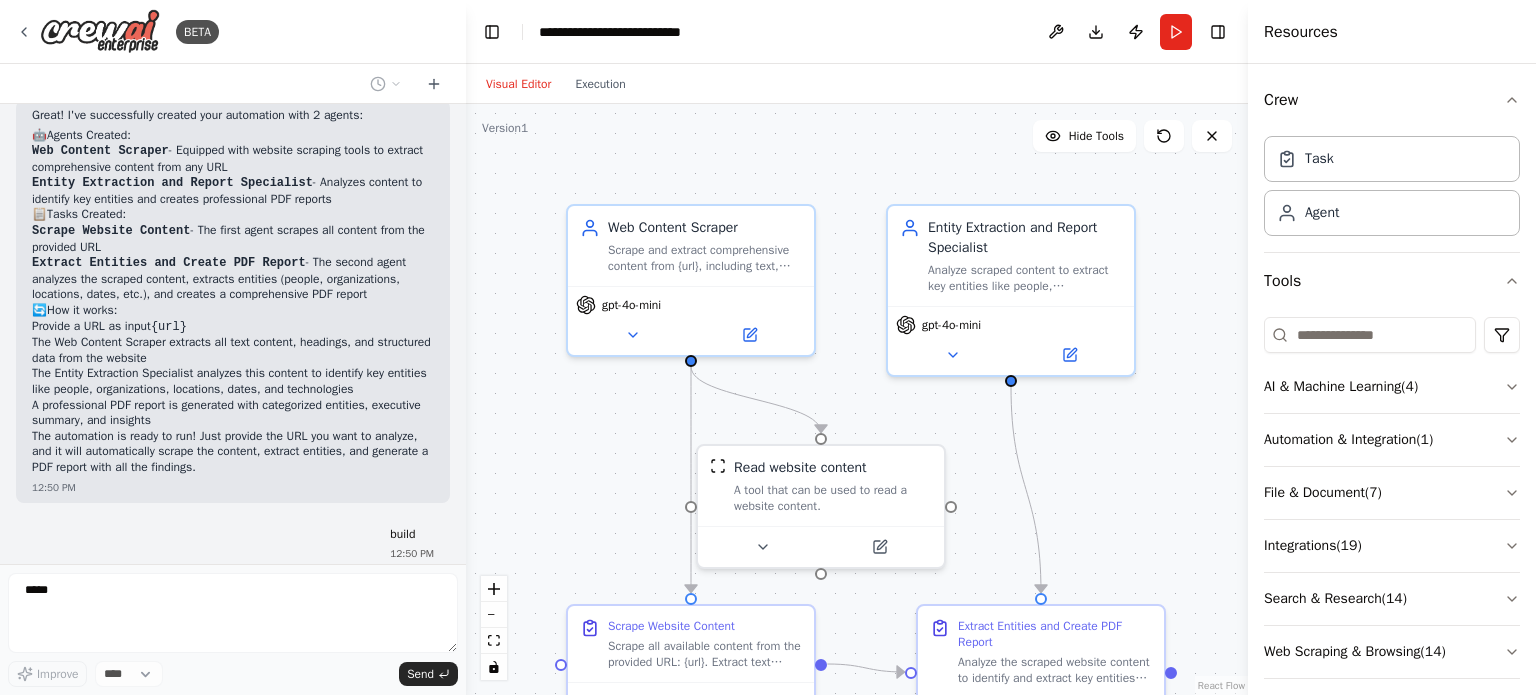 scroll, scrollTop: 1281, scrollLeft: 0, axis: vertical 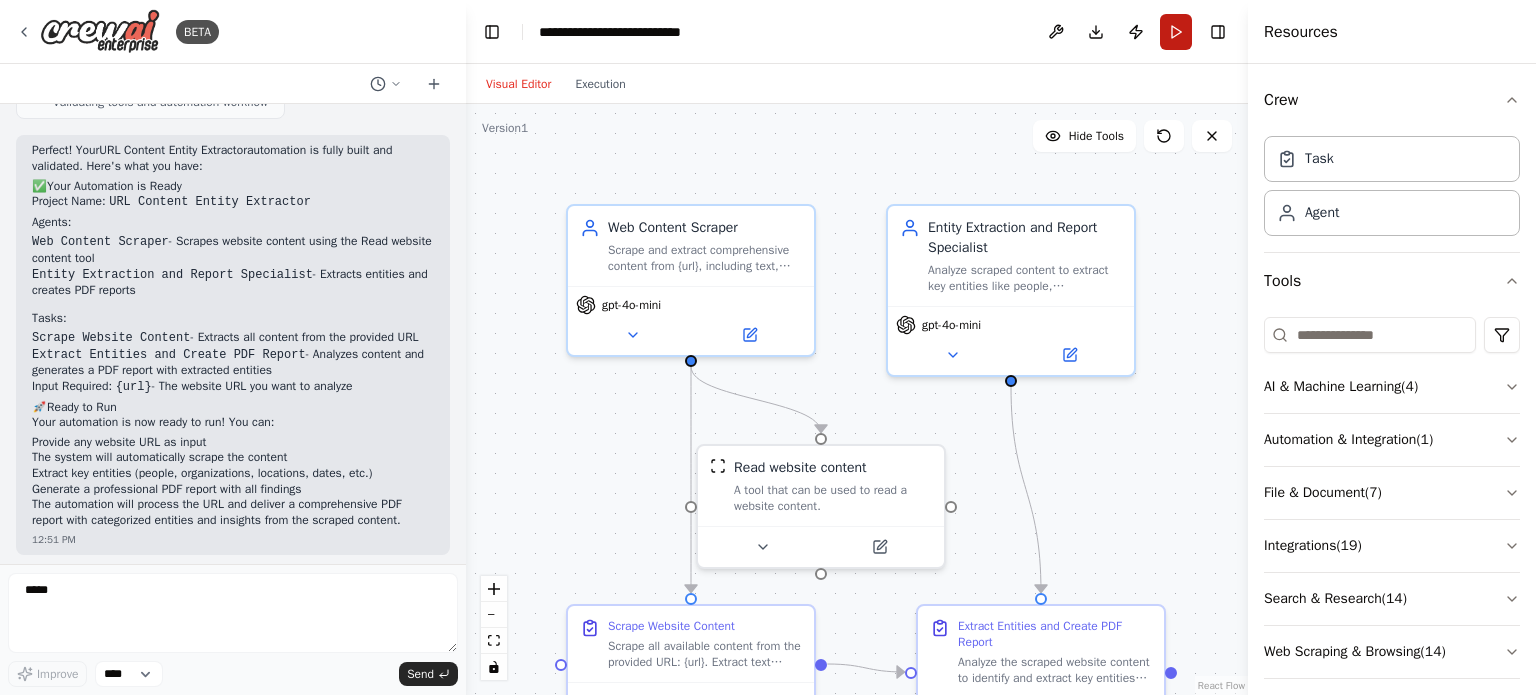 click on "Run" at bounding box center (1176, 32) 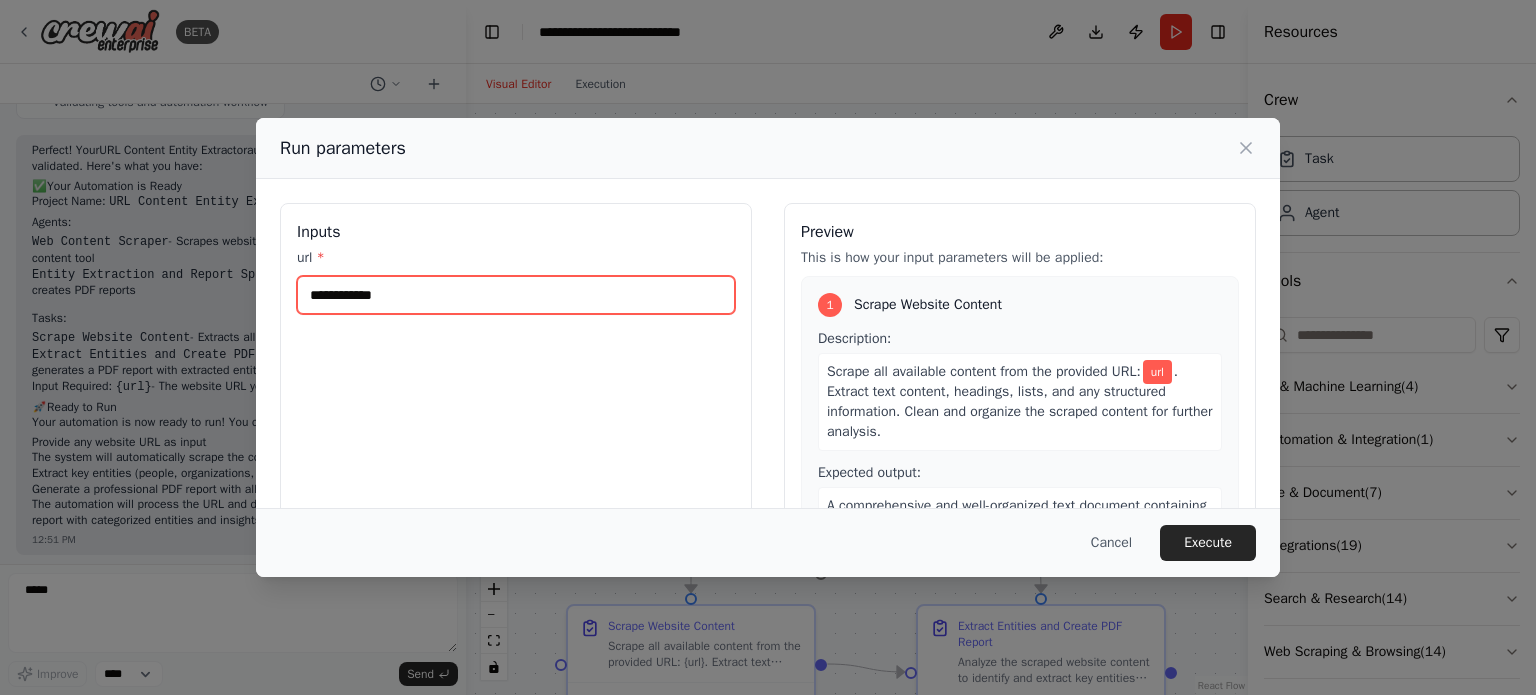 click on "url *" at bounding box center (516, 295) 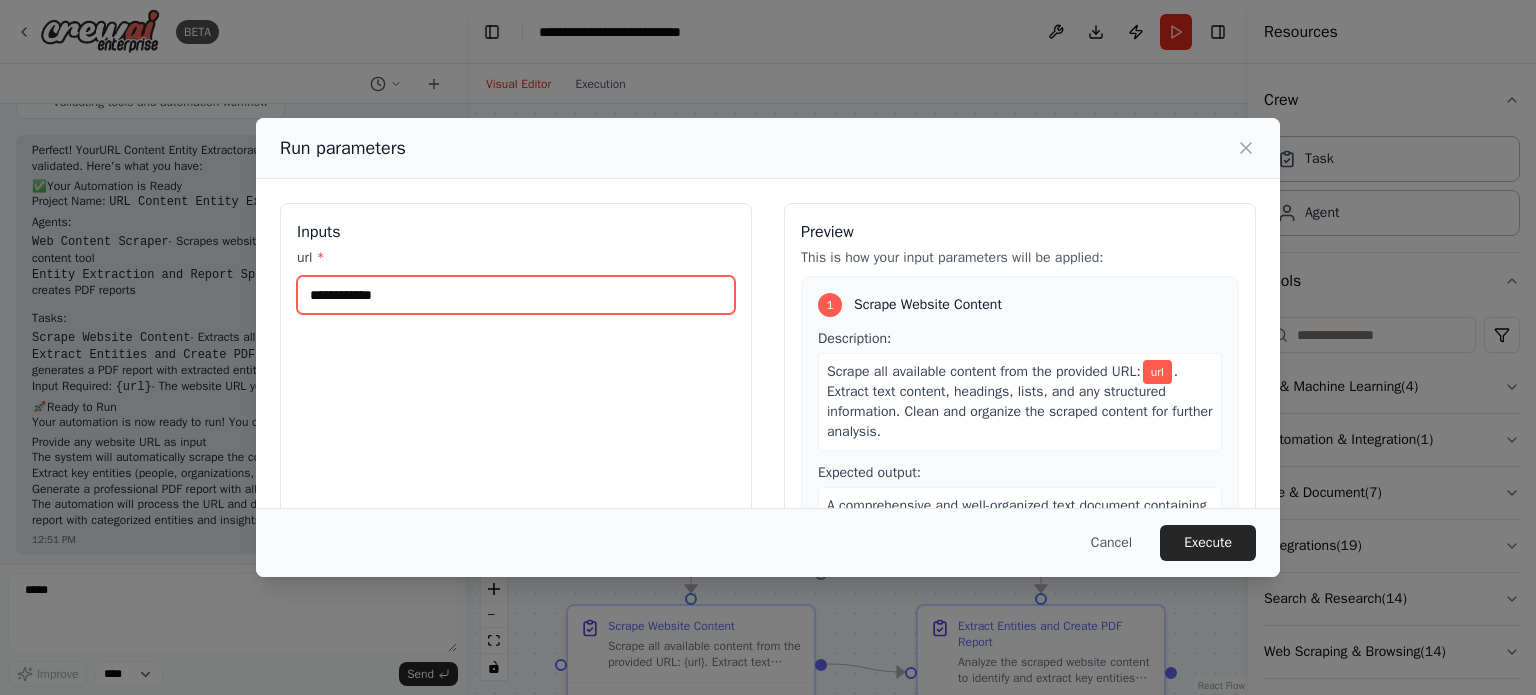 paste on "**********" 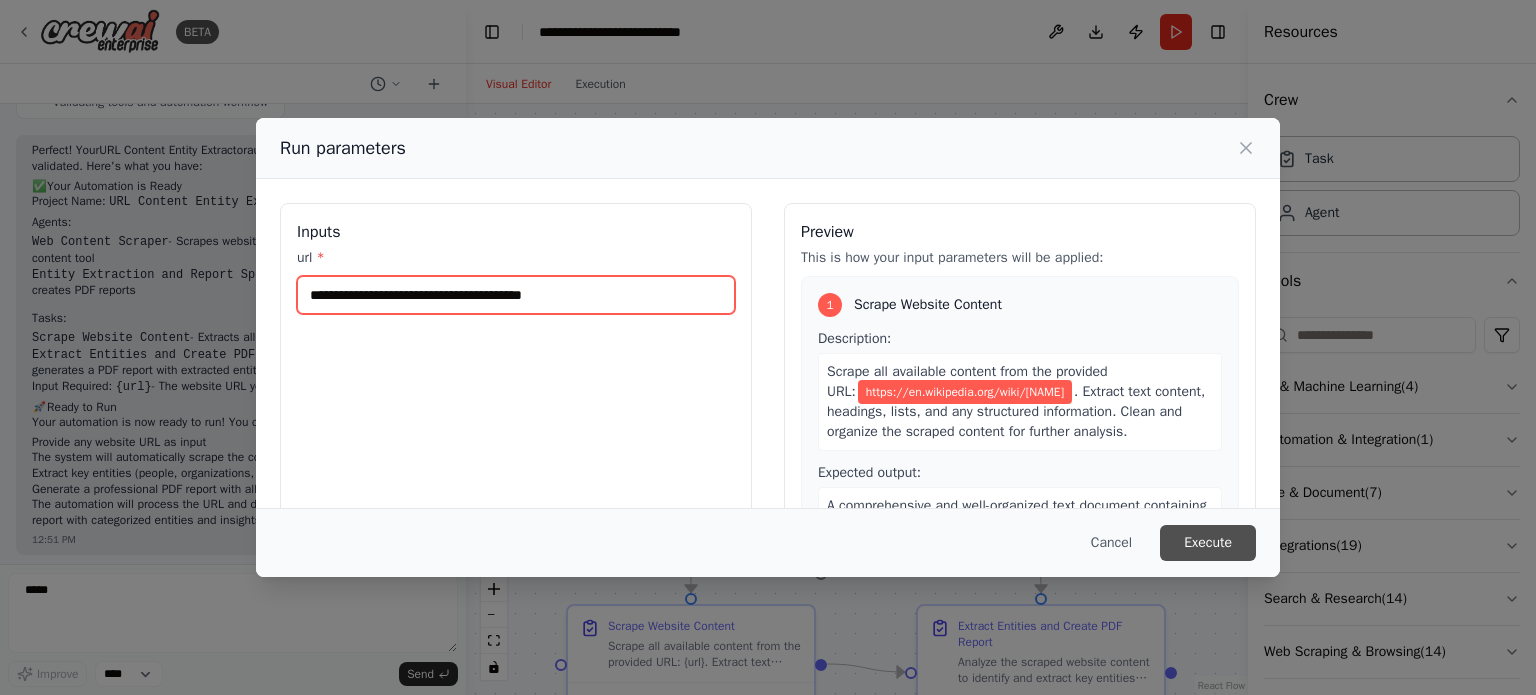type on "**********" 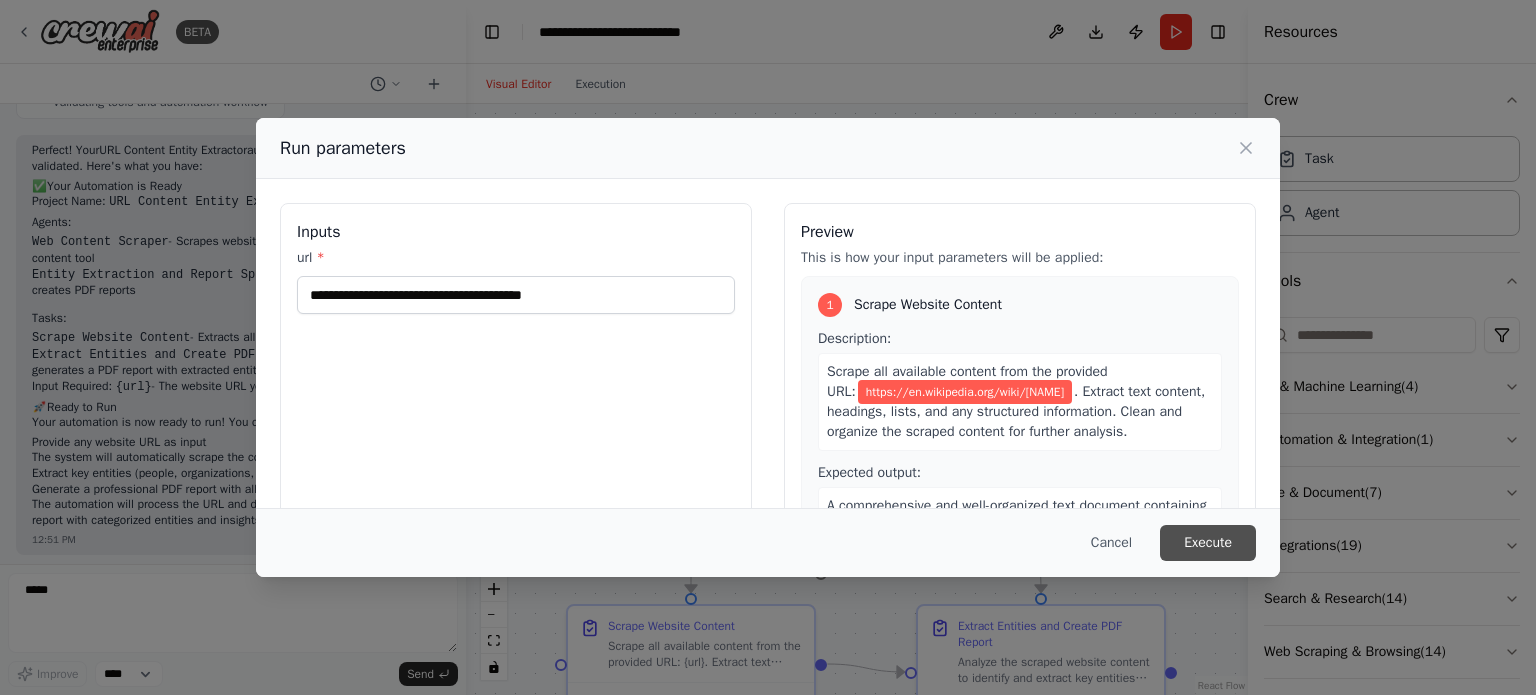 click on "Execute" at bounding box center (1208, 543) 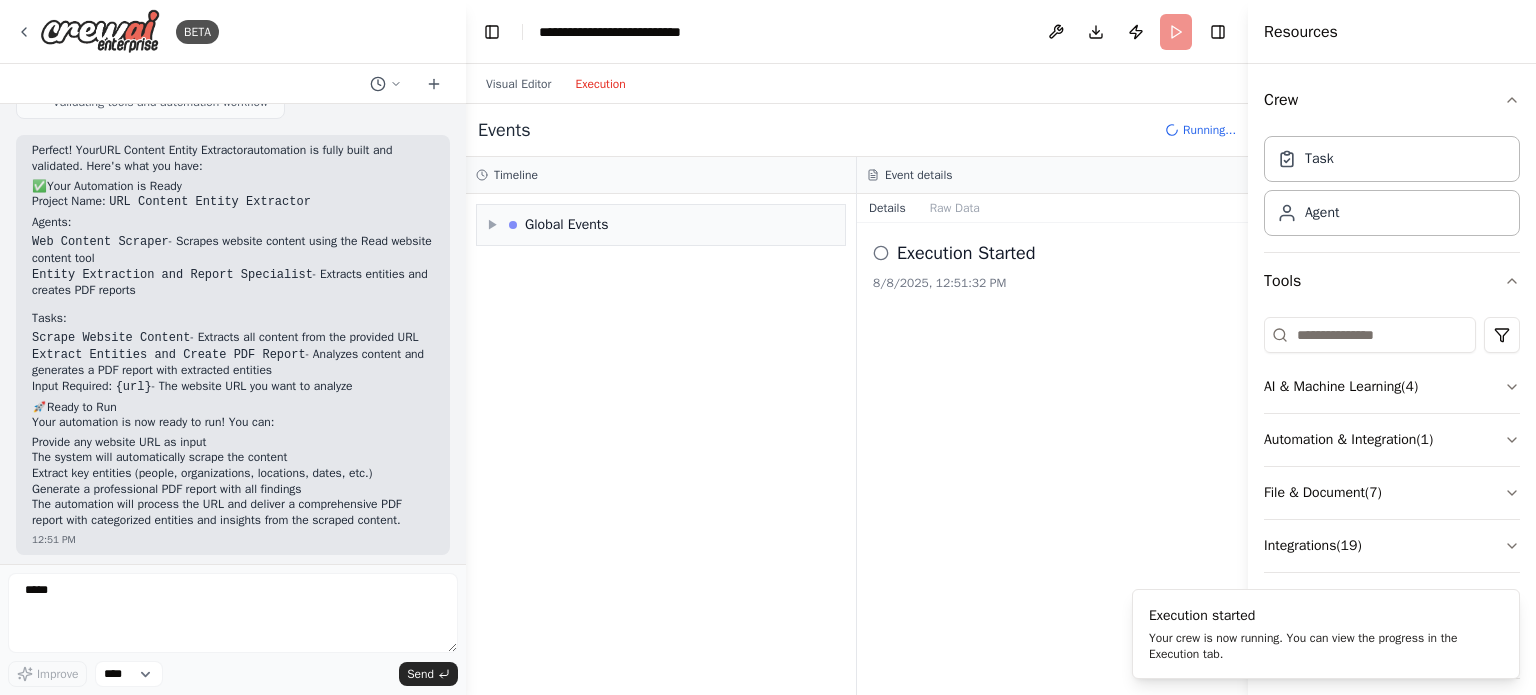 click on "Execution" at bounding box center (600, 84) 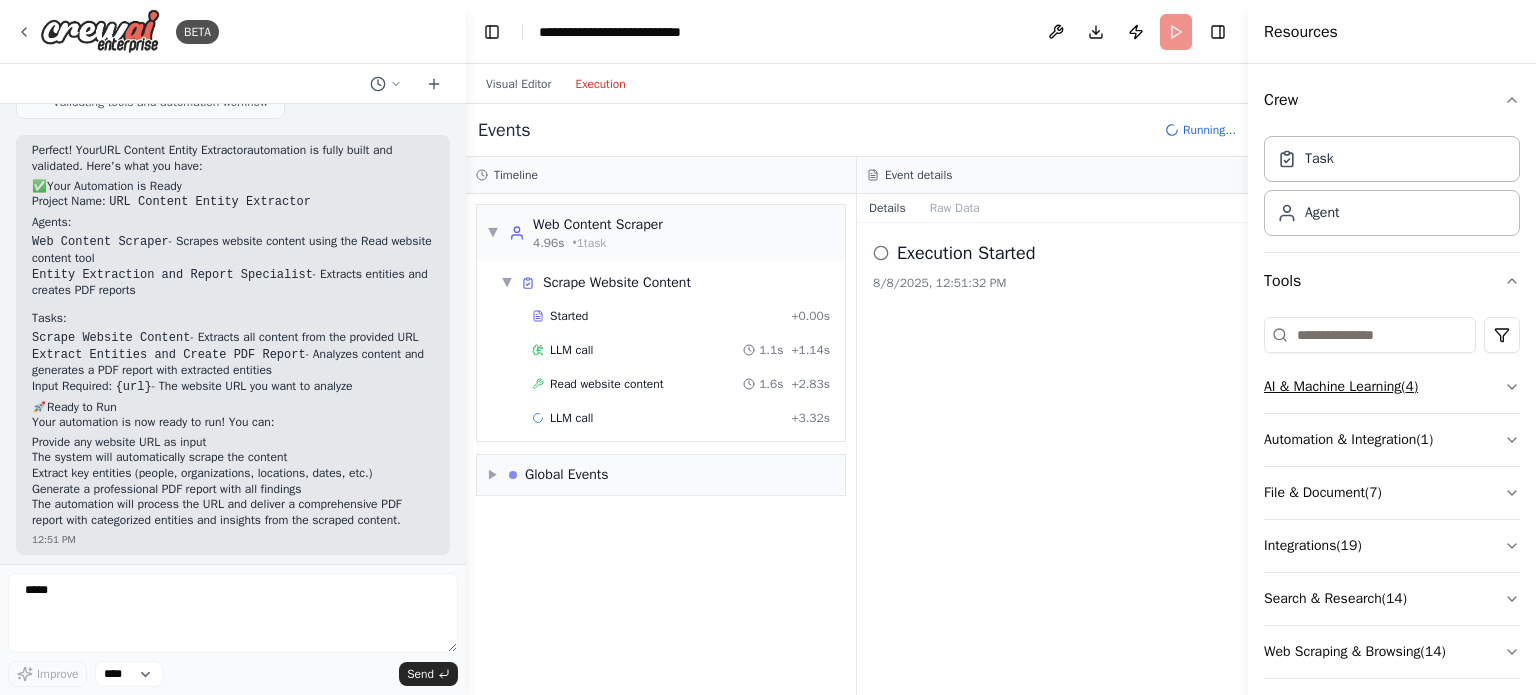 click on "AI & Machine Learning  ( 4 )" at bounding box center (1392, 387) 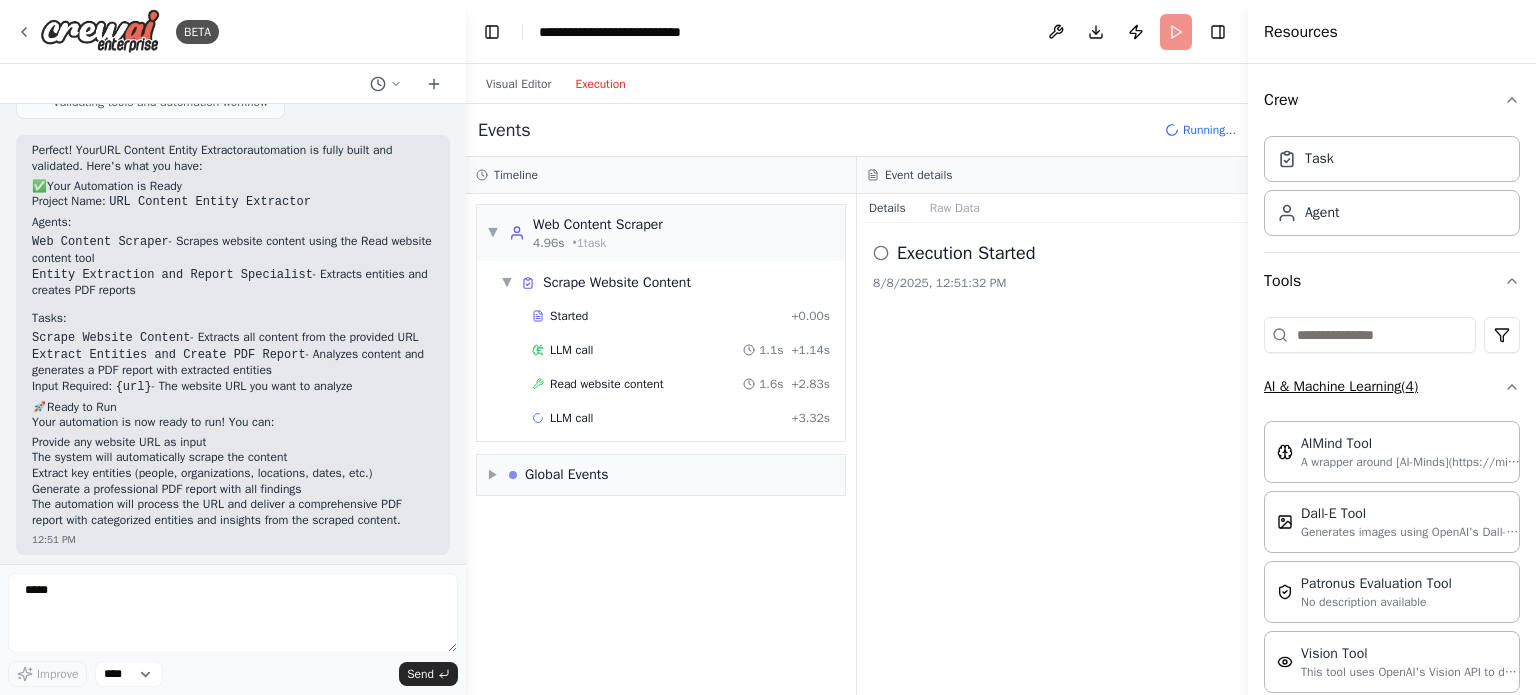 click on "AI & Machine Learning  ( 4 )" at bounding box center (1392, 387) 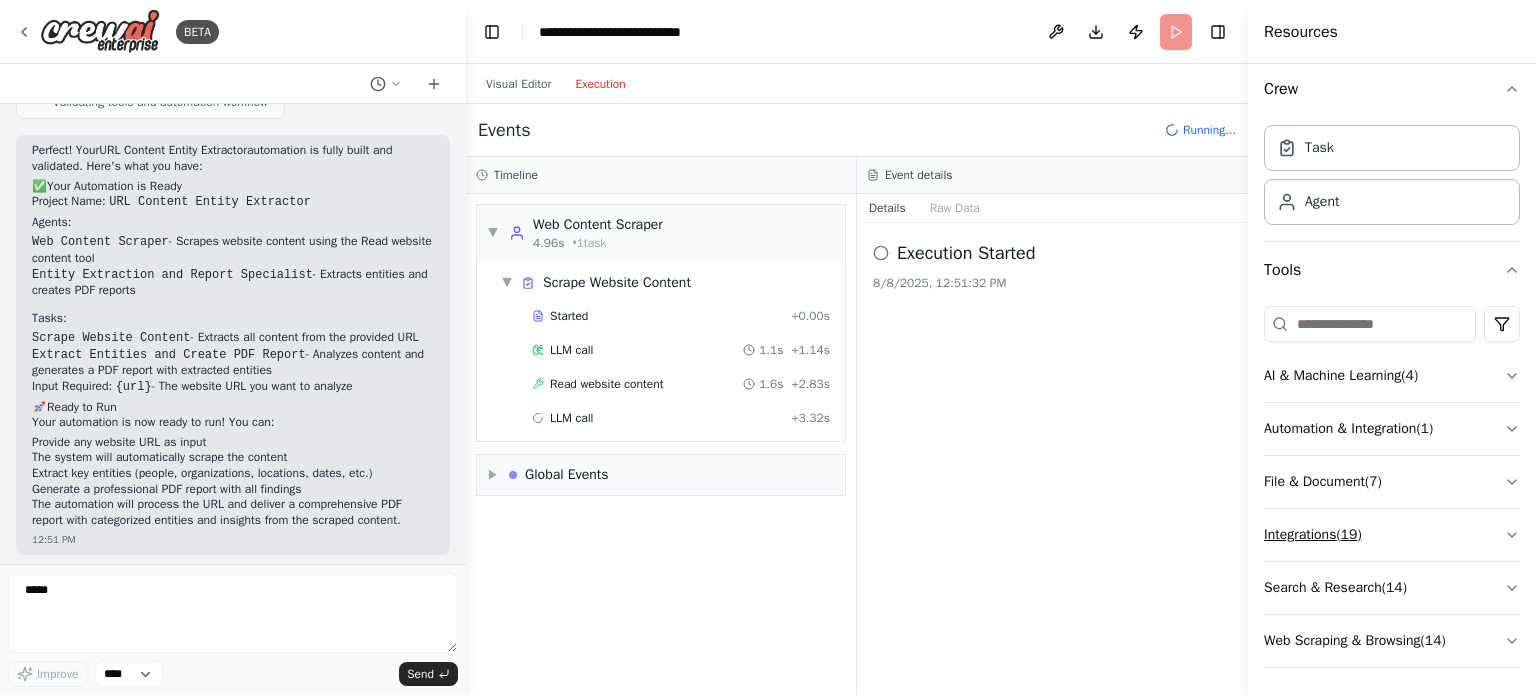 scroll, scrollTop: 13, scrollLeft: 0, axis: vertical 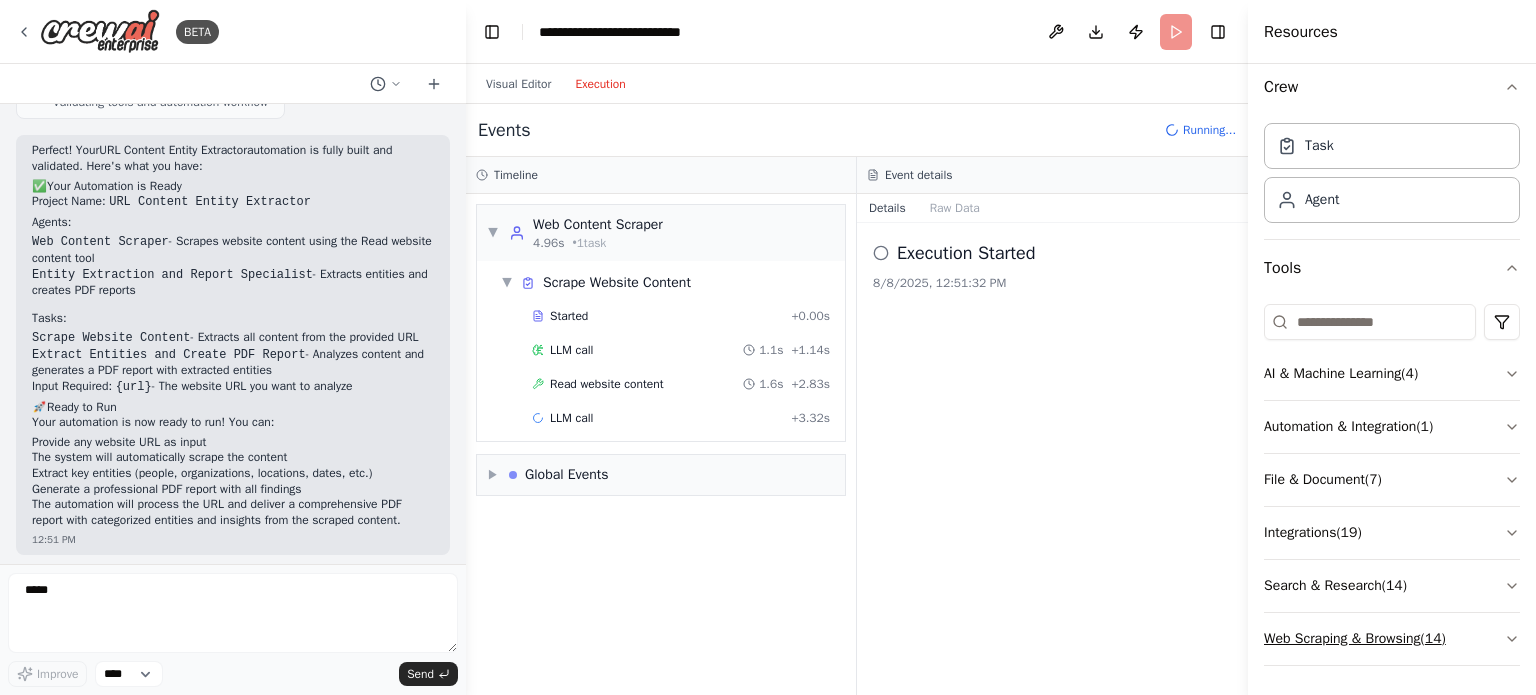 click on "Web Scraping & Browsing  ( 14 )" at bounding box center [1392, 639] 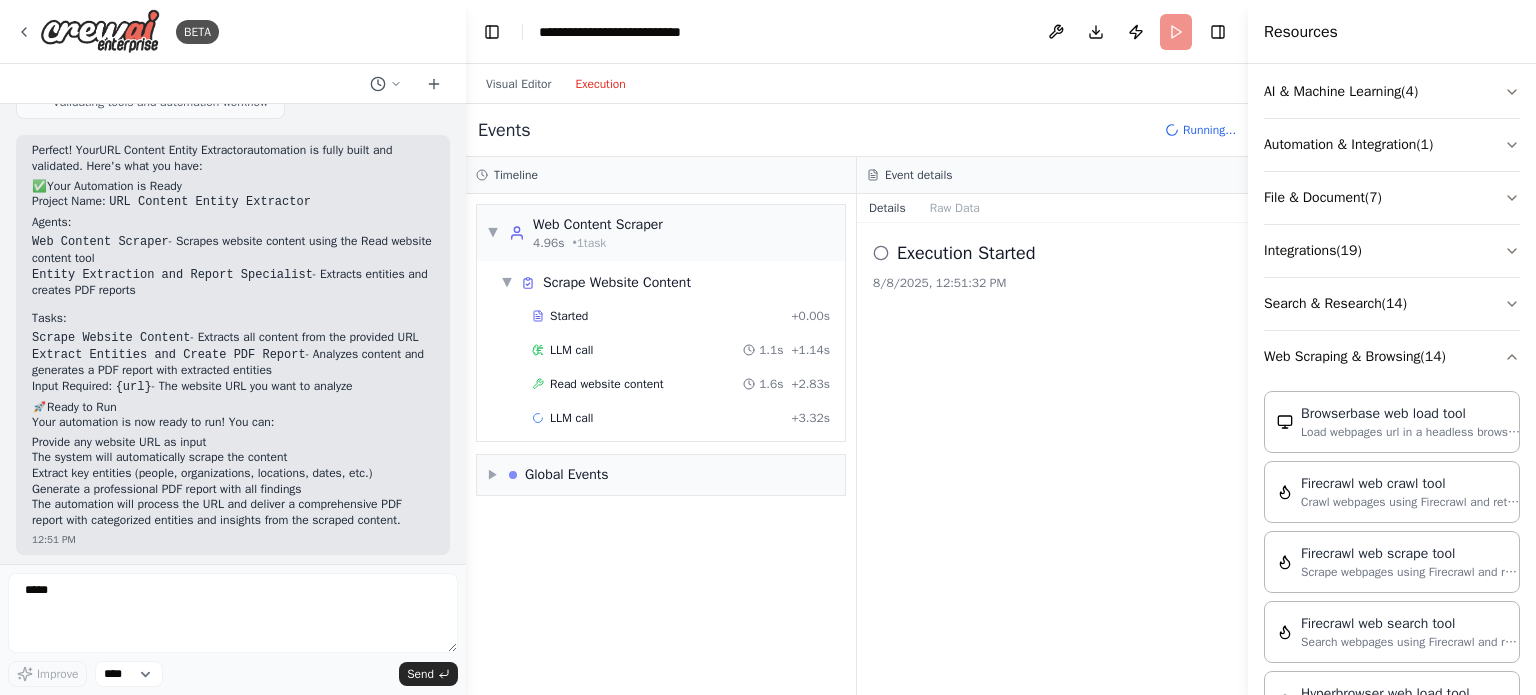 scroll, scrollTop: 280, scrollLeft: 0, axis: vertical 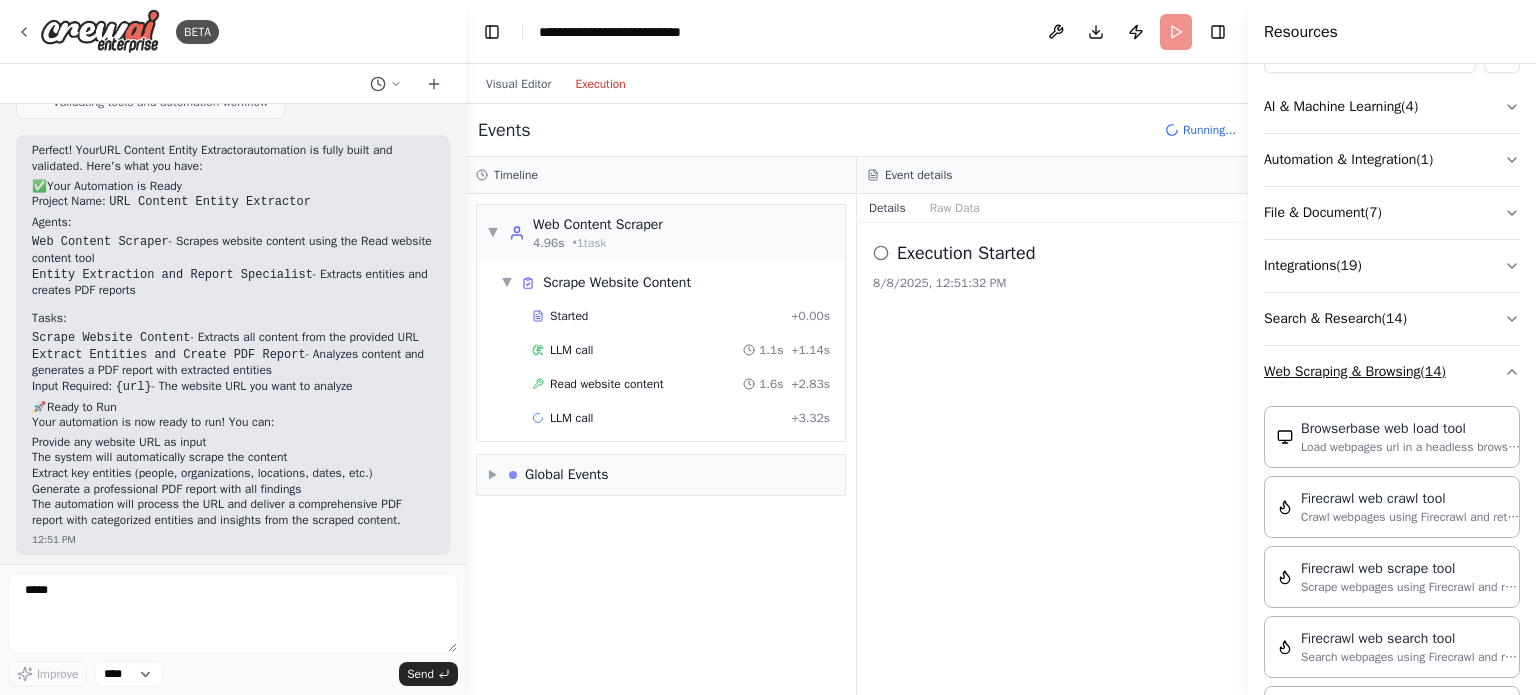 click on "Web Scraping & Browsing  ( 14 )" at bounding box center (1392, 372) 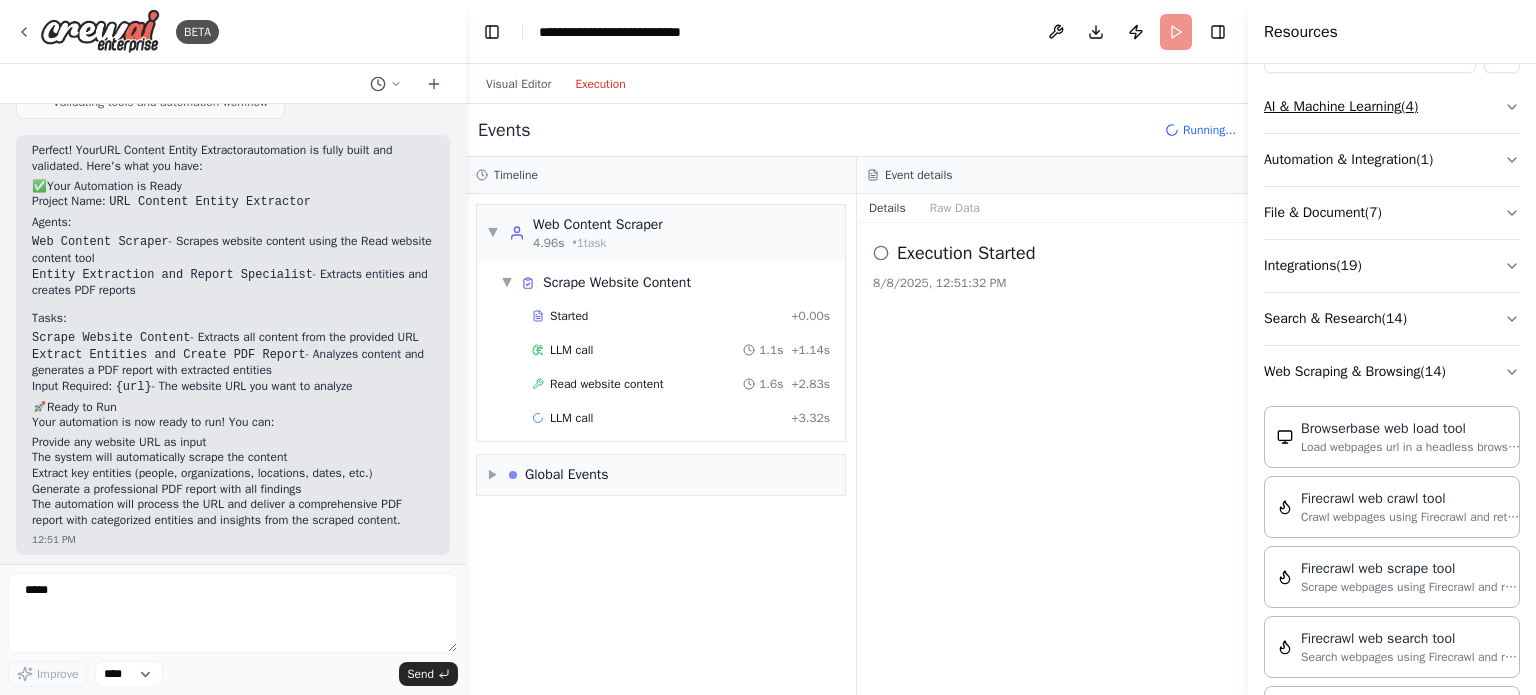 scroll, scrollTop: 13, scrollLeft: 0, axis: vertical 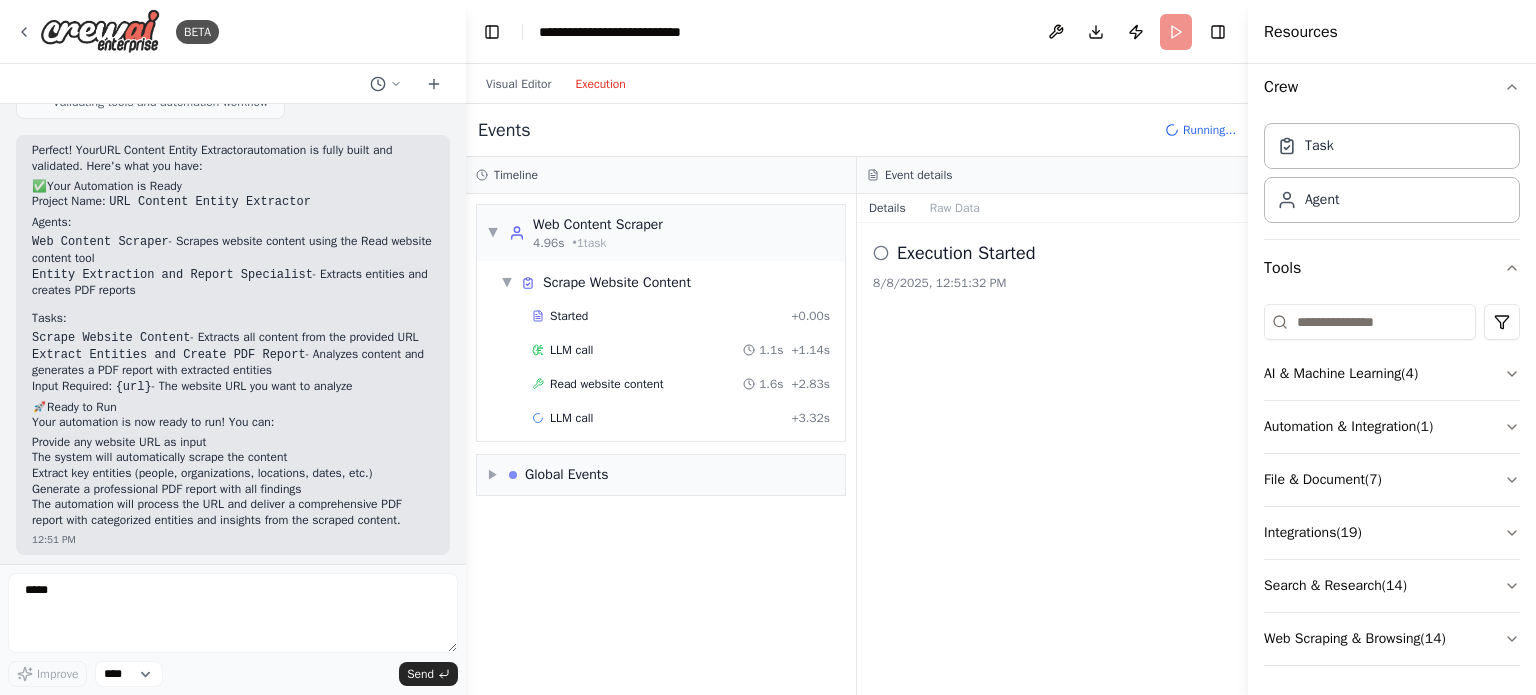 click on "Execution" at bounding box center (600, 84) 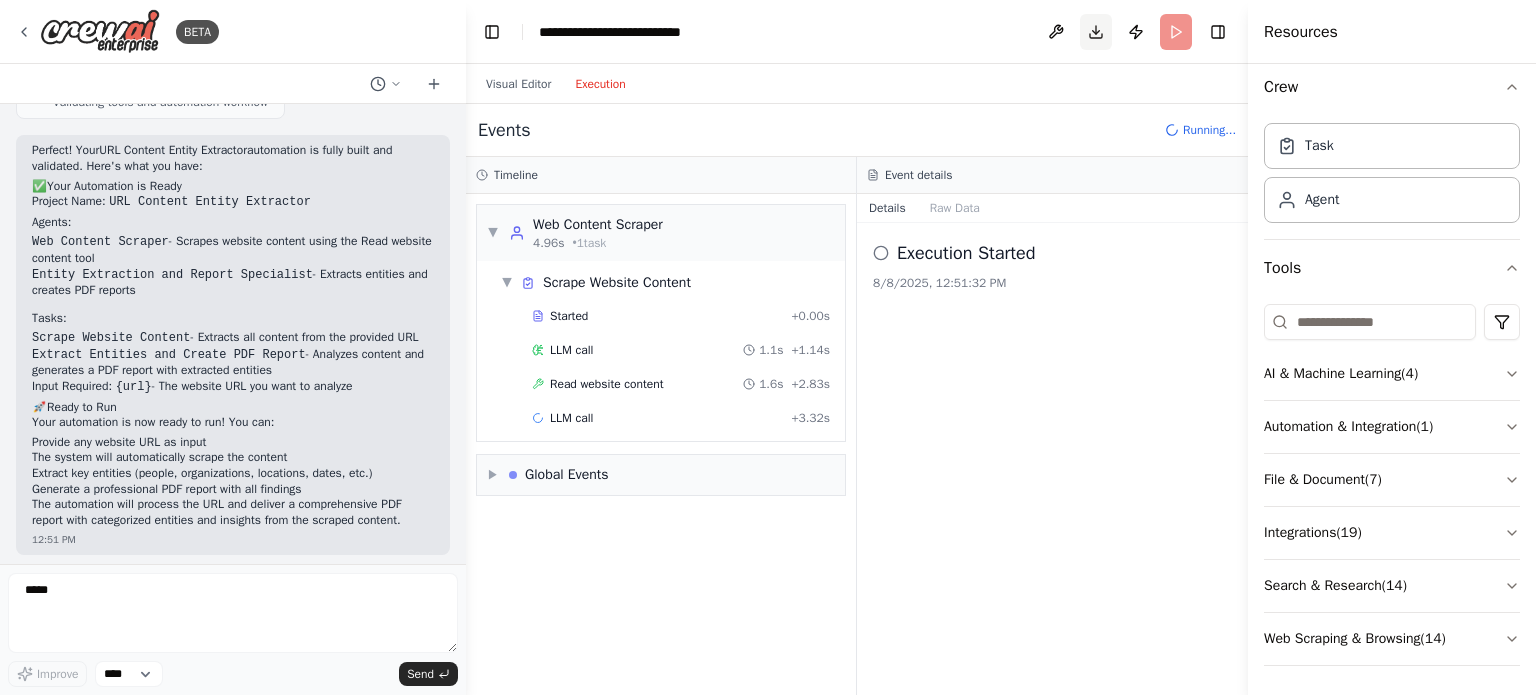 click on "Download" at bounding box center [1096, 32] 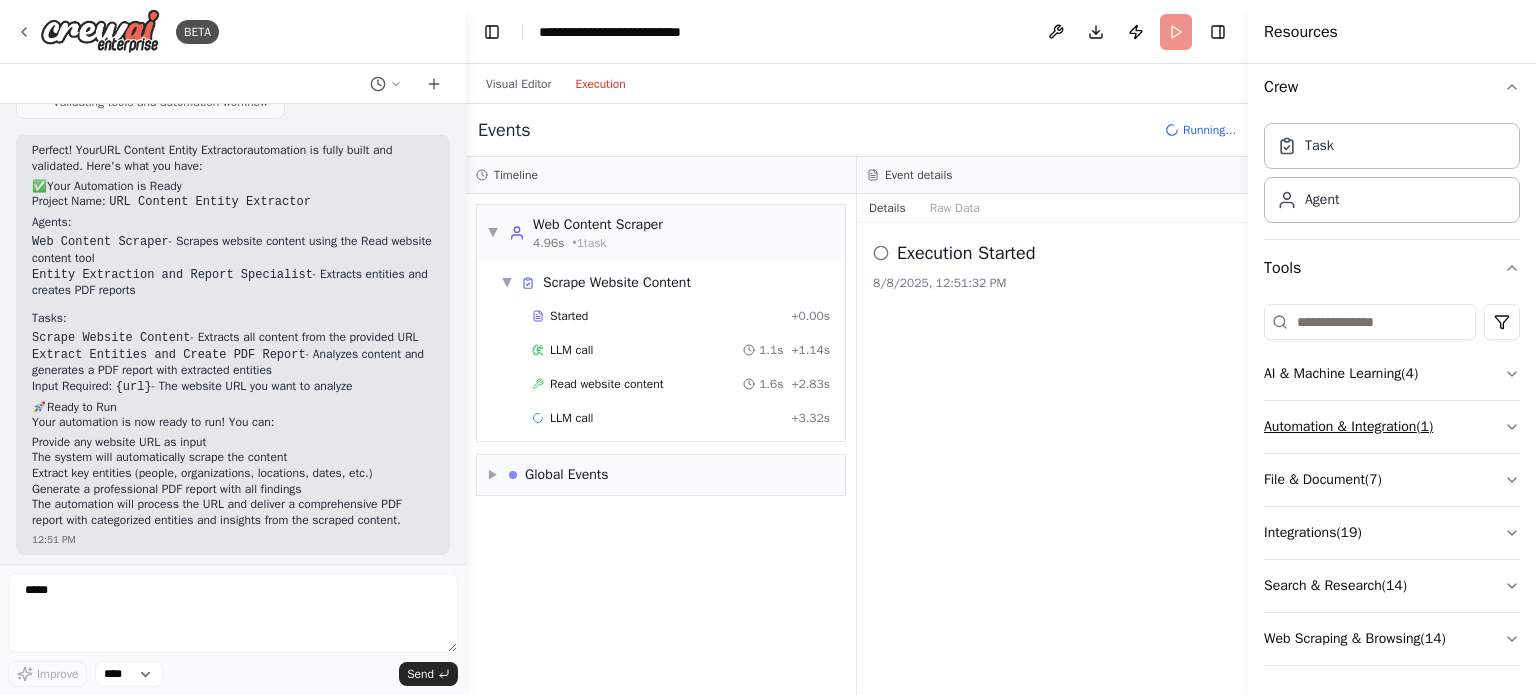 click on "Automation & Integration  ( 1 )" at bounding box center (1392, 427) 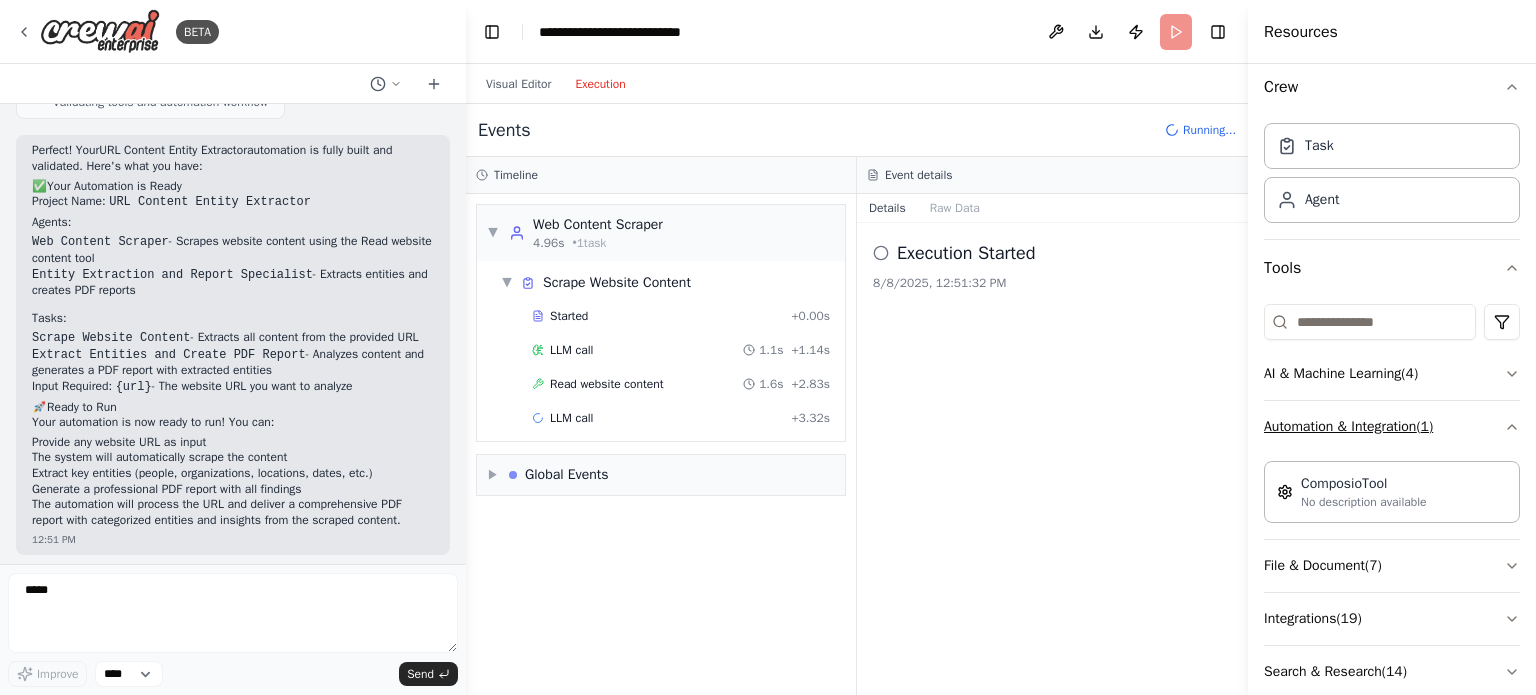 click on "Automation & Integration  ( 1 )" at bounding box center (1392, 427) 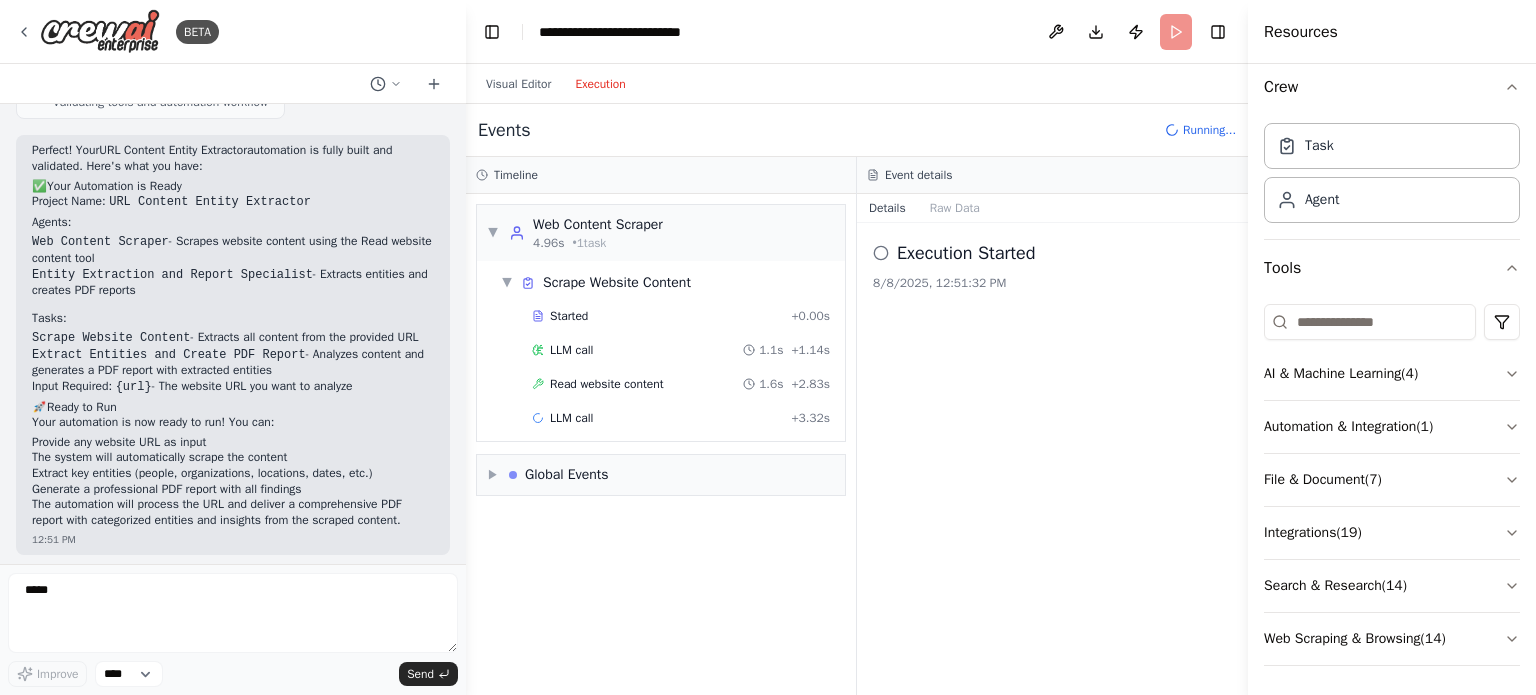 click on "Execution" at bounding box center [600, 84] 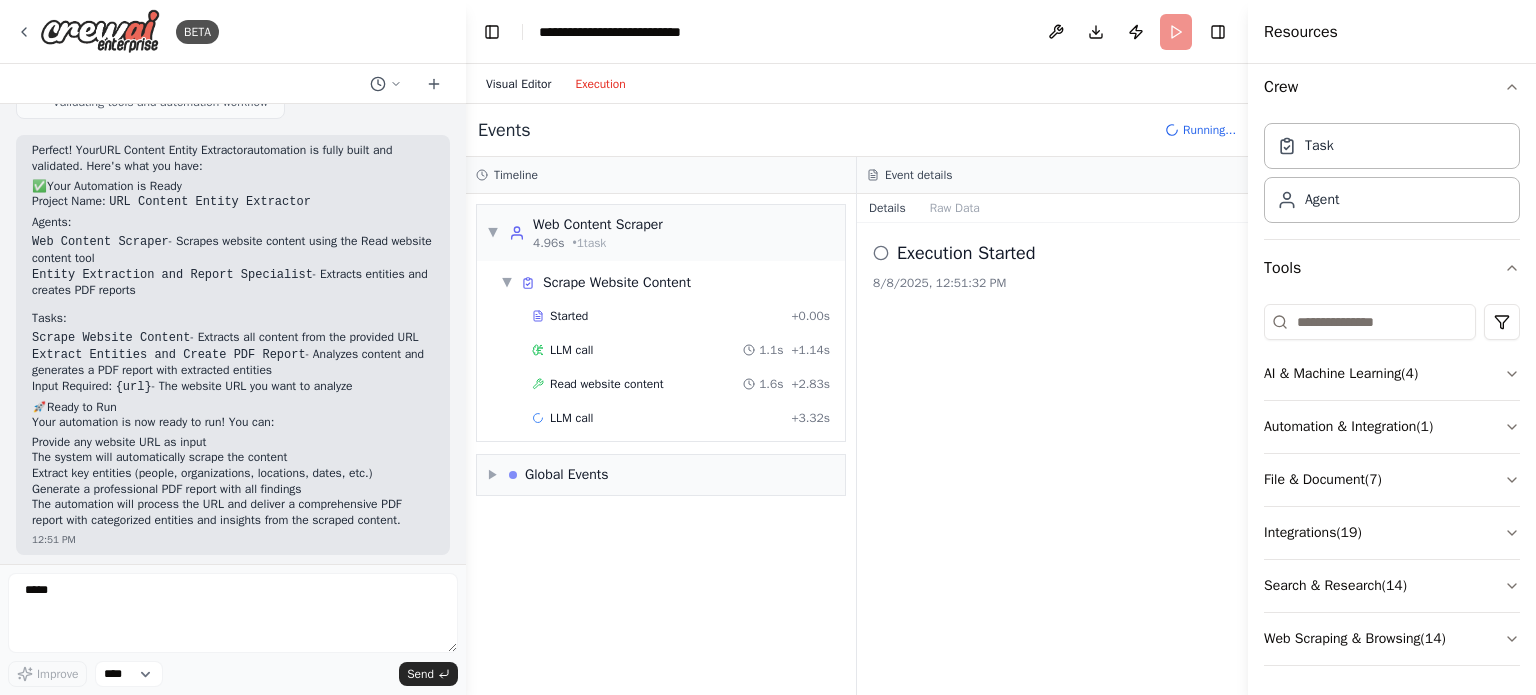click on "Visual Editor" at bounding box center [518, 84] 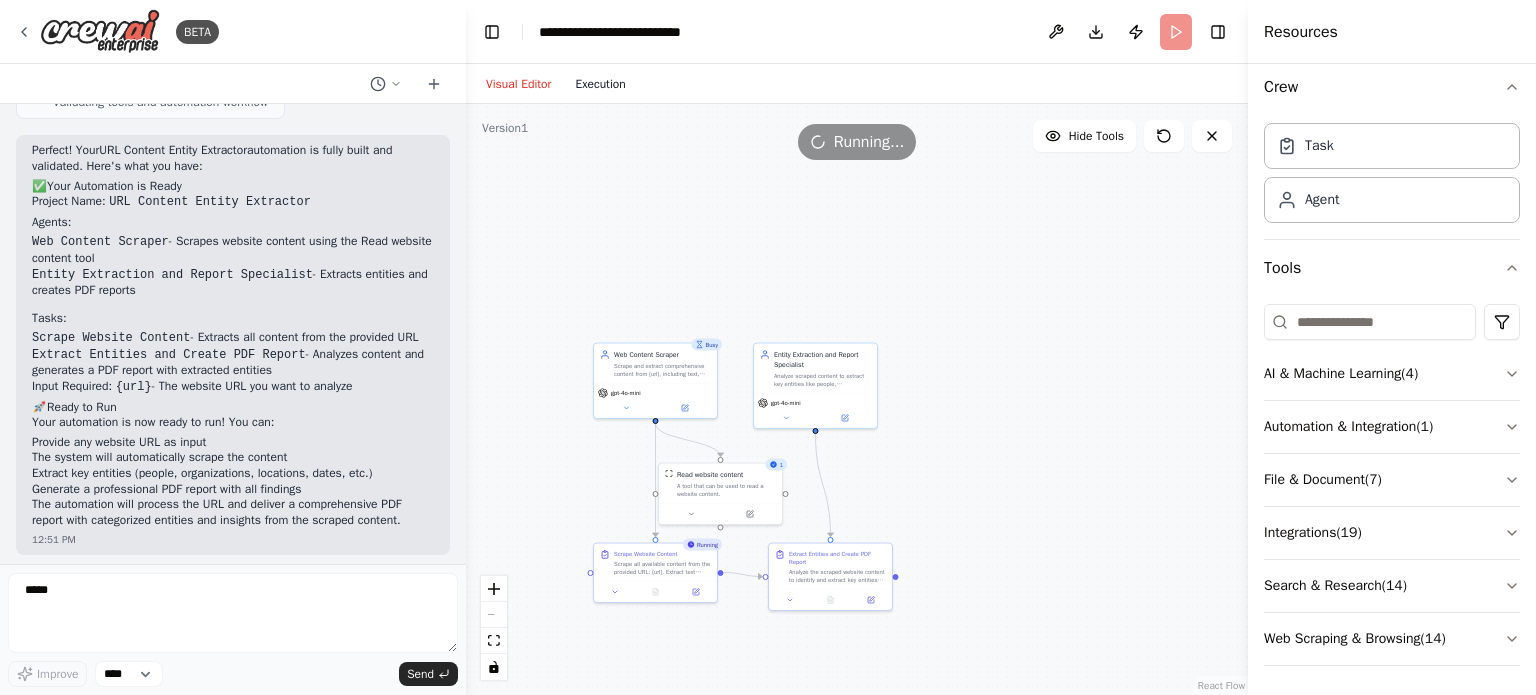 click on "Execution" at bounding box center [600, 84] 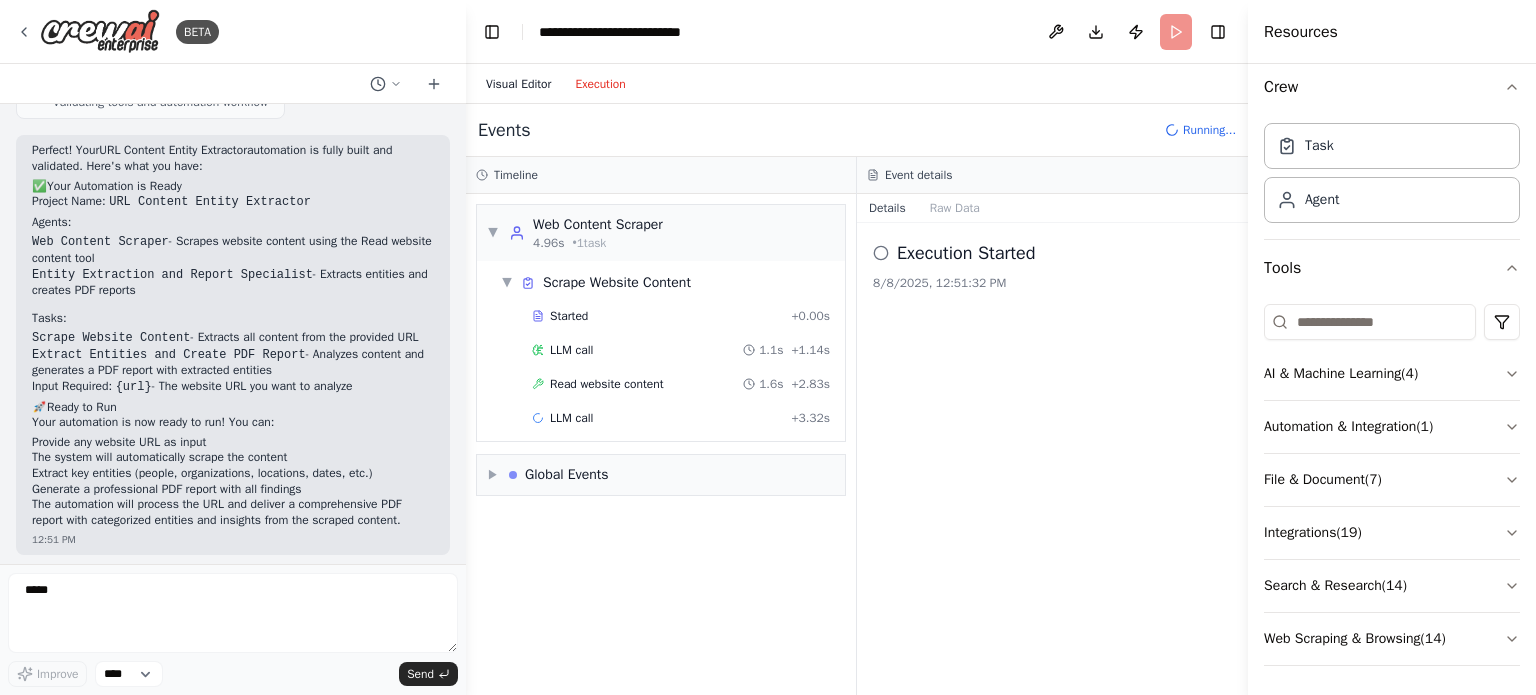 click on "Visual Editor" at bounding box center (518, 84) 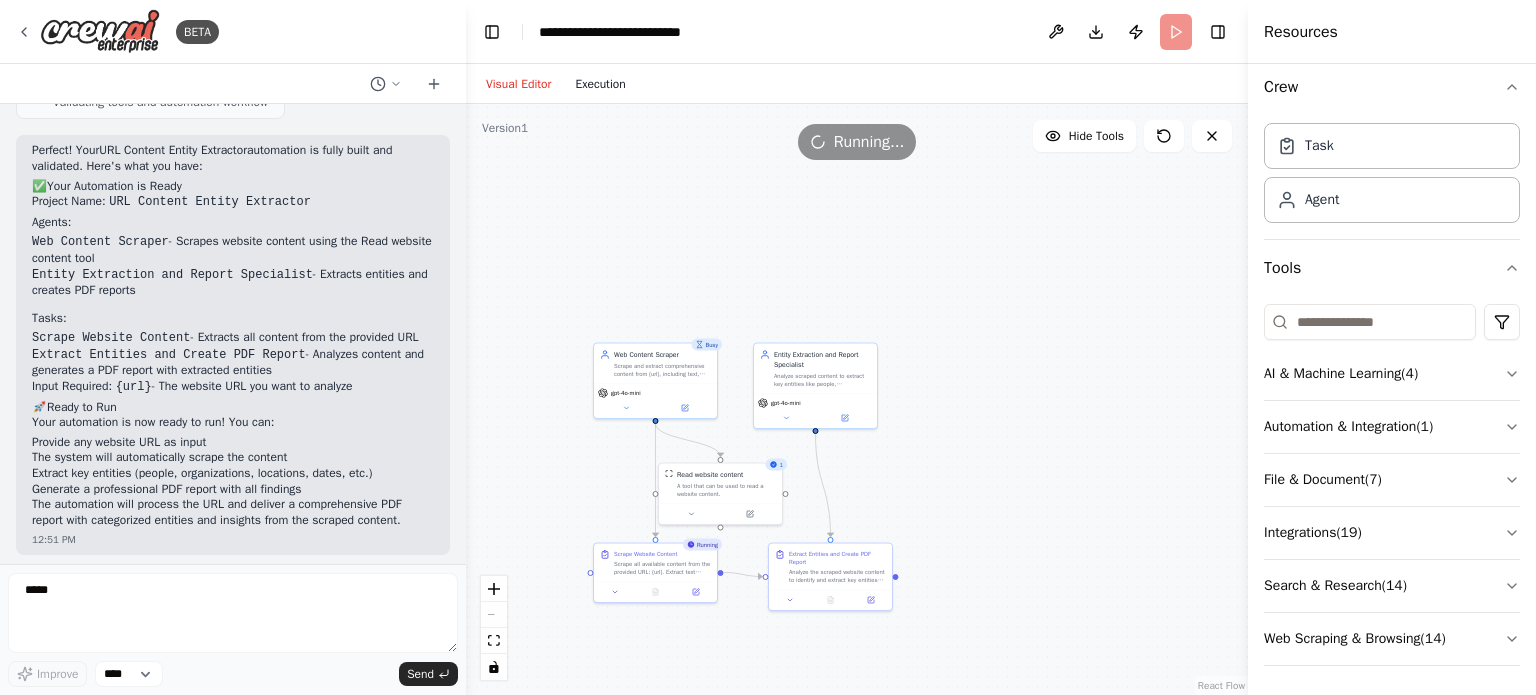 click on "Execution" at bounding box center (600, 84) 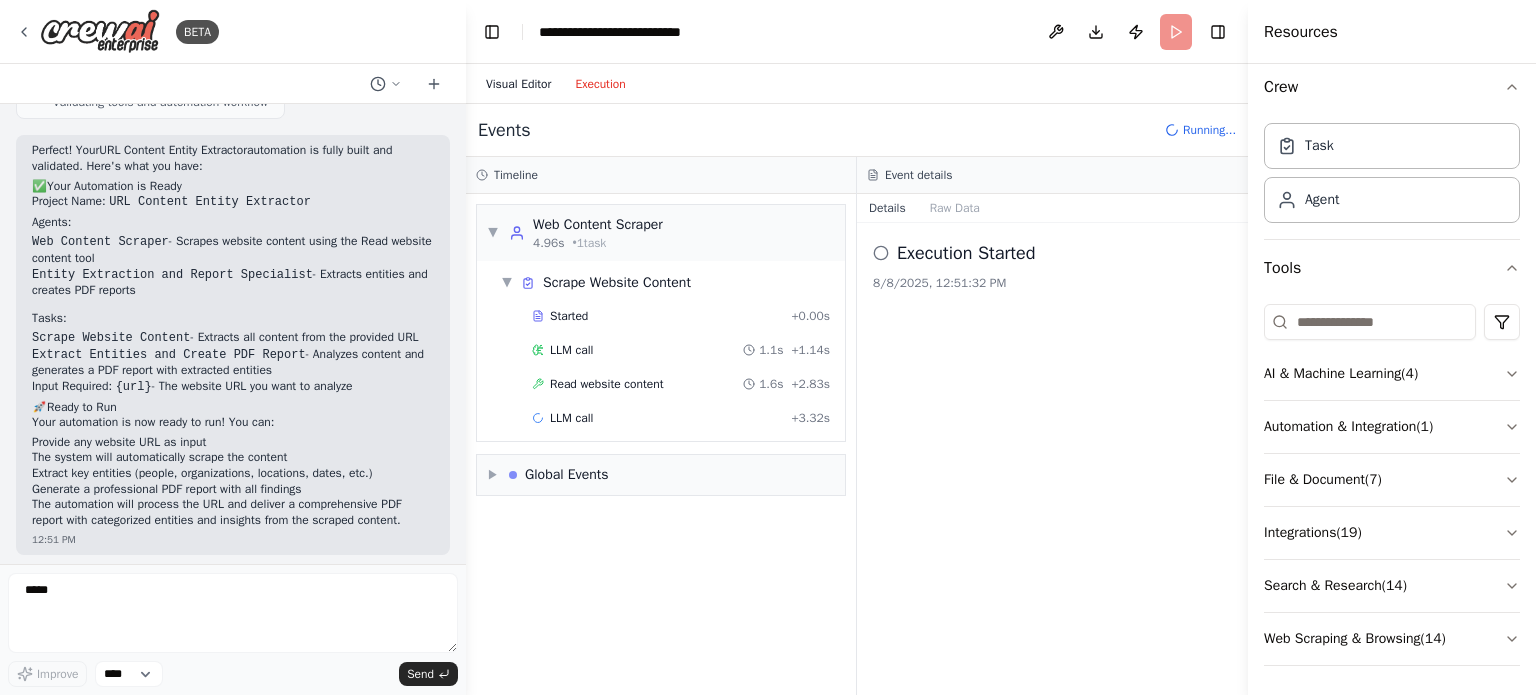 click on "Visual Editor" at bounding box center (518, 84) 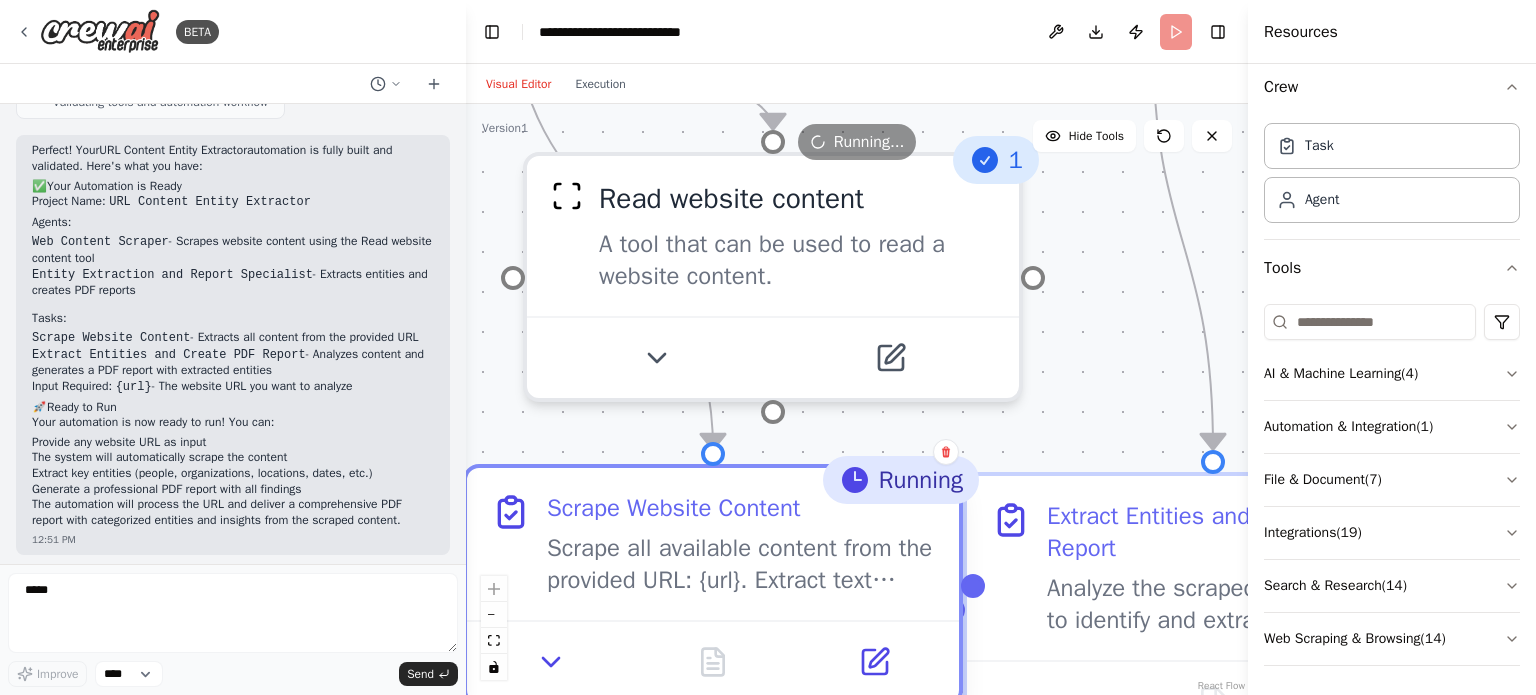 drag, startPoint x: 645, startPoint y: 559, endPoint x: 864, endPoint y: 544, distance: 219.51309 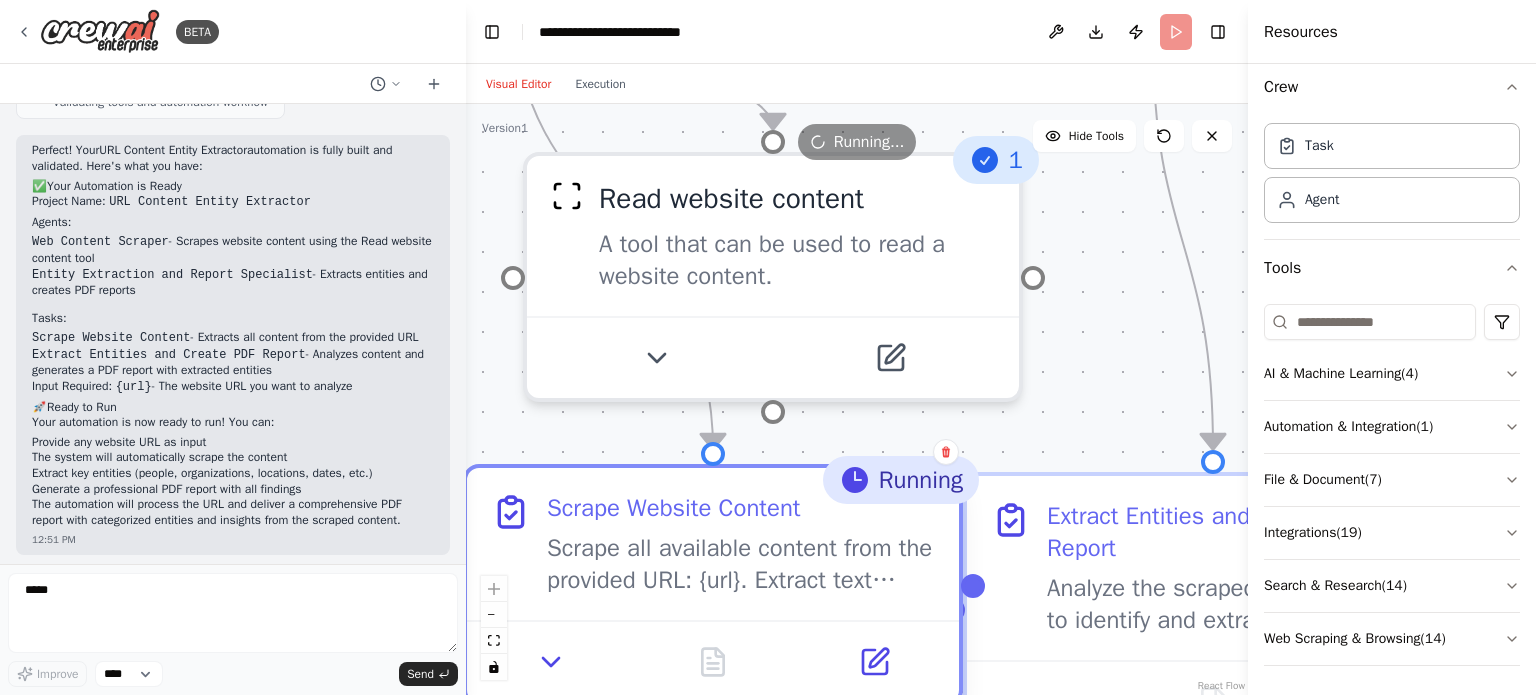 click on "Scrape all available content from the provided URL: {url}. Extract text content, headings, lists, and any structured information. Clean and organize the scraped content for further analysis." at bounding box center (741, 564) 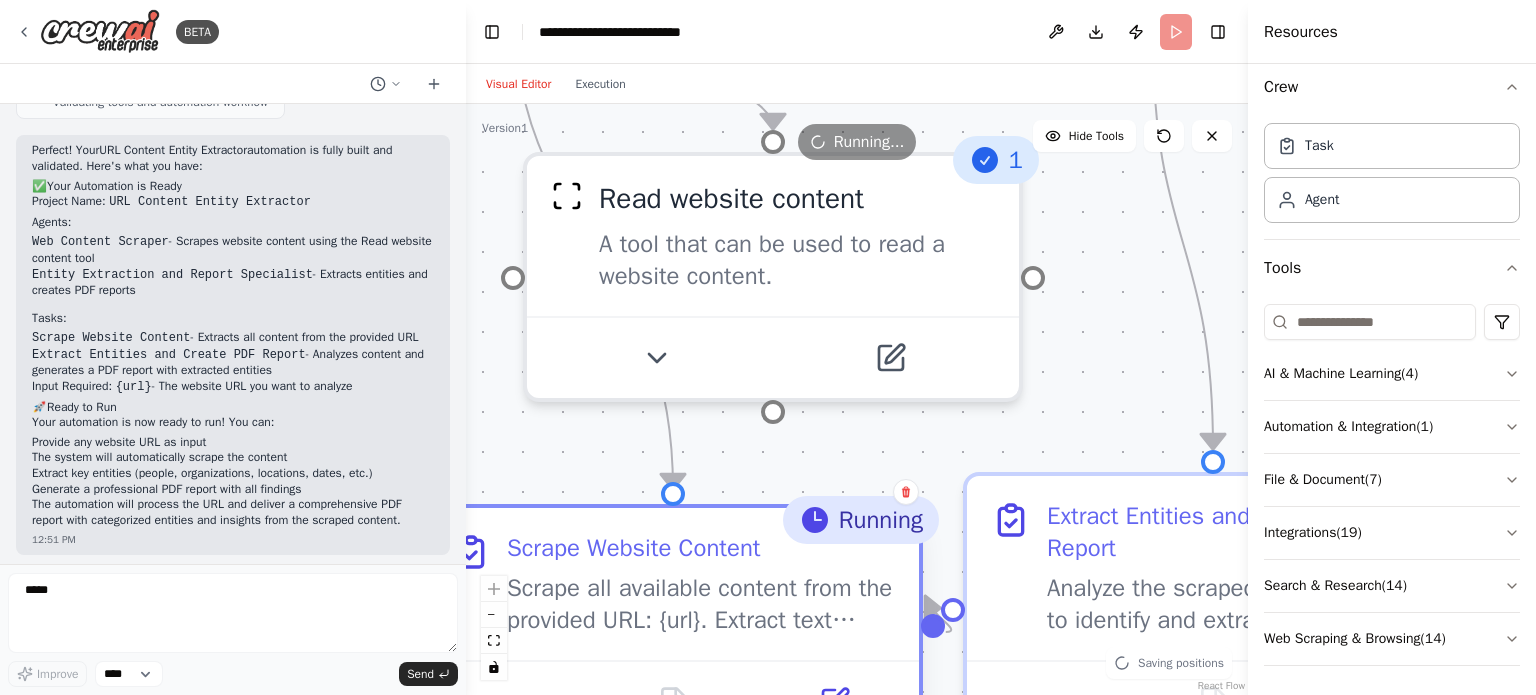 drag, startPoint x: 864, startPoint y: 544, endPoint x: 830, endPoint y: 583, distance: 51.739735 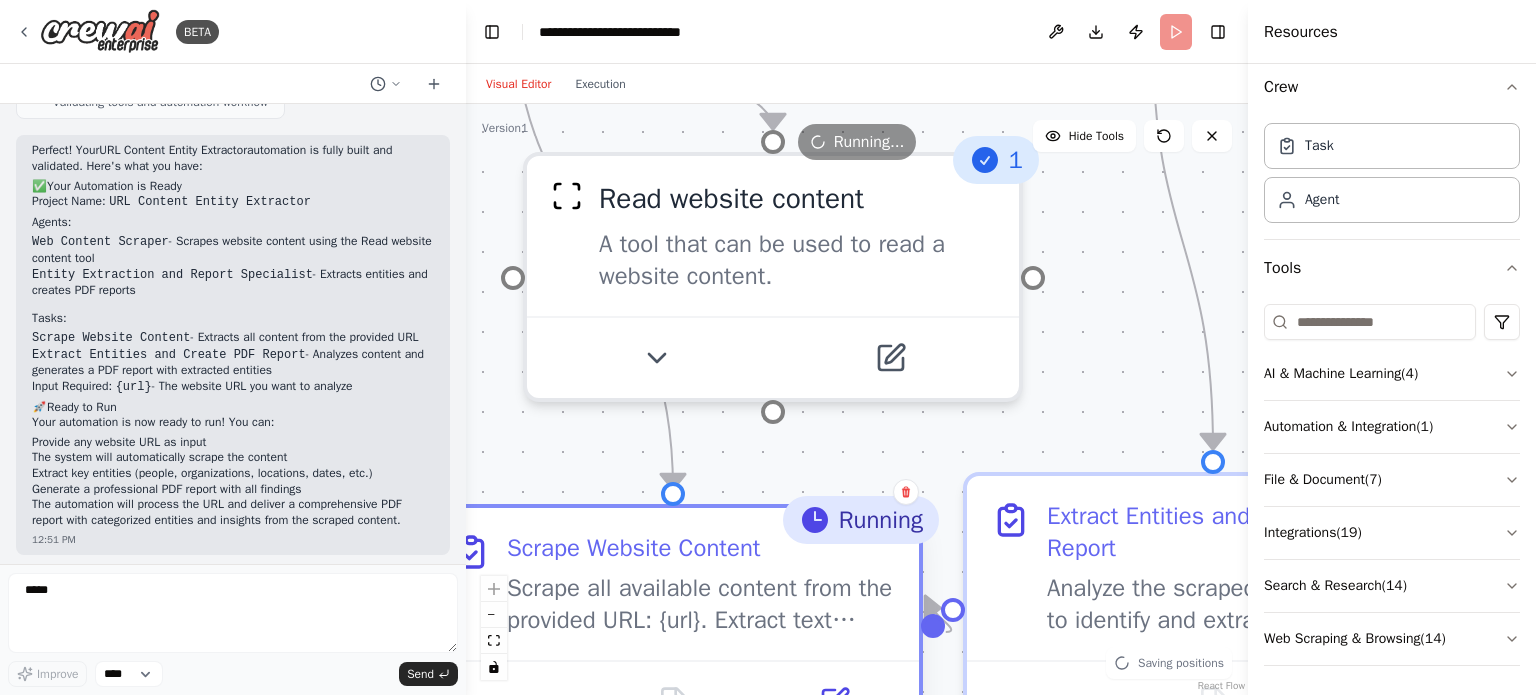 click on "Scrape all available content from the provided URL: {url}. Extract text content, headings, lists, and any structured information. Clean and organize the scraped content for further analysis." at bounding box center (701, 604) 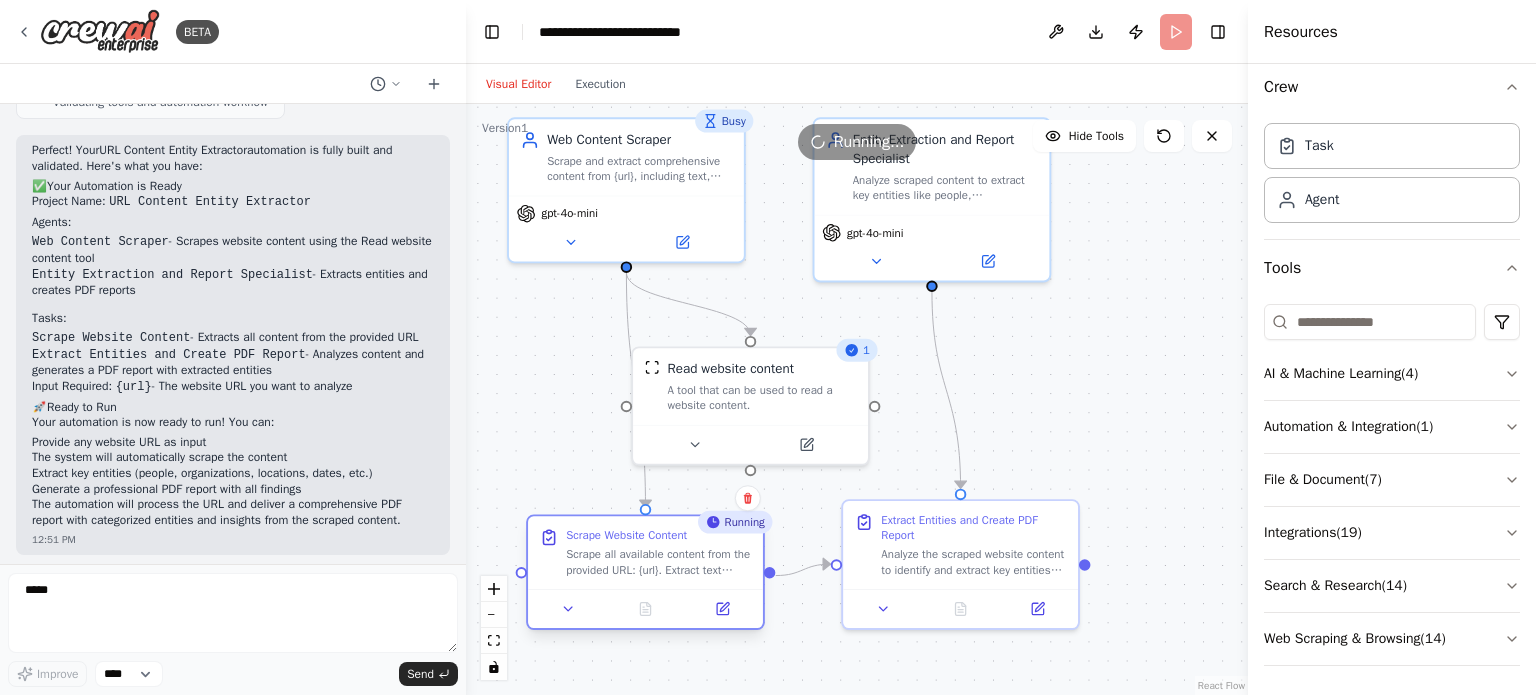 drag, startPoint x: 704, startPoint y: 567, endPoint x: 648, endPoint y: 562, distance: 56.22277 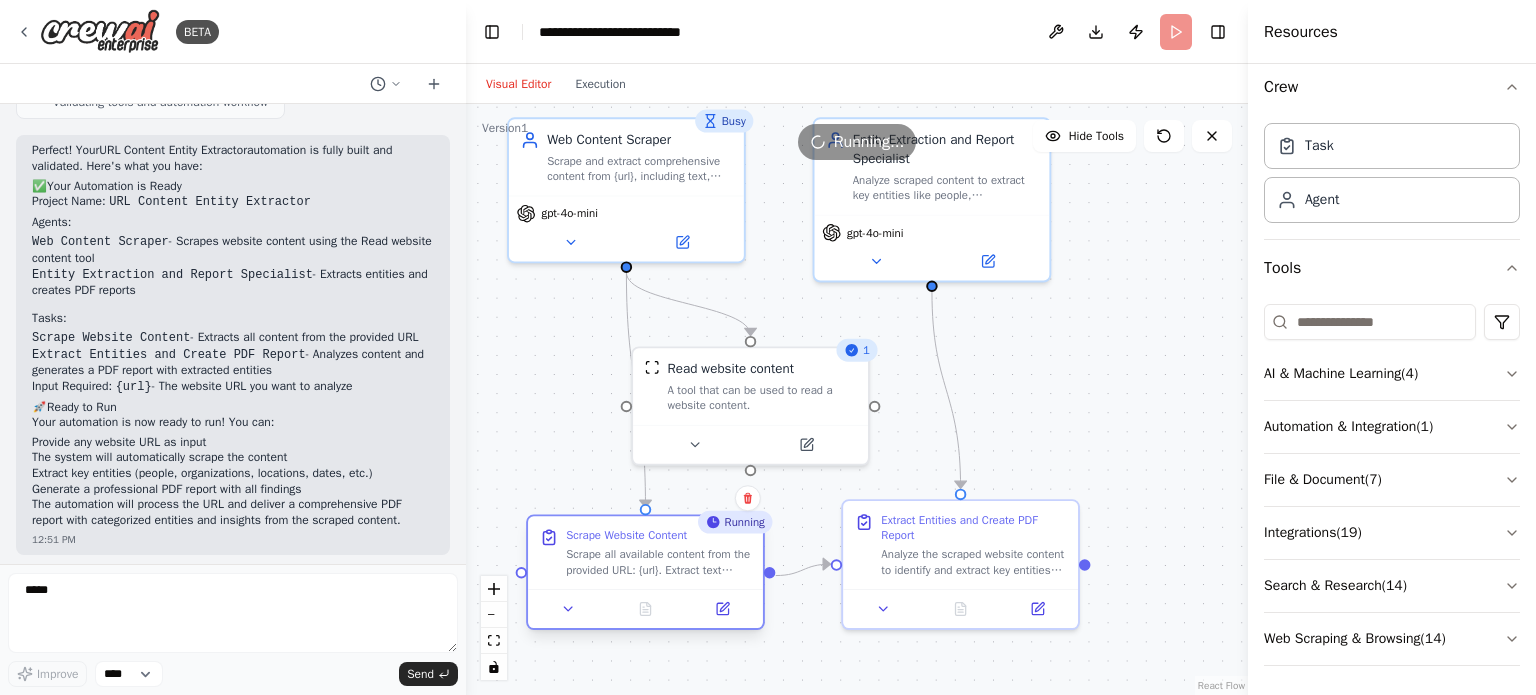click on "Scrape all available content from the provided URL: {url}. Extract text content, headings, lists, and any structured information. Clean and organize the scraped content for further analysis." at bounding box center (658, 562) 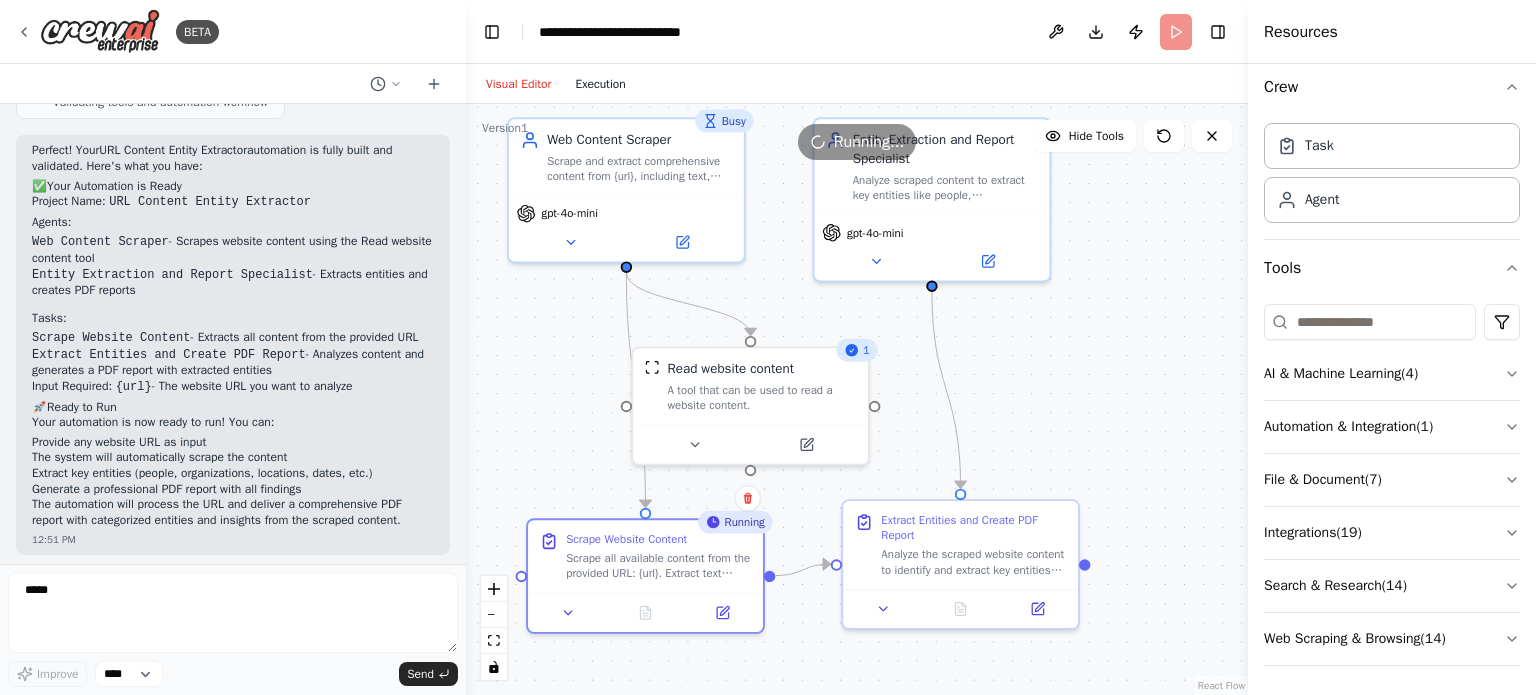 click on "Execution" at bounding box center [600, 84] 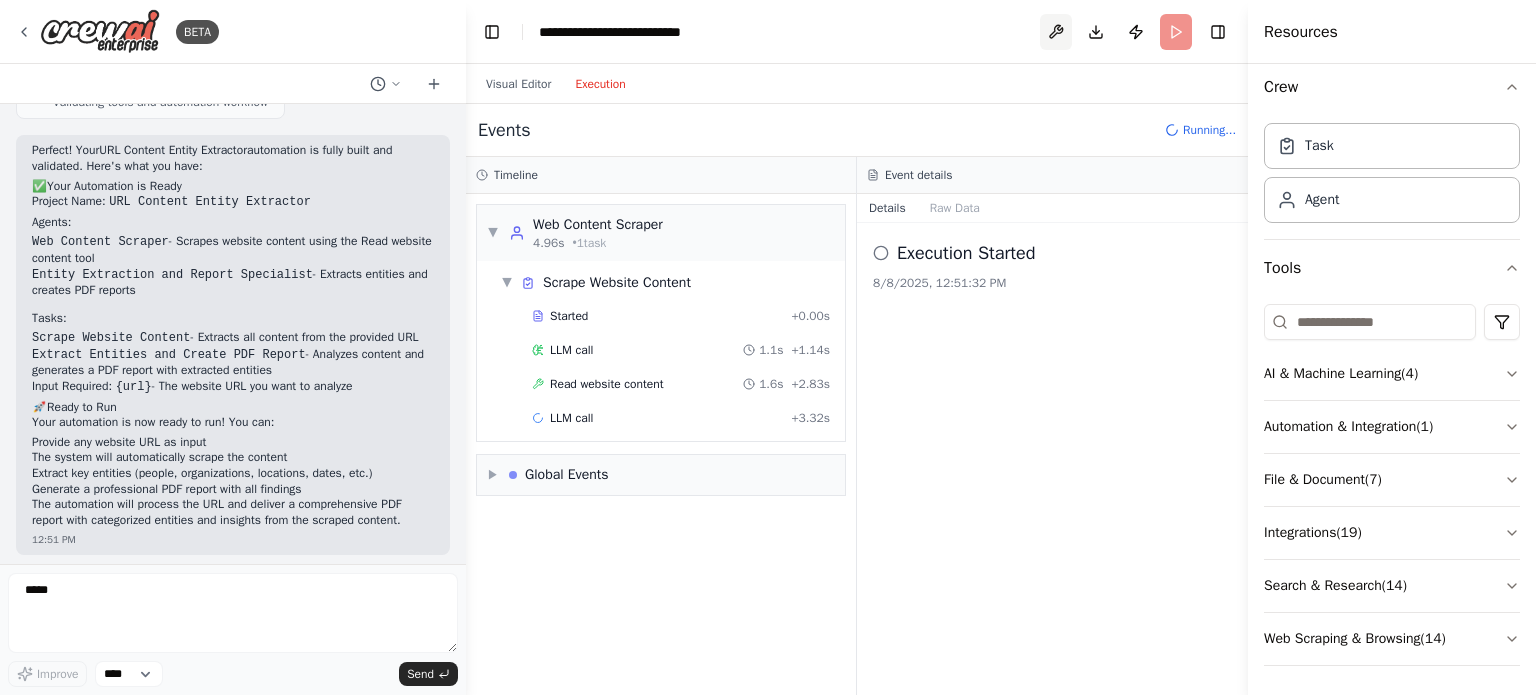 click at bounding box center [1056, 32] 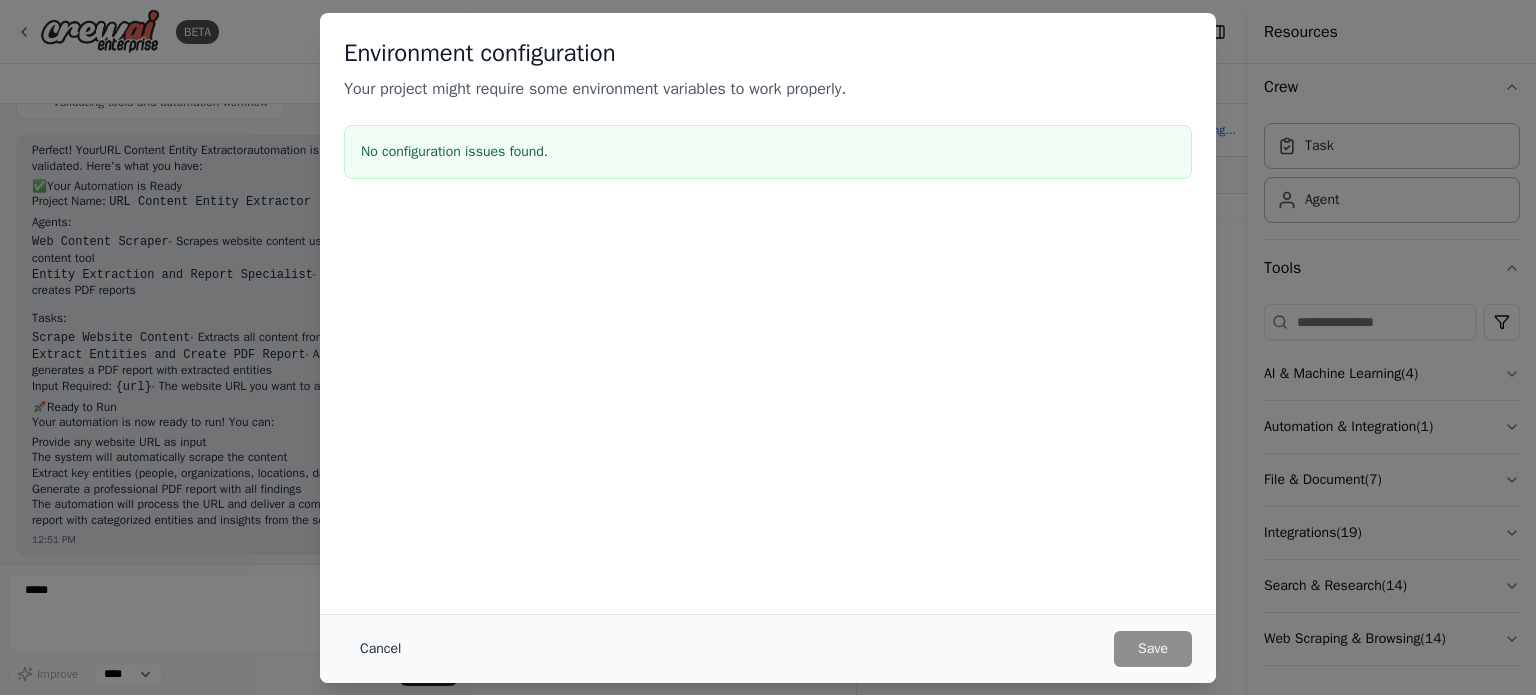 click on "Cancel" at bounding box center (380, 649) 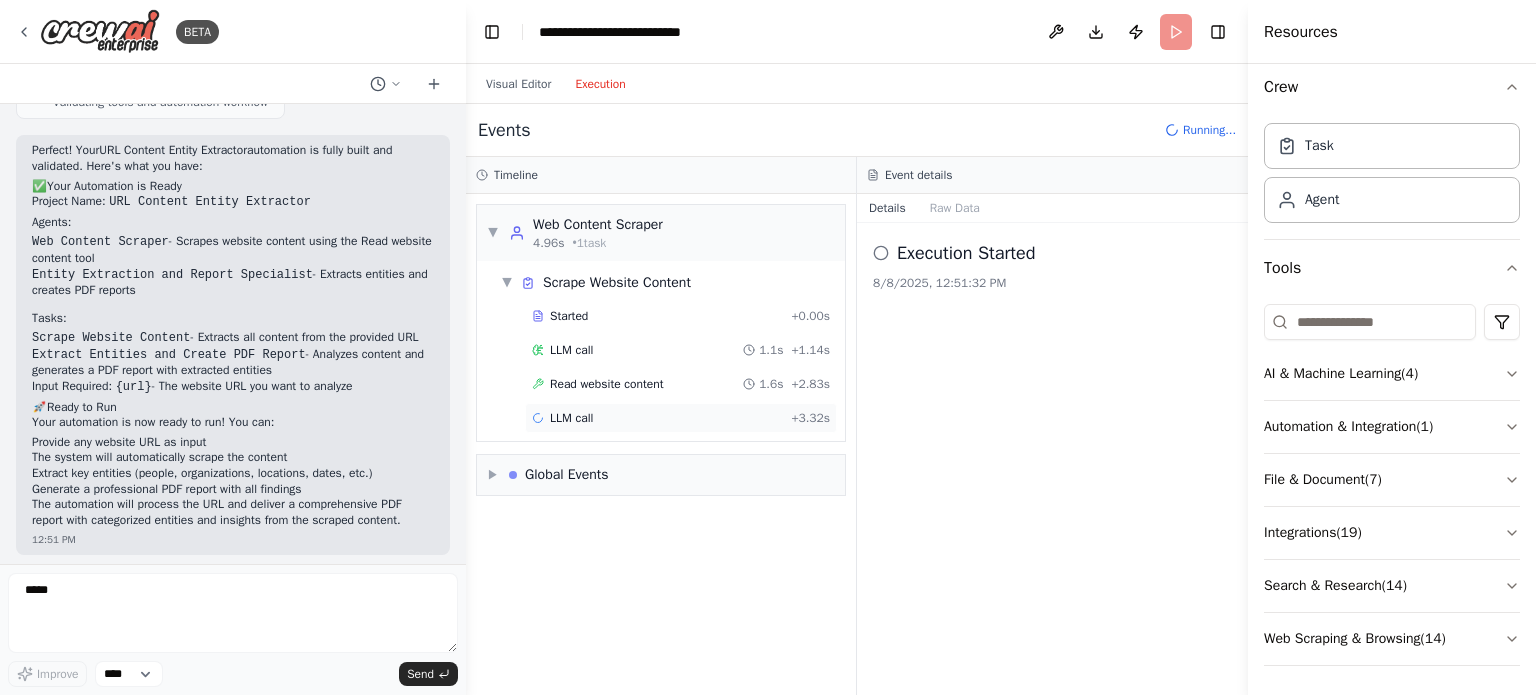 click on "LLM call" at bounding box center [571, 418] 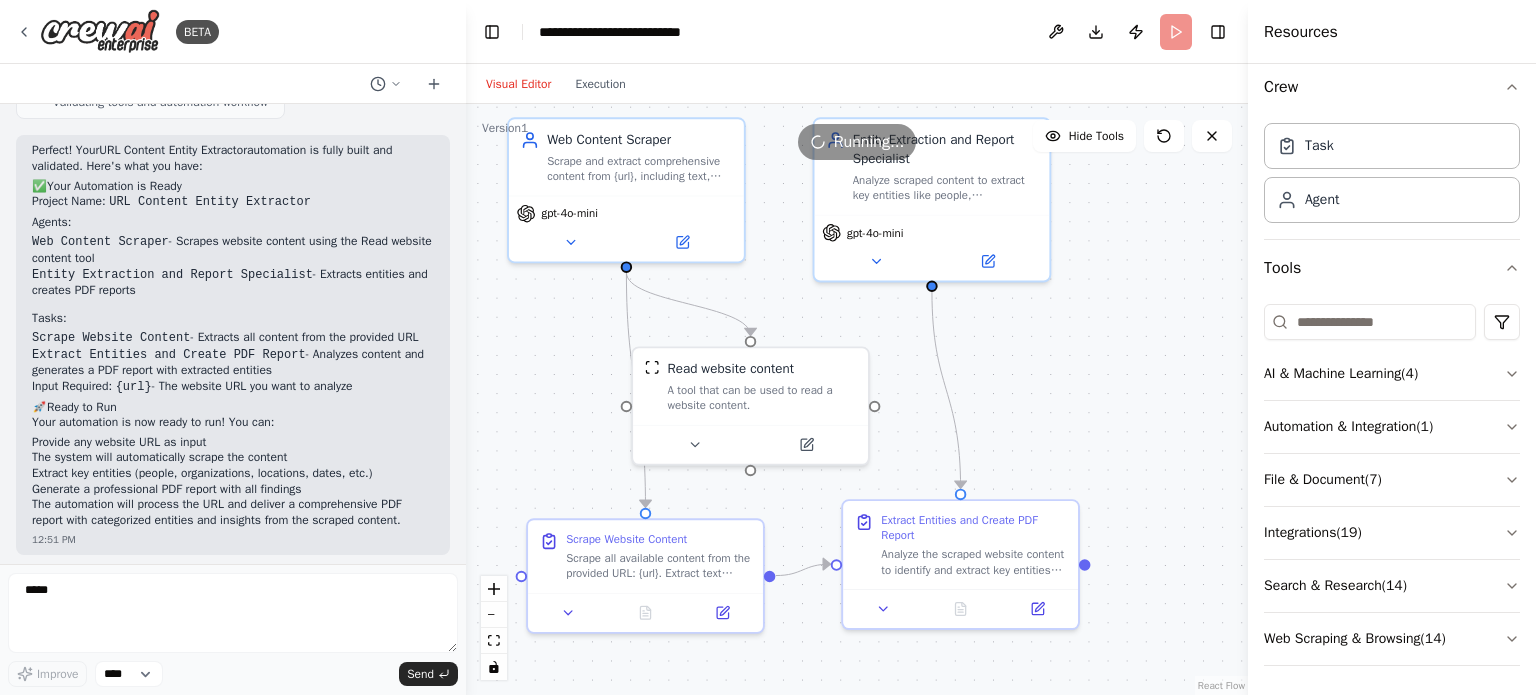 click on "Visual Editor" at bounding box center [518, 84] 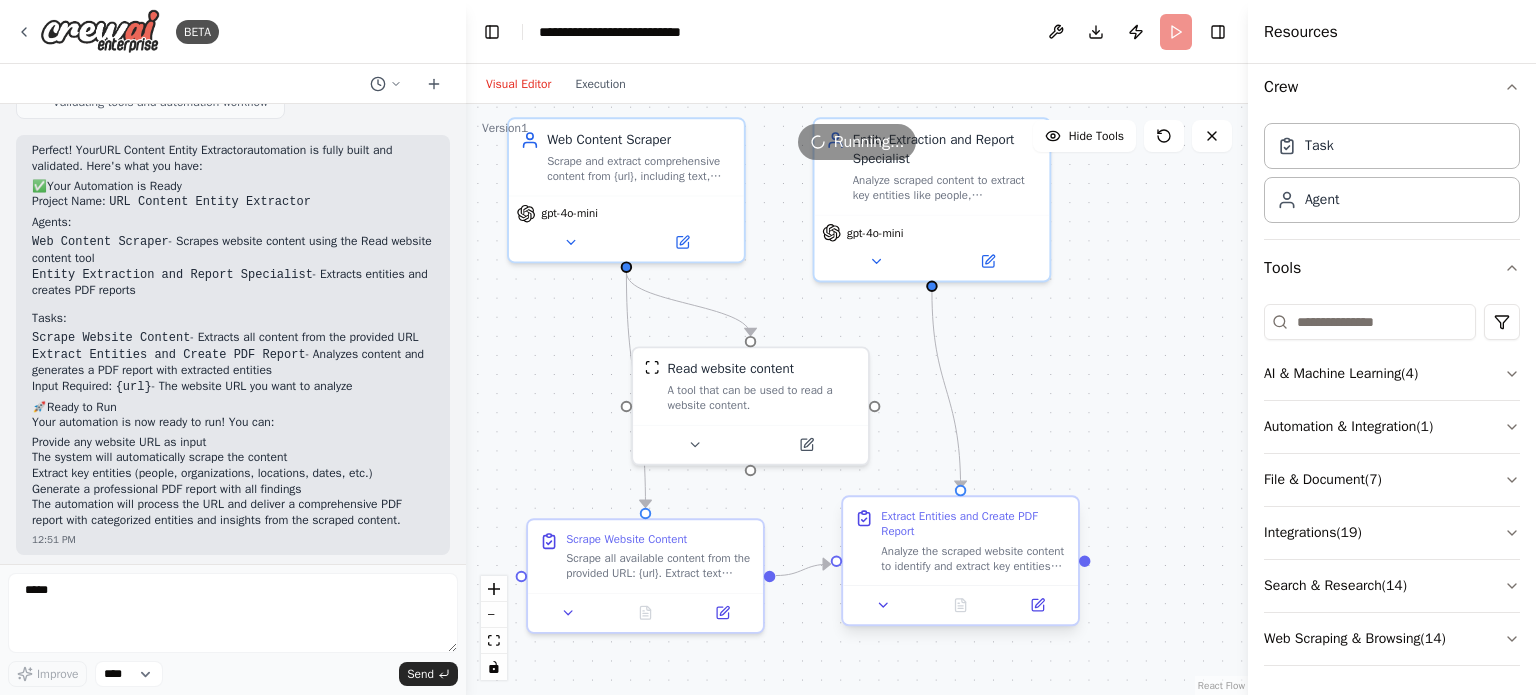 click on "Extract Entities and Create PDF Report" at bounding box center (973, 524) 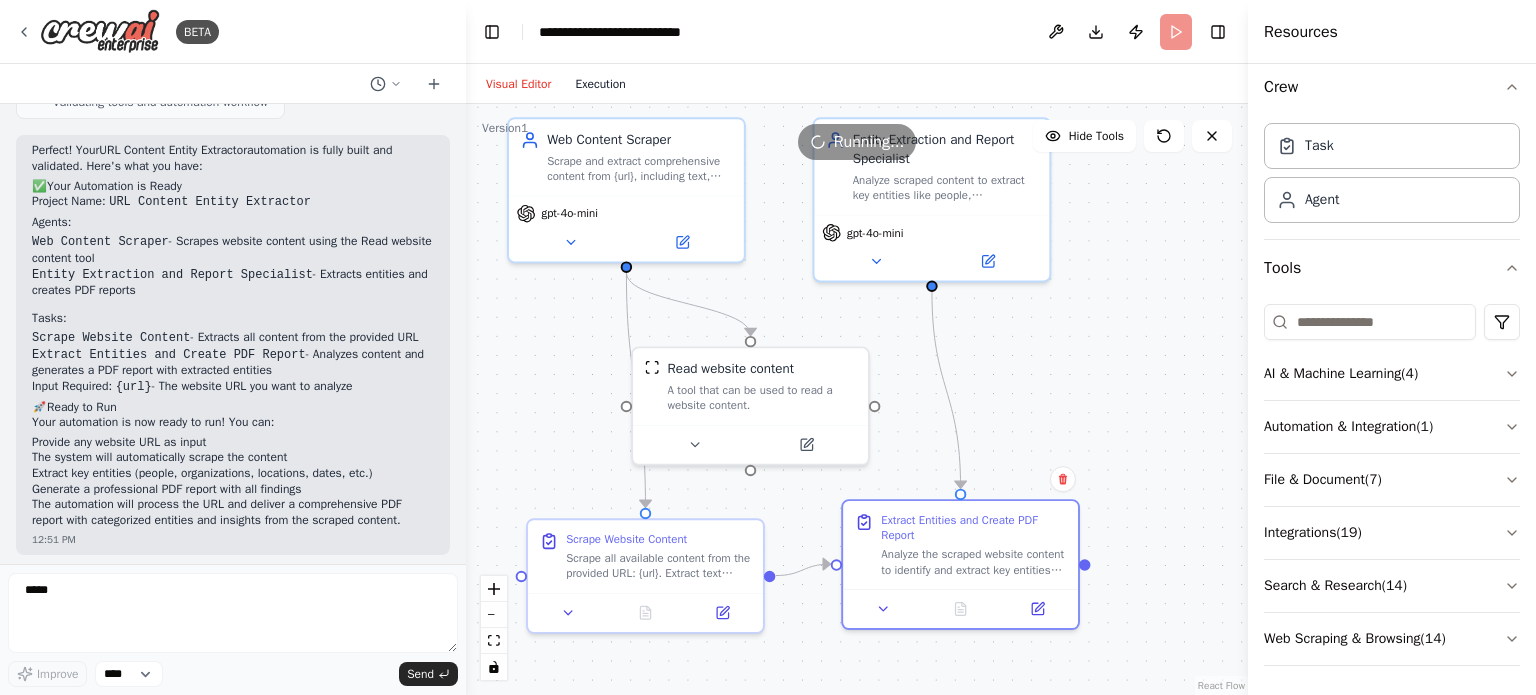click on "Execution" at bounding box center (600, 84) 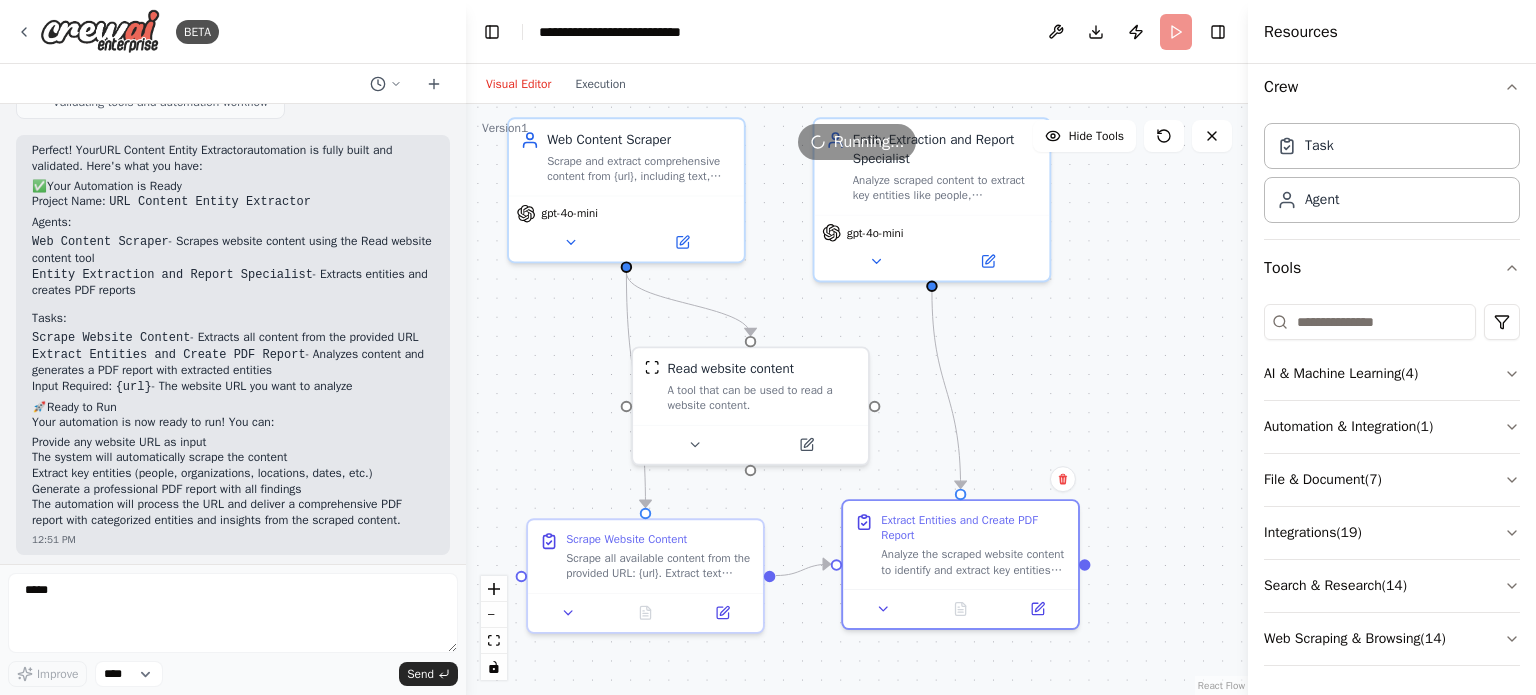 click on "Visual Editor" at bounding box center [518, 84] 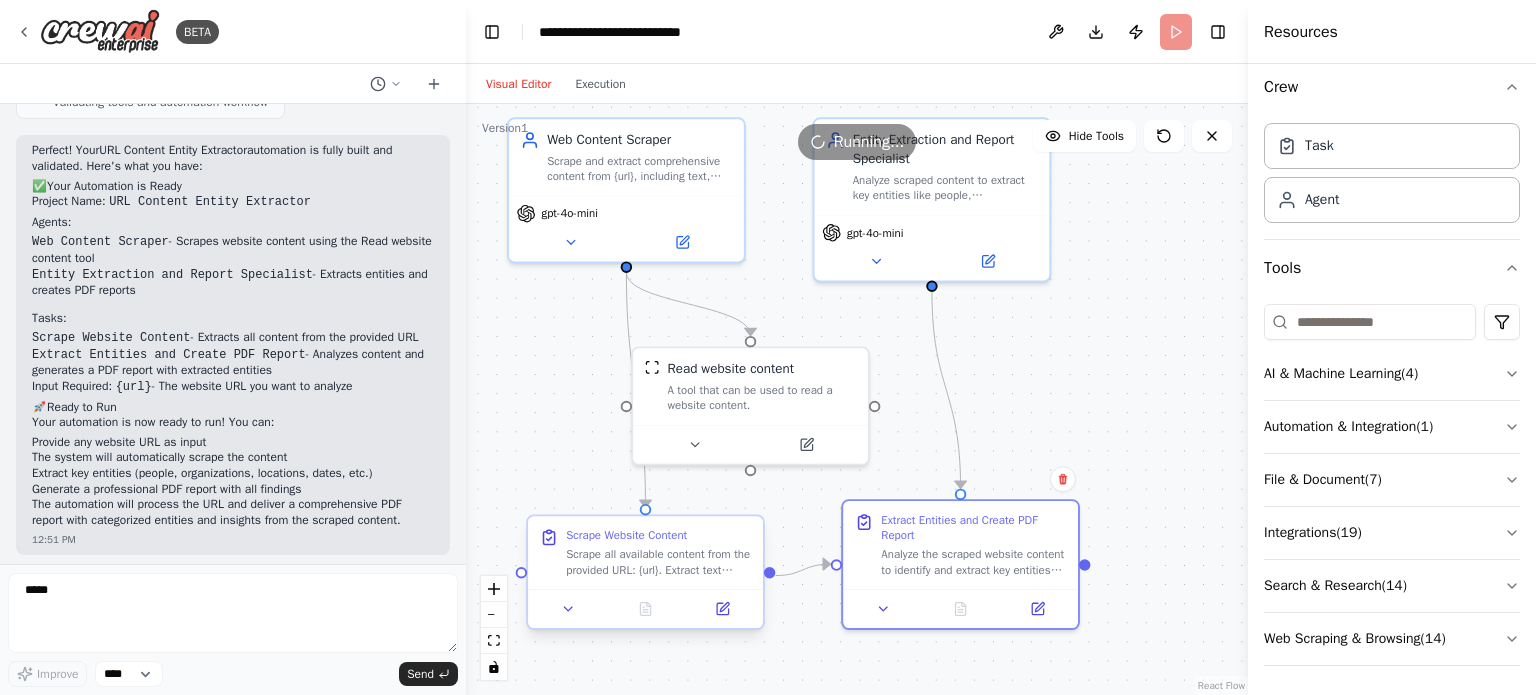 click at bounding box center (645, 608) 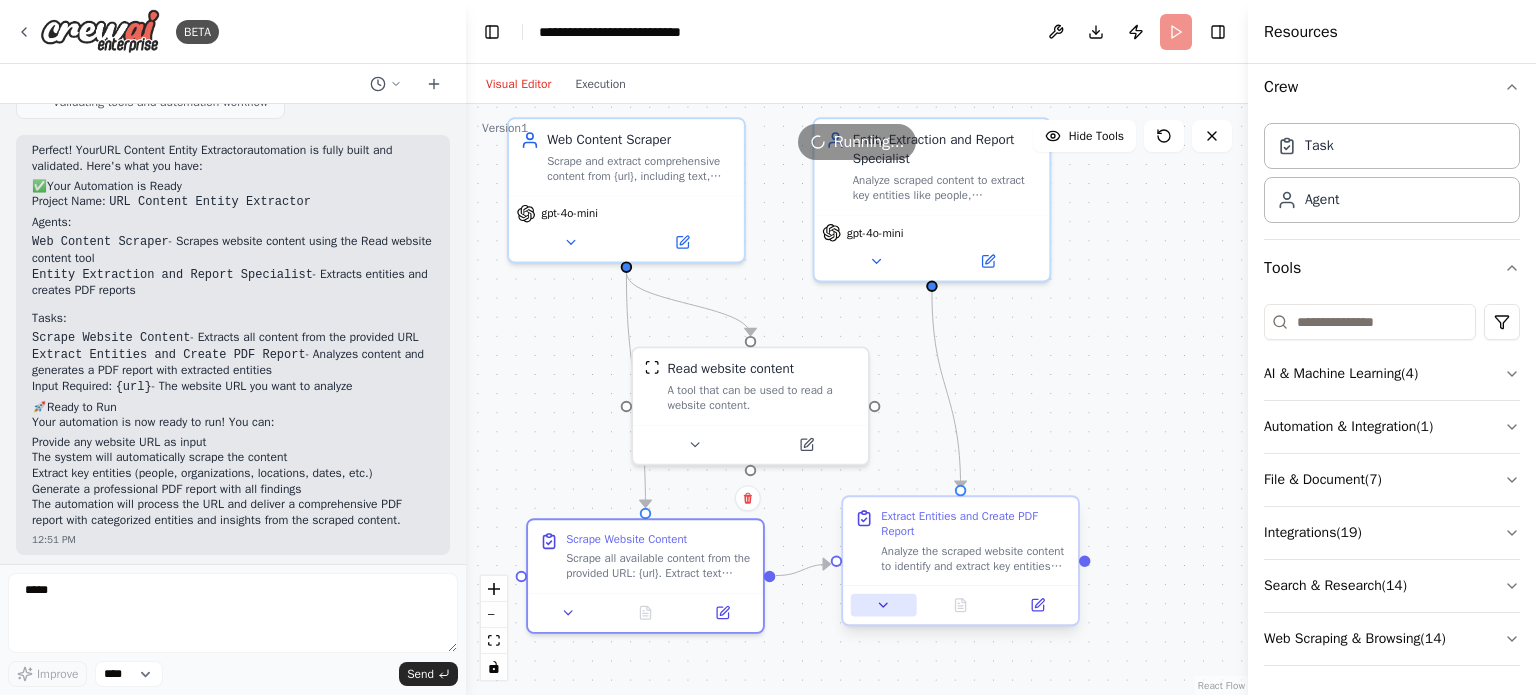 click at bounding box center [884, 605] 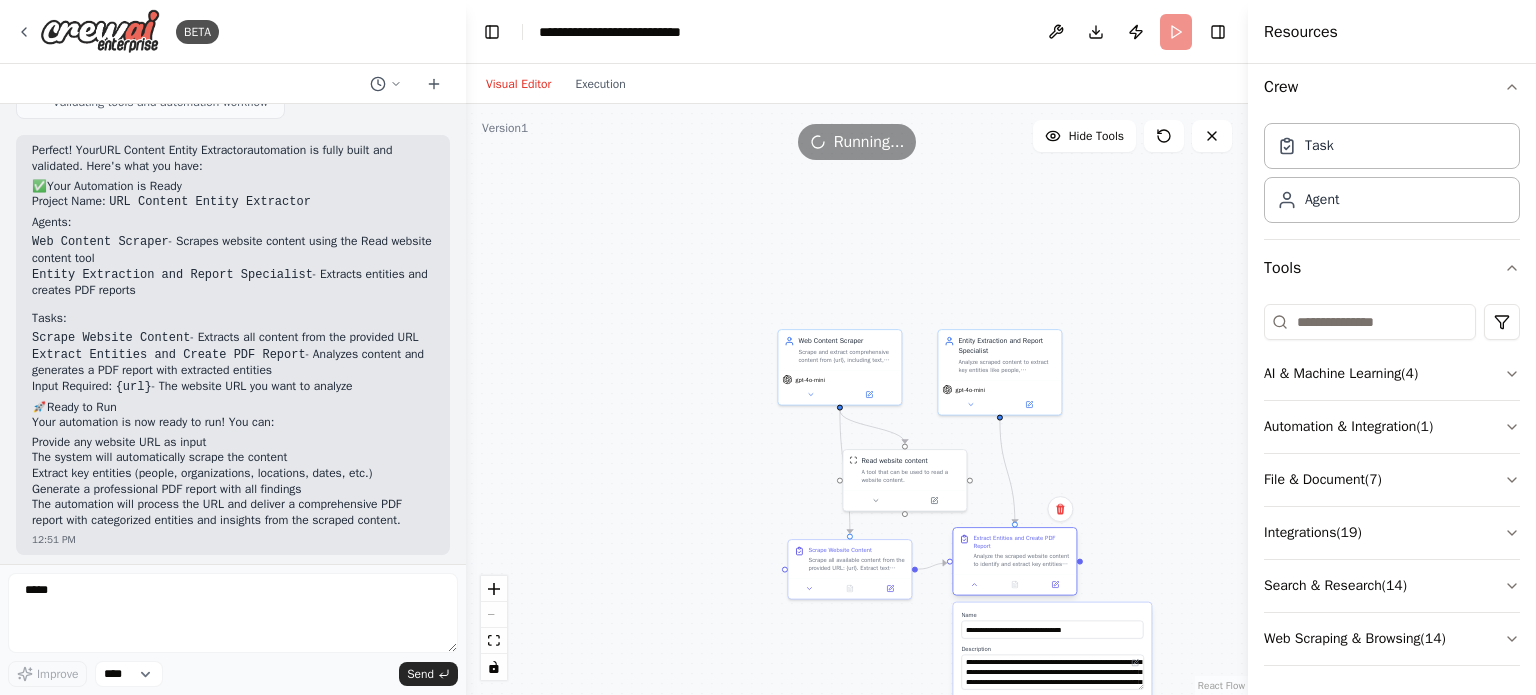 click at bounding box center [1014, 584] 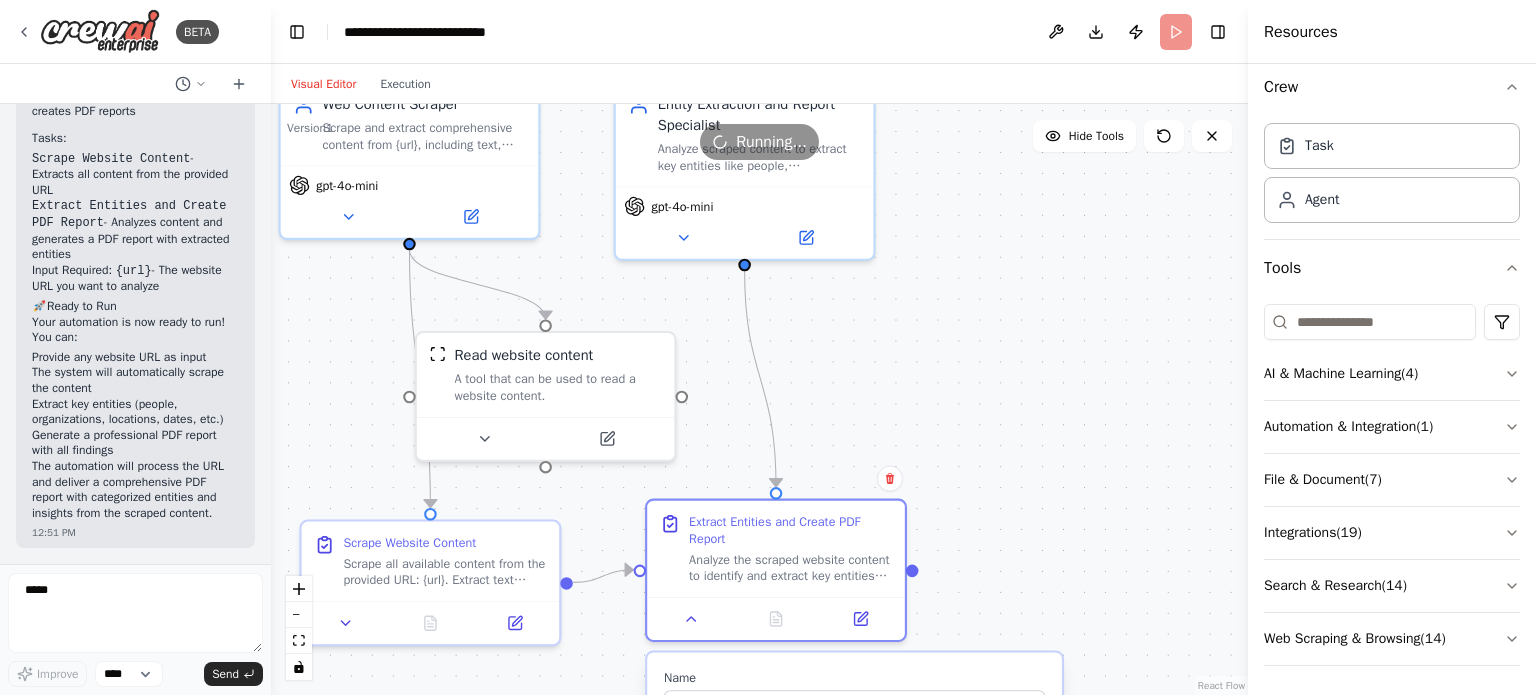 scroll, scrollTop: 3184, scrollLeft: 0, axis: vertical 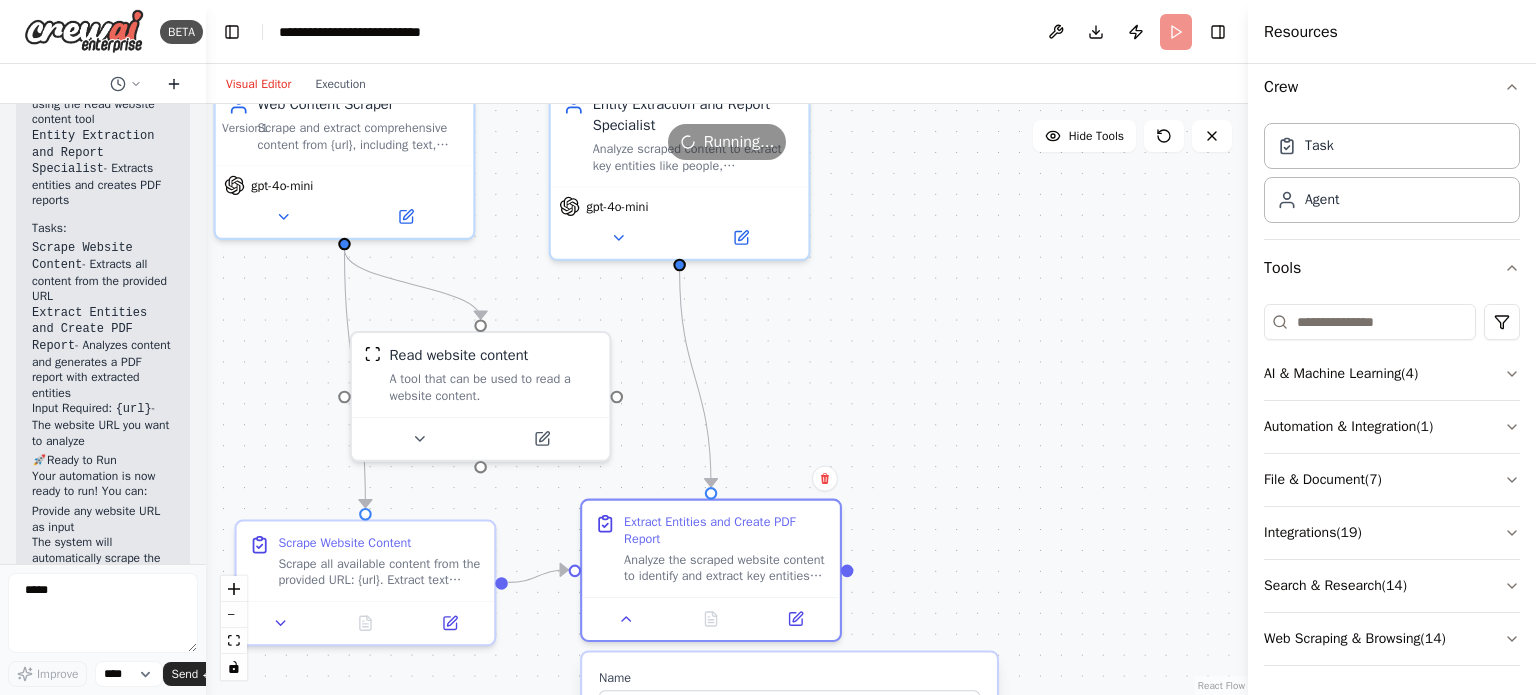 drag, startPoint x: 463, startPoint y: 71, endPoint x: 189, endPoint y: 73, distance: 274.0073 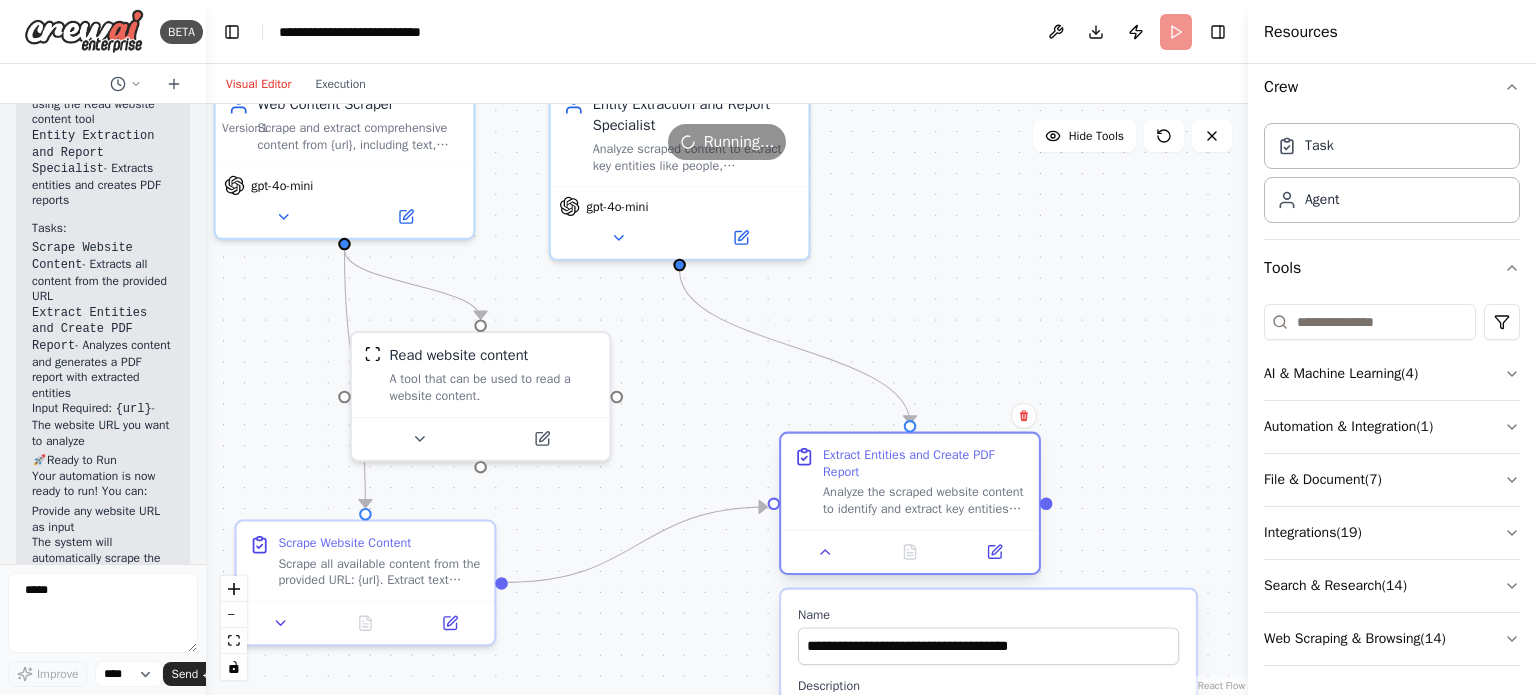 drag, startPoint x: 742, startPoint y: 570, endPoint x: 946, endPoint y: 519, distance: 210.27838 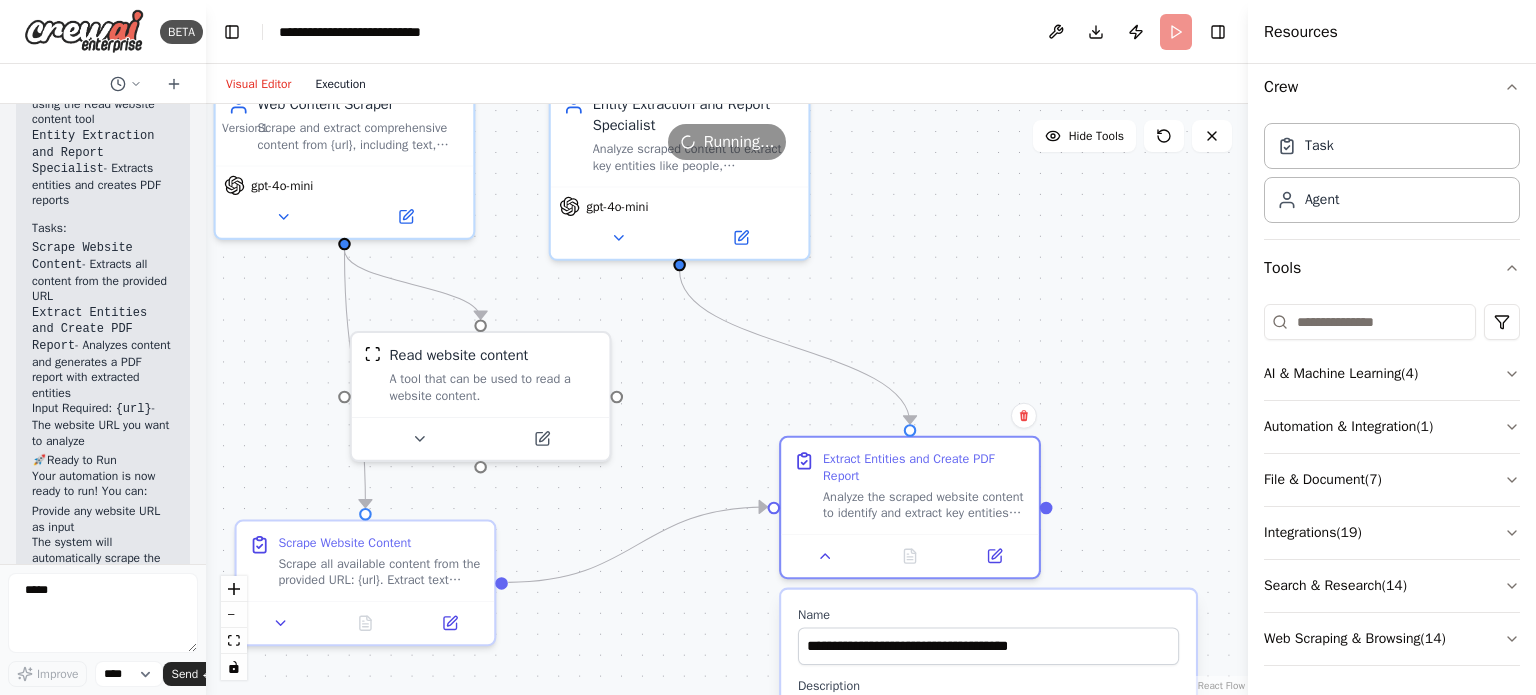 click on "Execution" at bounding box center [340, 84] 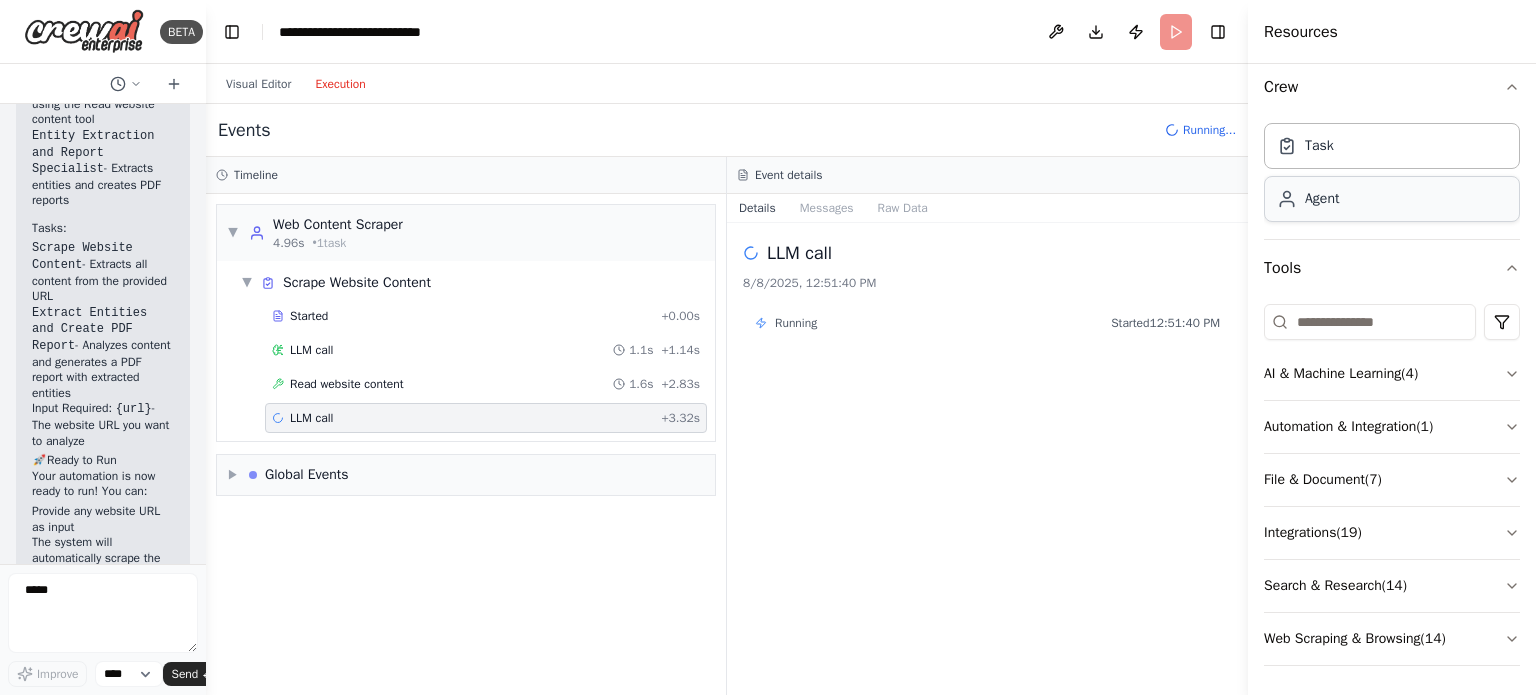 click on "Agent" at bounding box center (1392, 199) 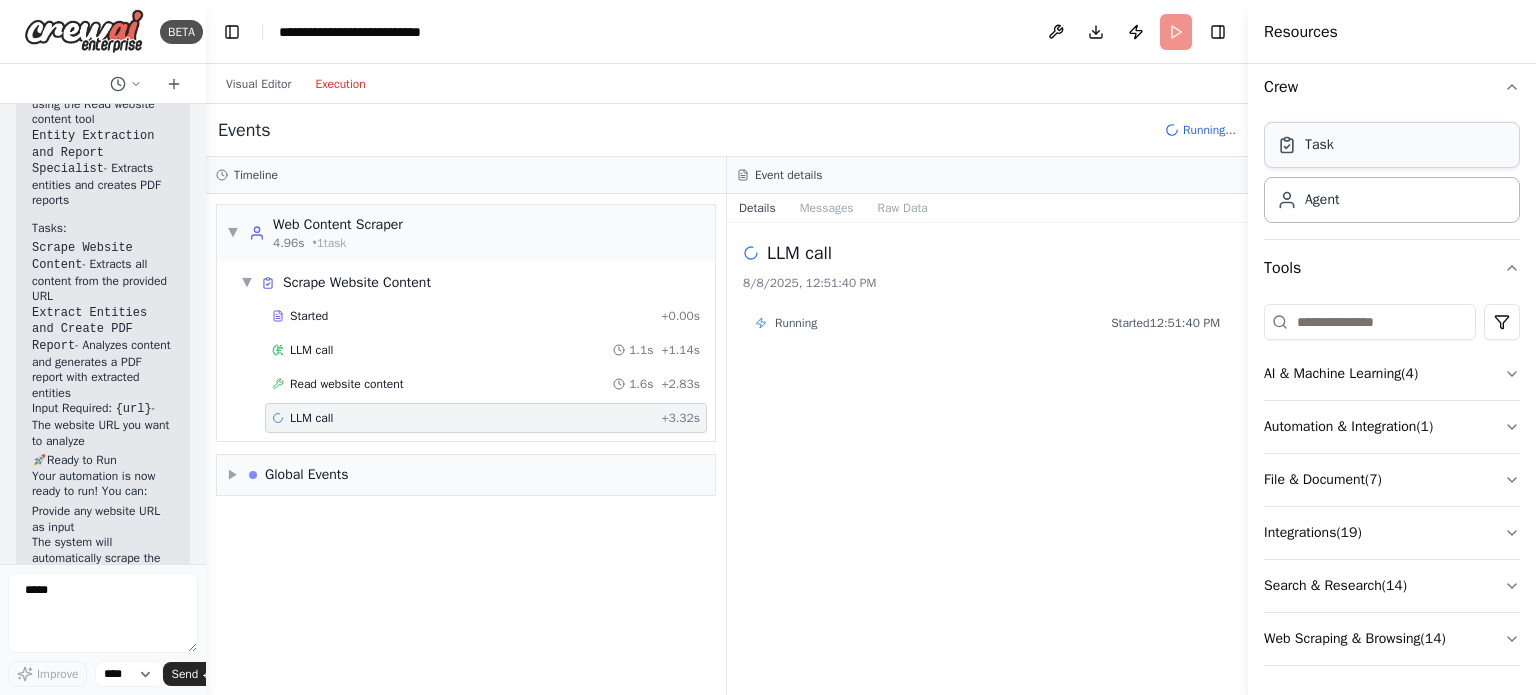click on "Task" at bounding box center (1305, 145) 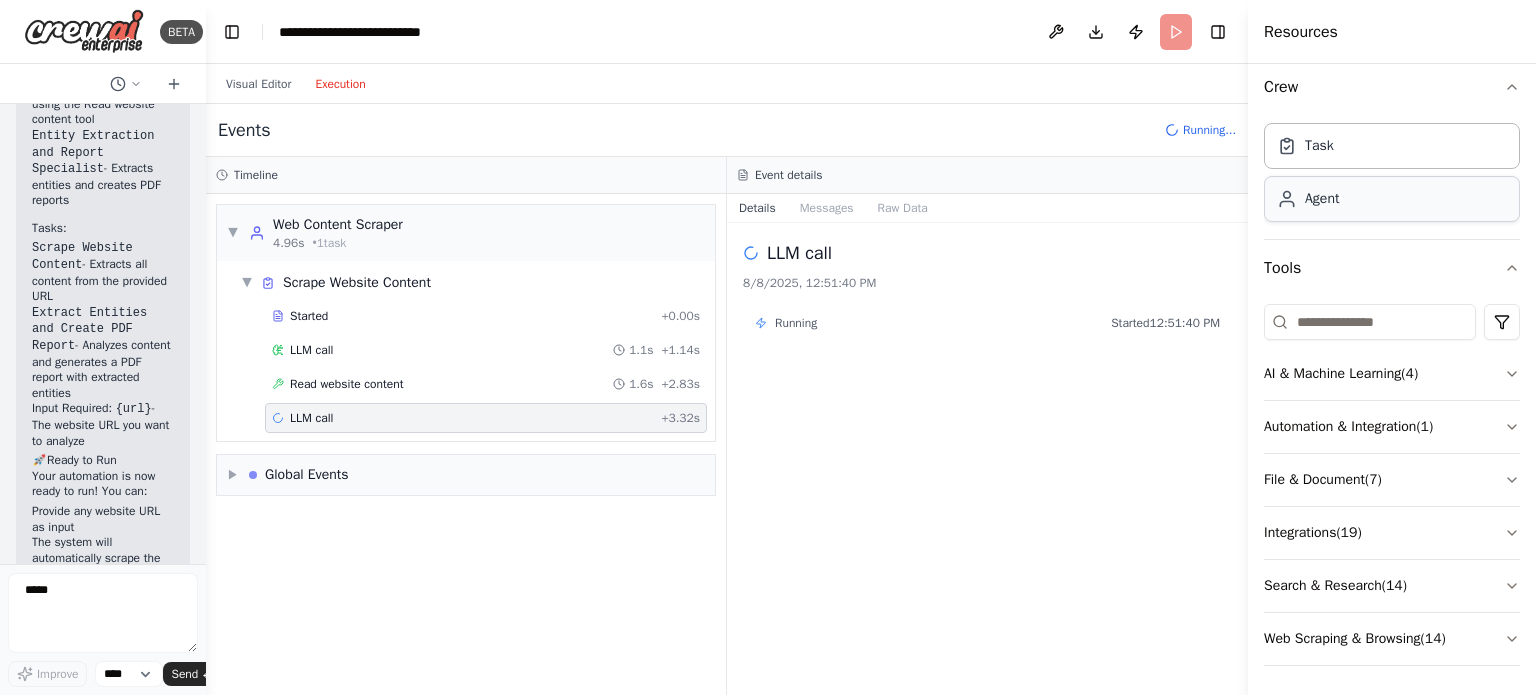 click on "Agent" at bounding box center [1392, 199] 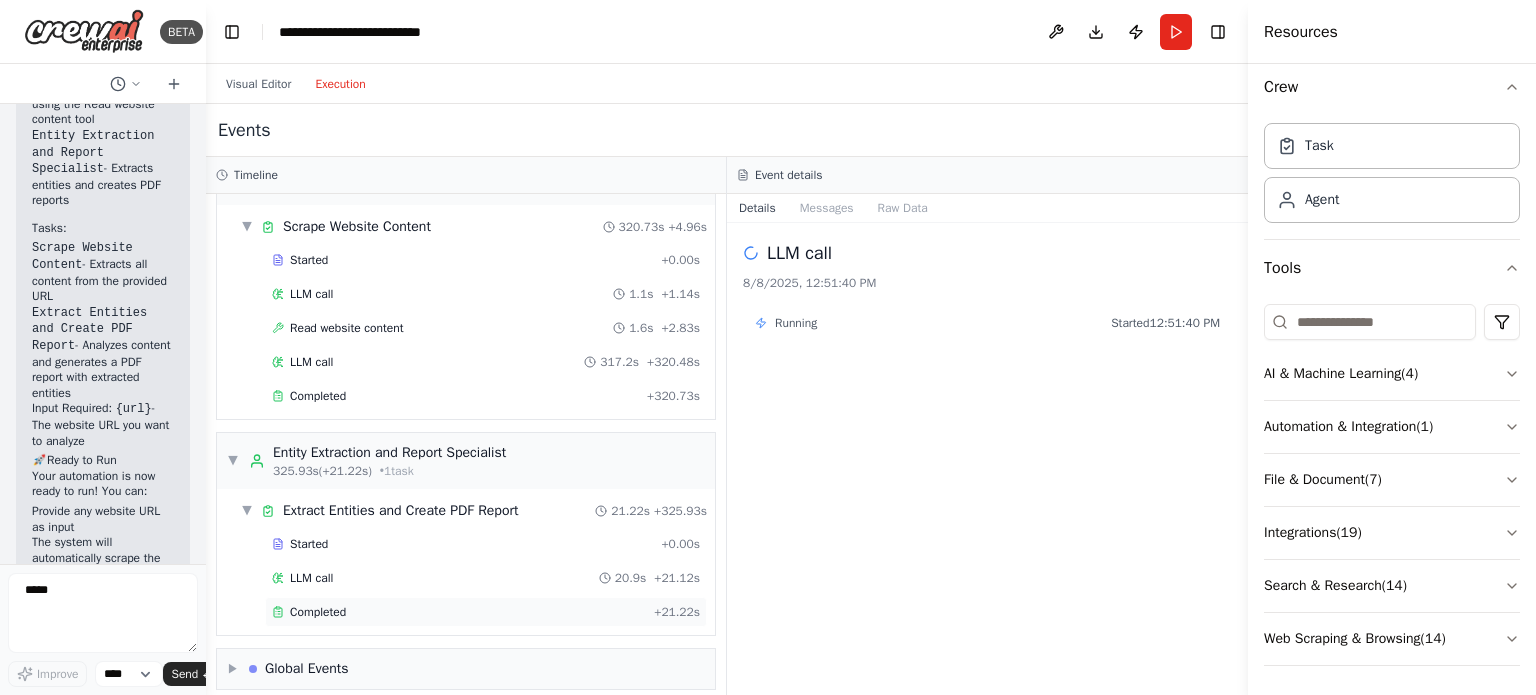 scroll, scrollTop: 68, scrollLeft: 0, axis: vertical 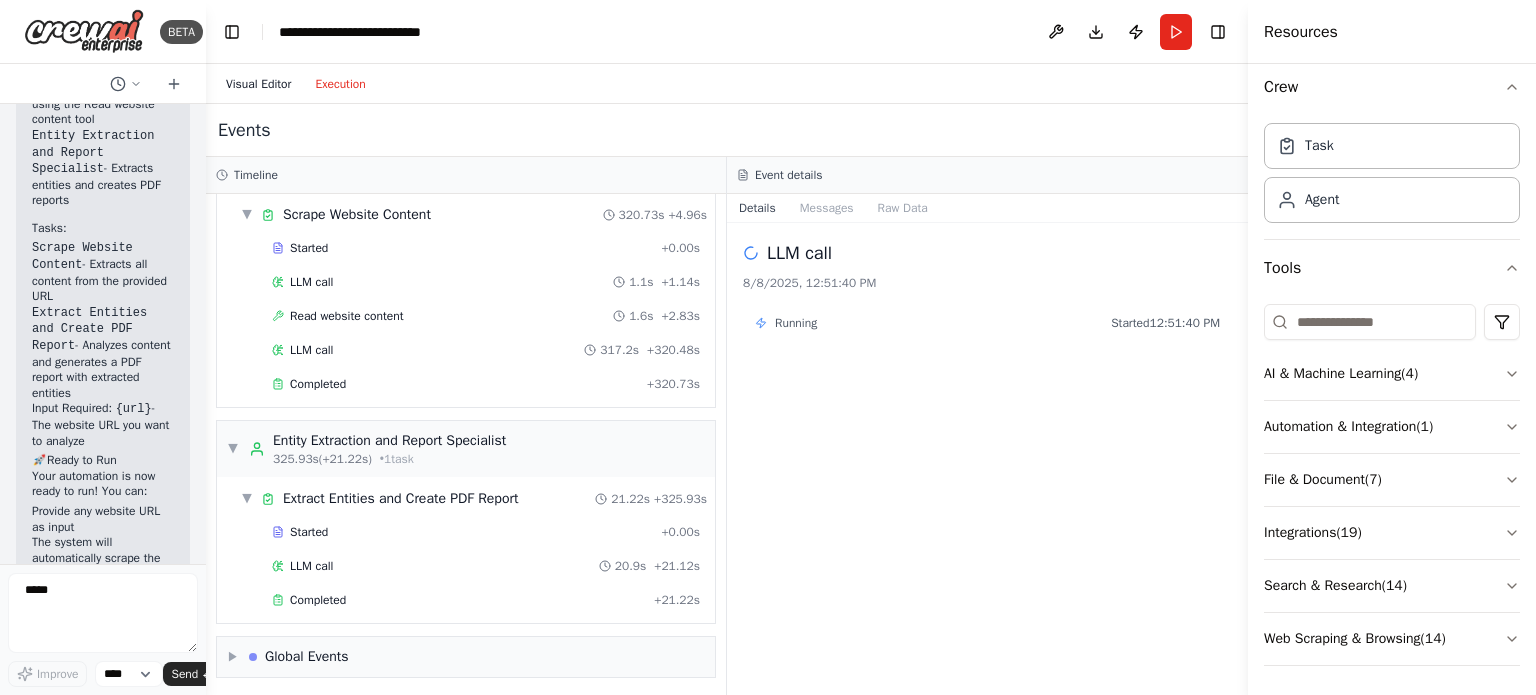 click on "Visual Editor" at bounding box center (258, 84) 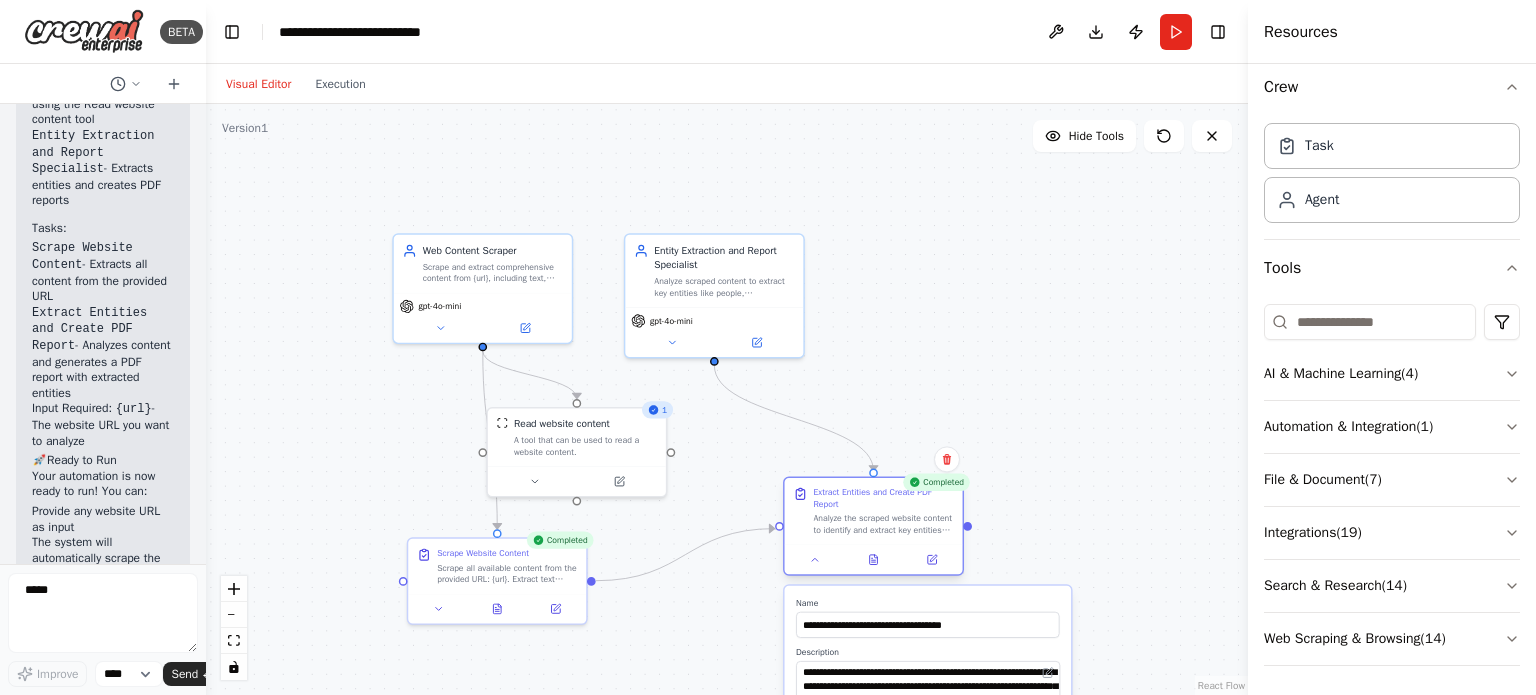 click on "Extract Entities and Create PDF Report Analyze the scraped website content to identify and extract key entities including: people, organizations, locations, dates, technologies, products, and important concepts. Categorize these entities and create a comprehensive PDF report that includes: 1) Executive summary of the content, 2) Categorized list of extracted entities, 3) Key insights and themes, 4) Original content summary. Format the report professionally with clear sections and proper formatting." at bounding box center (874, 511) 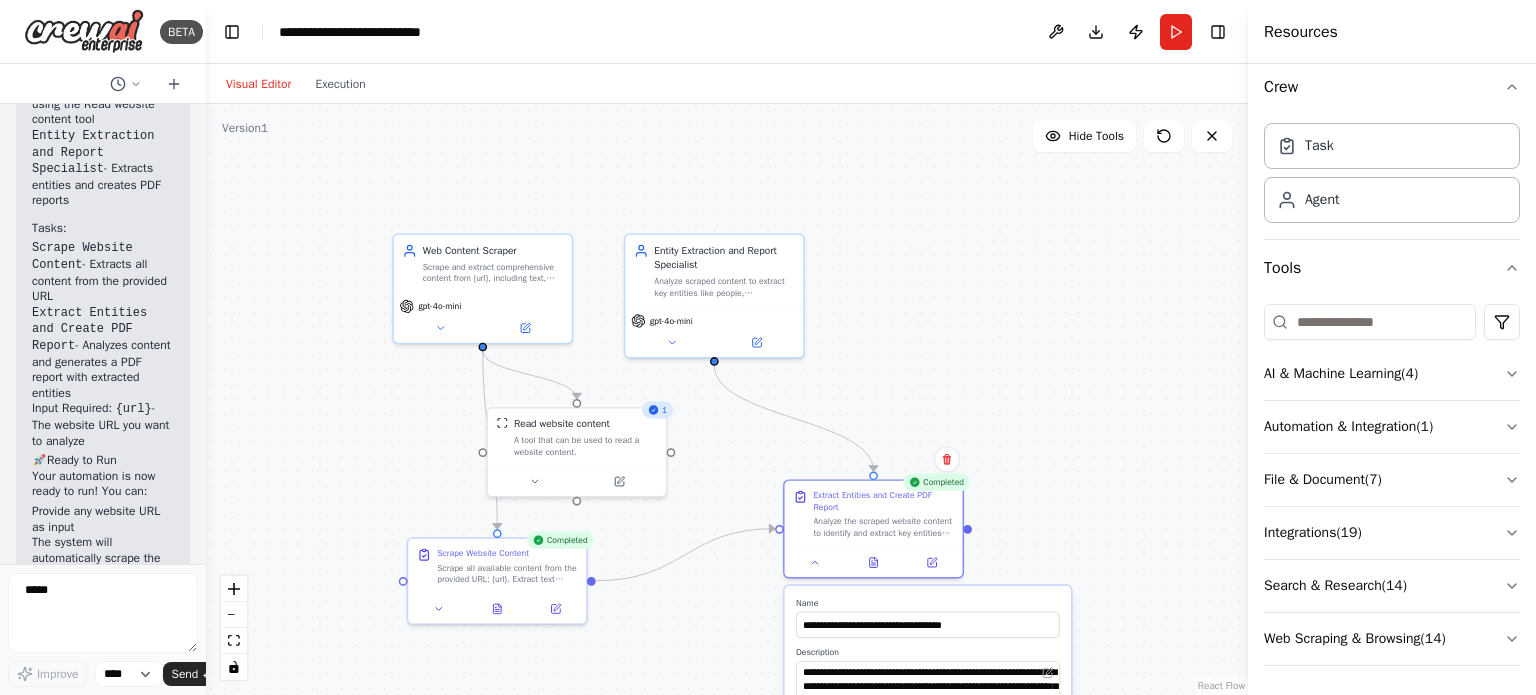 click on "Visual Editor Execution" at bounding box center [296, 84] 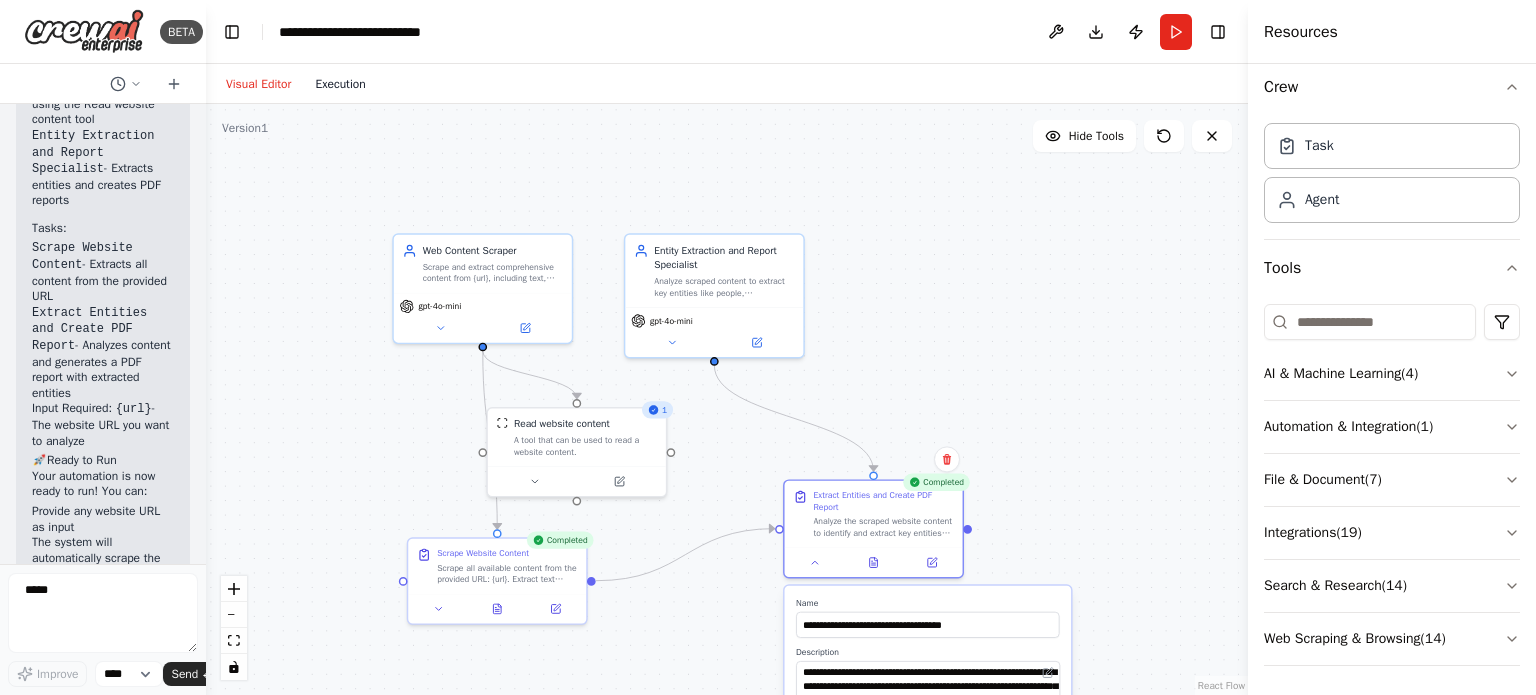 click on "Execution" at bounding box center (340, 84) 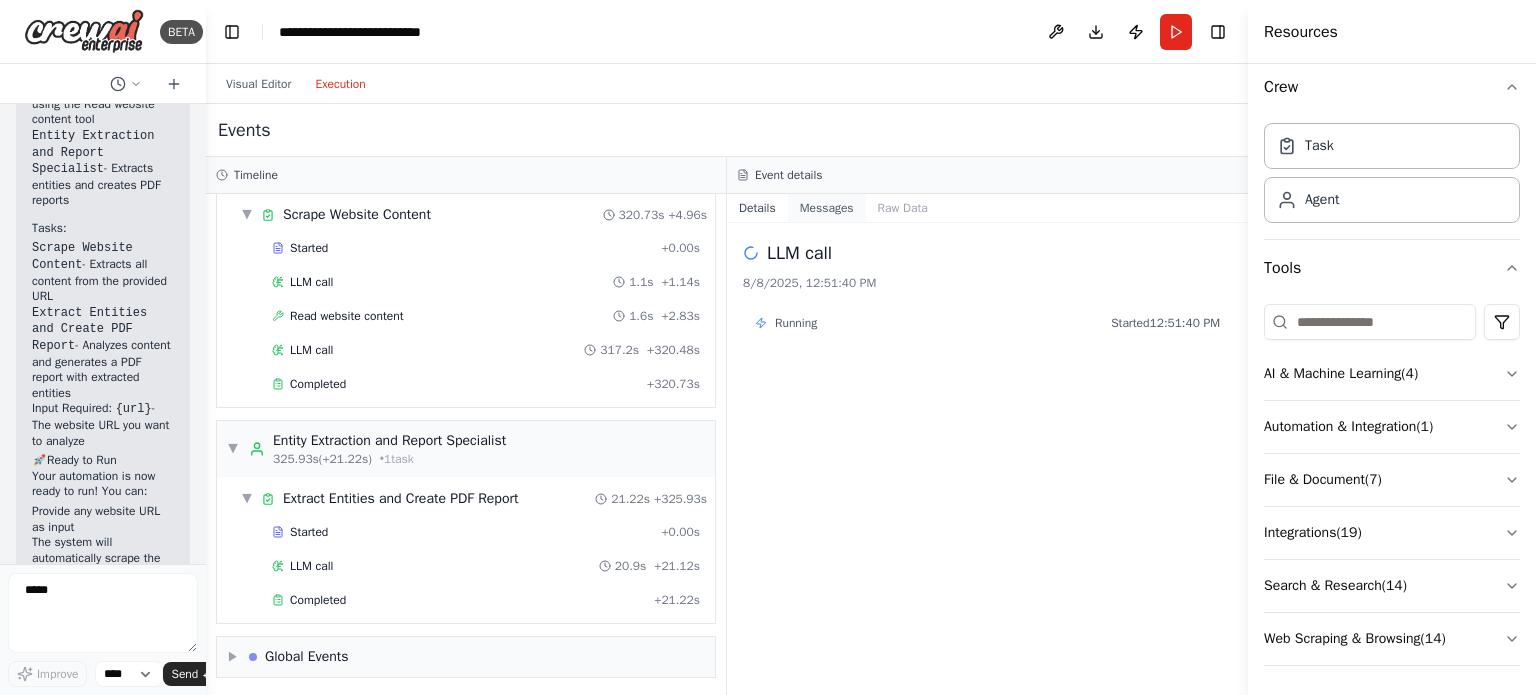 click on "Messages" at bounding box center (827, 208) 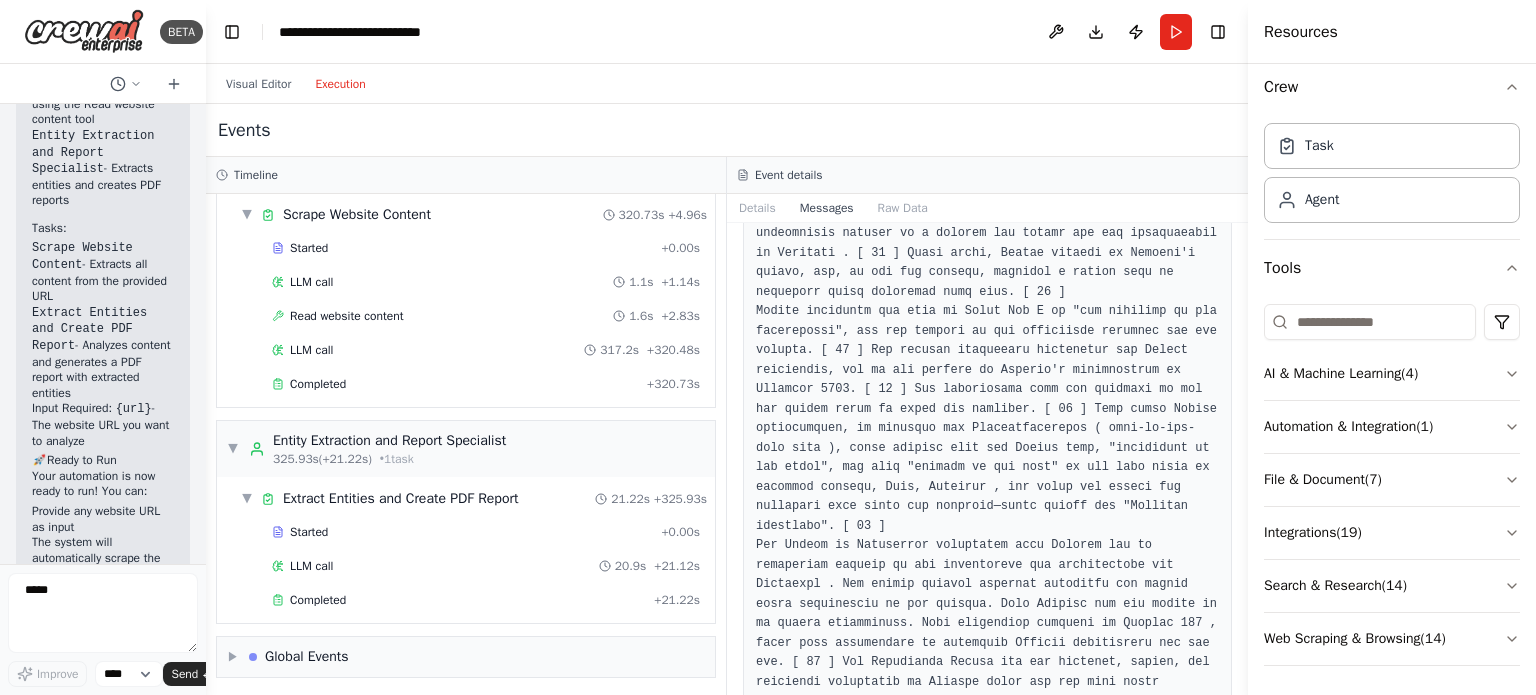 scroll, scrollTop: 12000, scrollLeft: 0, axis: vertical 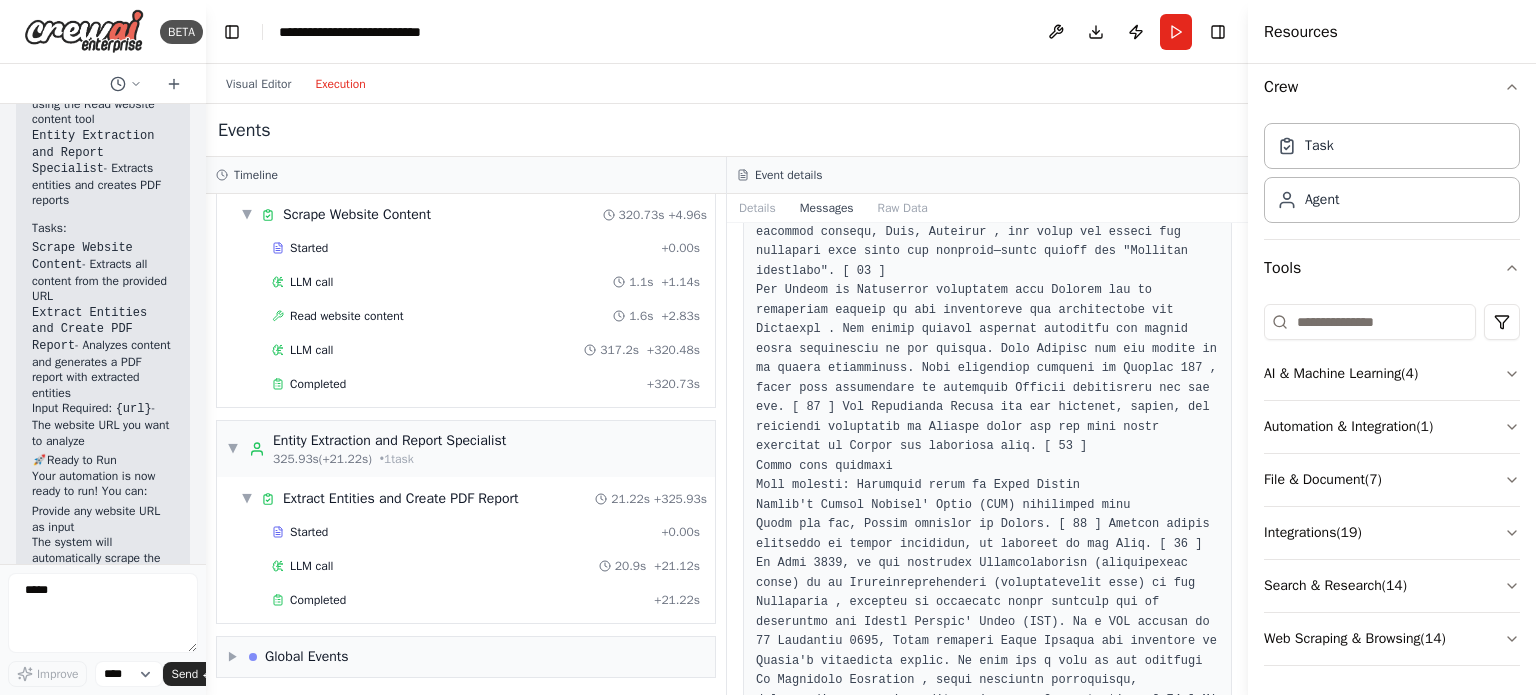 click on "Raw Data" at bounding box center (903, 208) 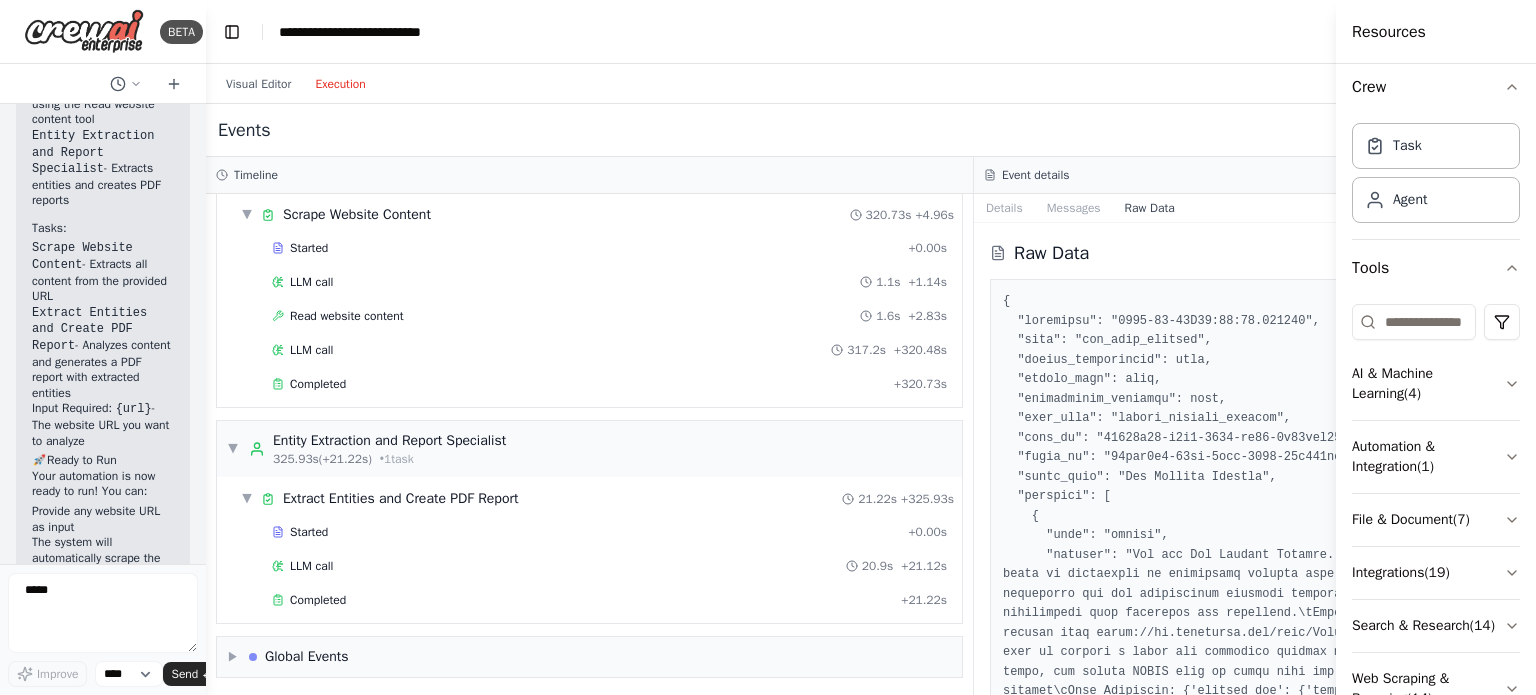 drag, startPoint x: 1252, startPoint y: 35, endPoint x: 1472, endPoint y: 61, distance: 221.53104 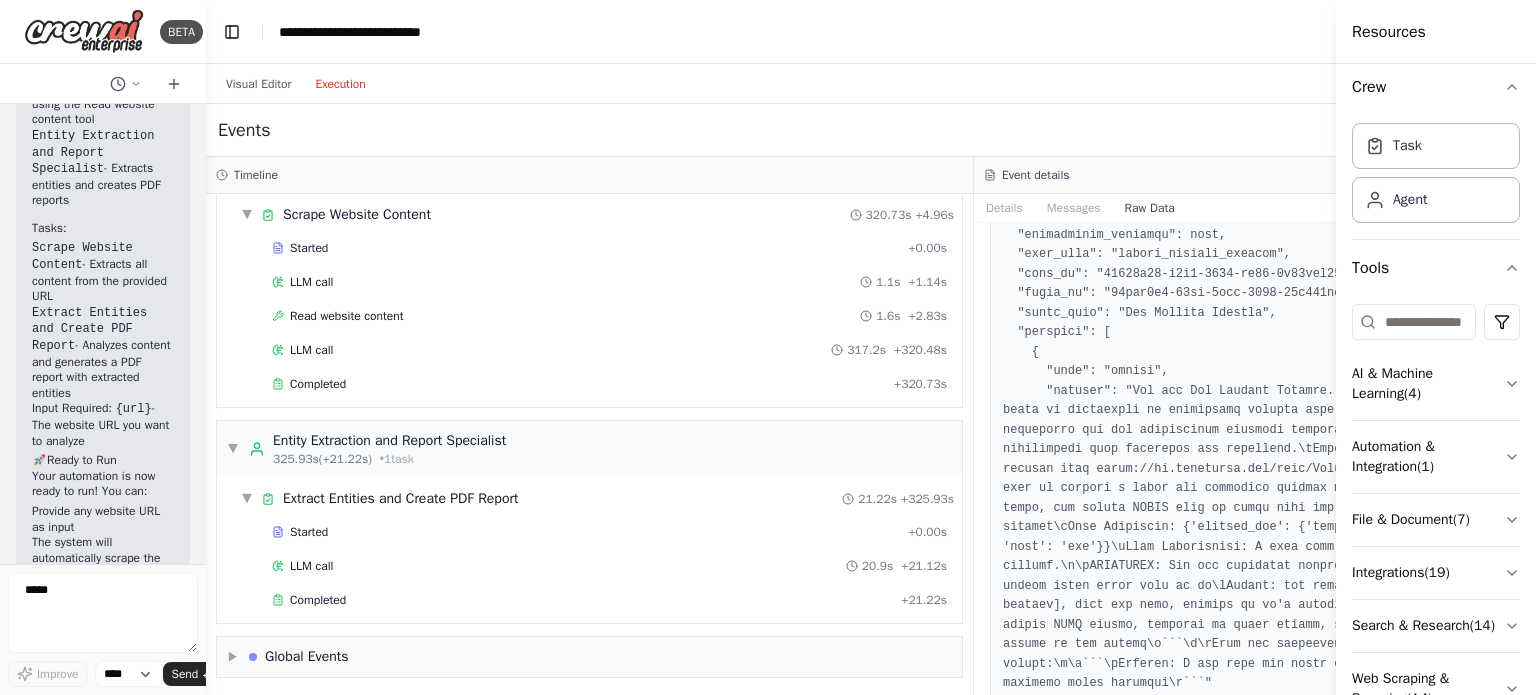 scroll, scrollTop: 0, scrollLeft: 0, axis: both 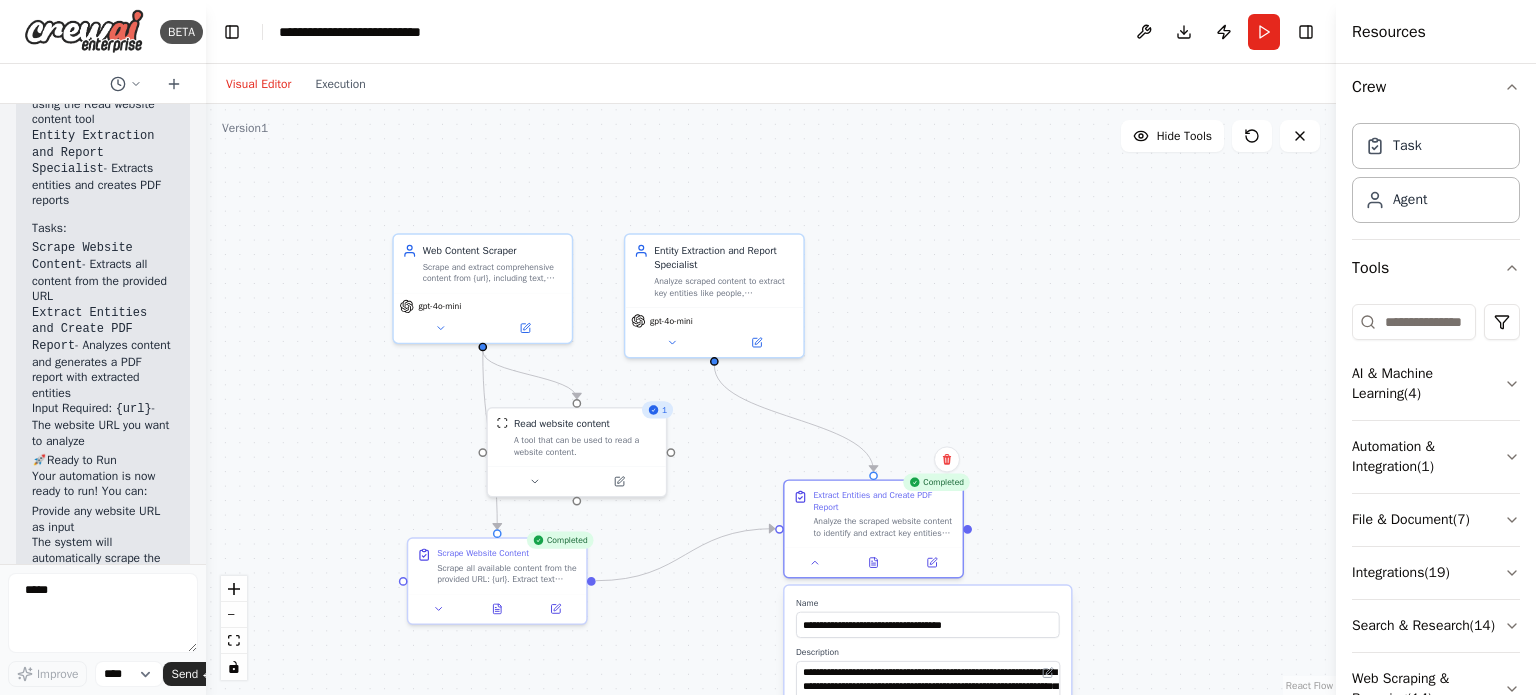 click on "Visual Editor" at bounding box center [258, 84] 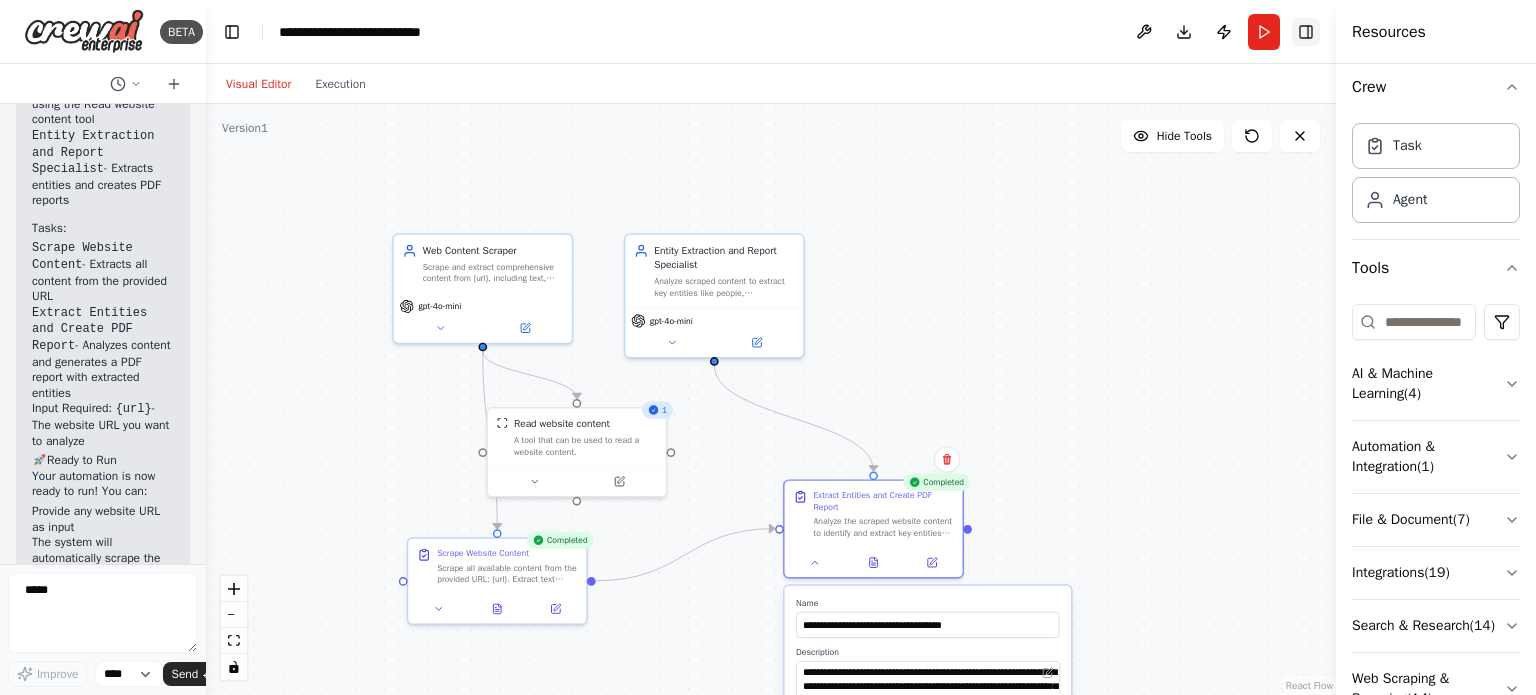click on "Toggle Right Sidebar" at bounding box center [1306, 32] 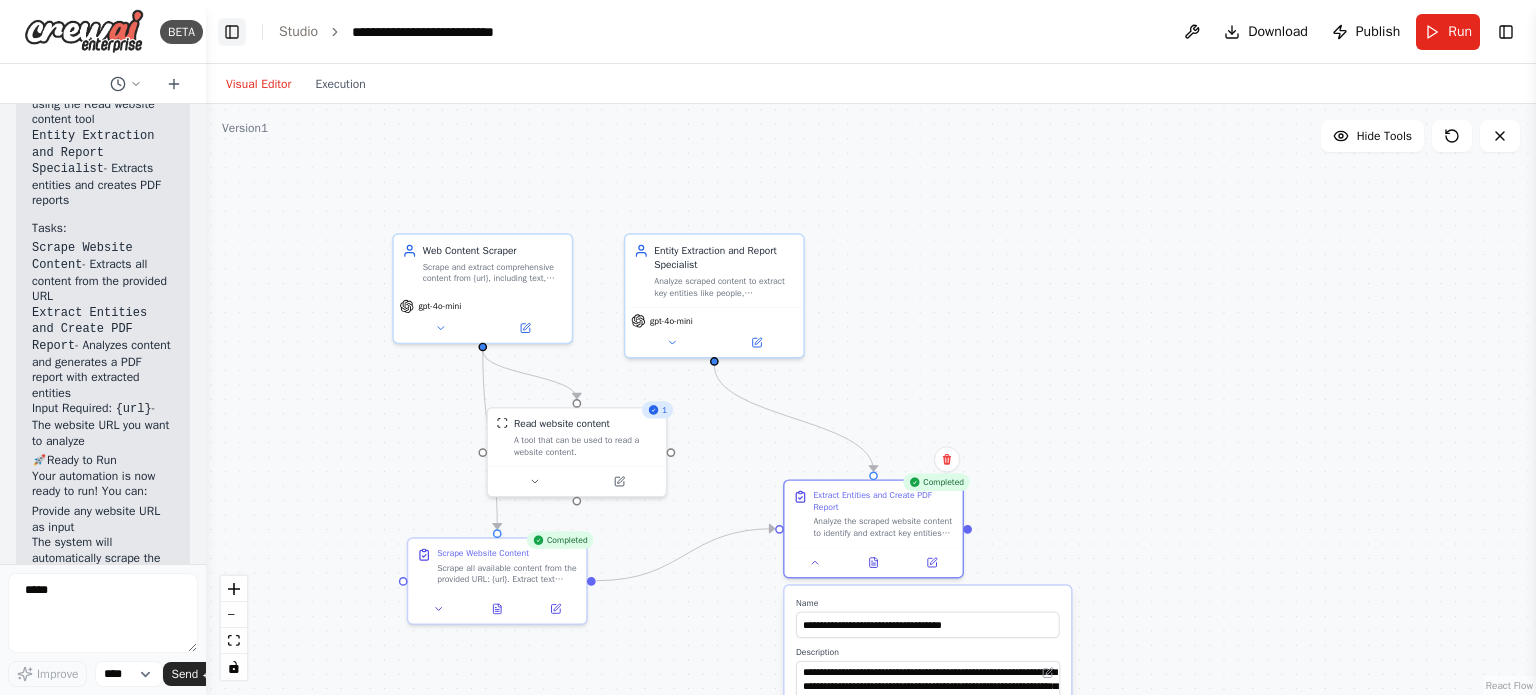 click on "Toggle Left Sidebar" at bounding box center [232, 32] 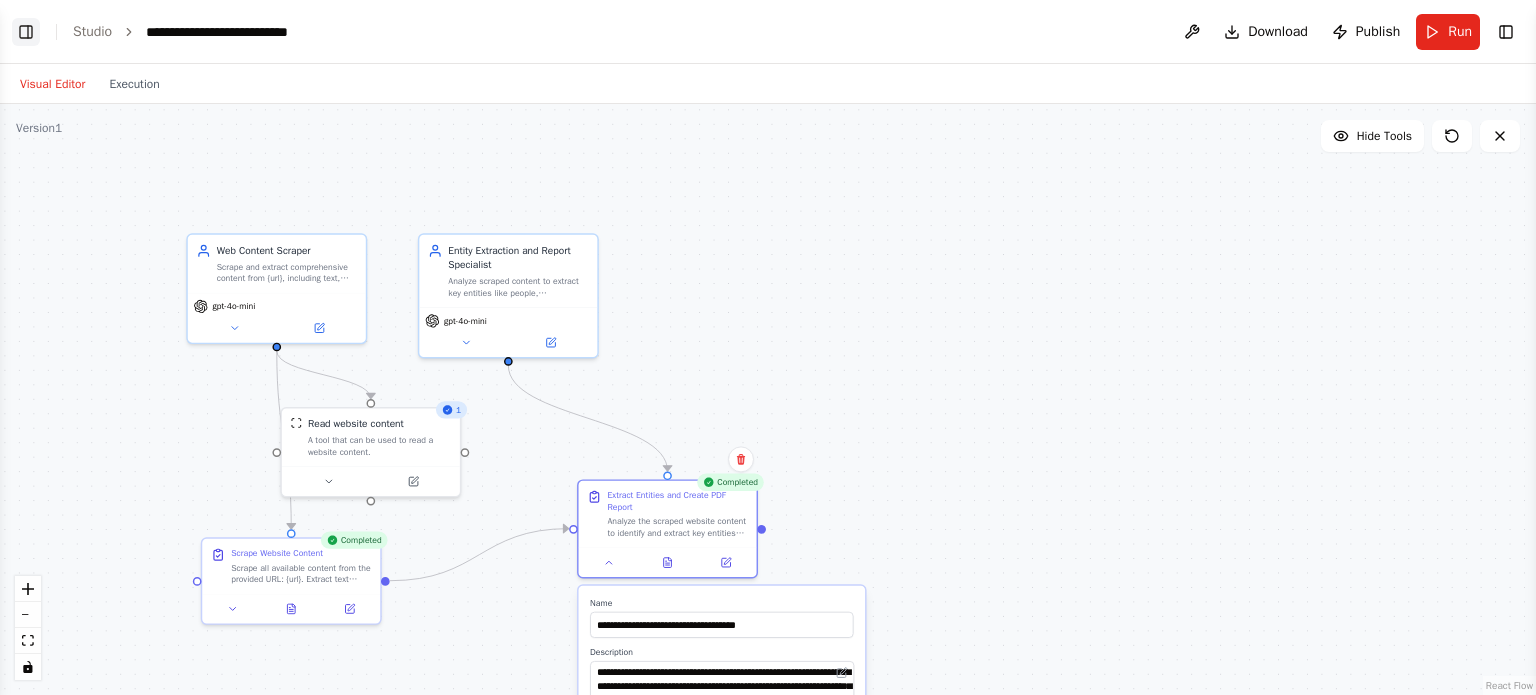 click on "Toggle Left Sidebar" at bounding box center (26, 32) 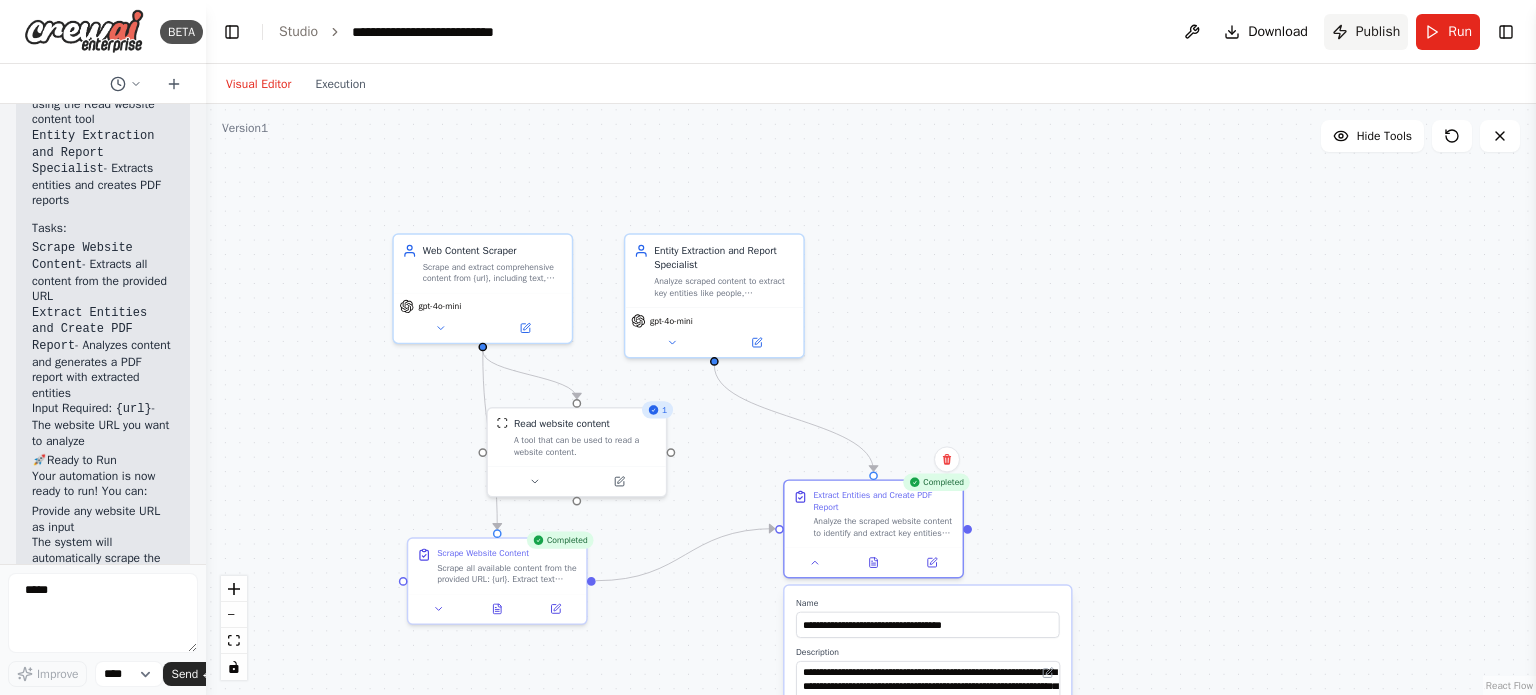click on "Publish" at bounding box center (1378, 32) 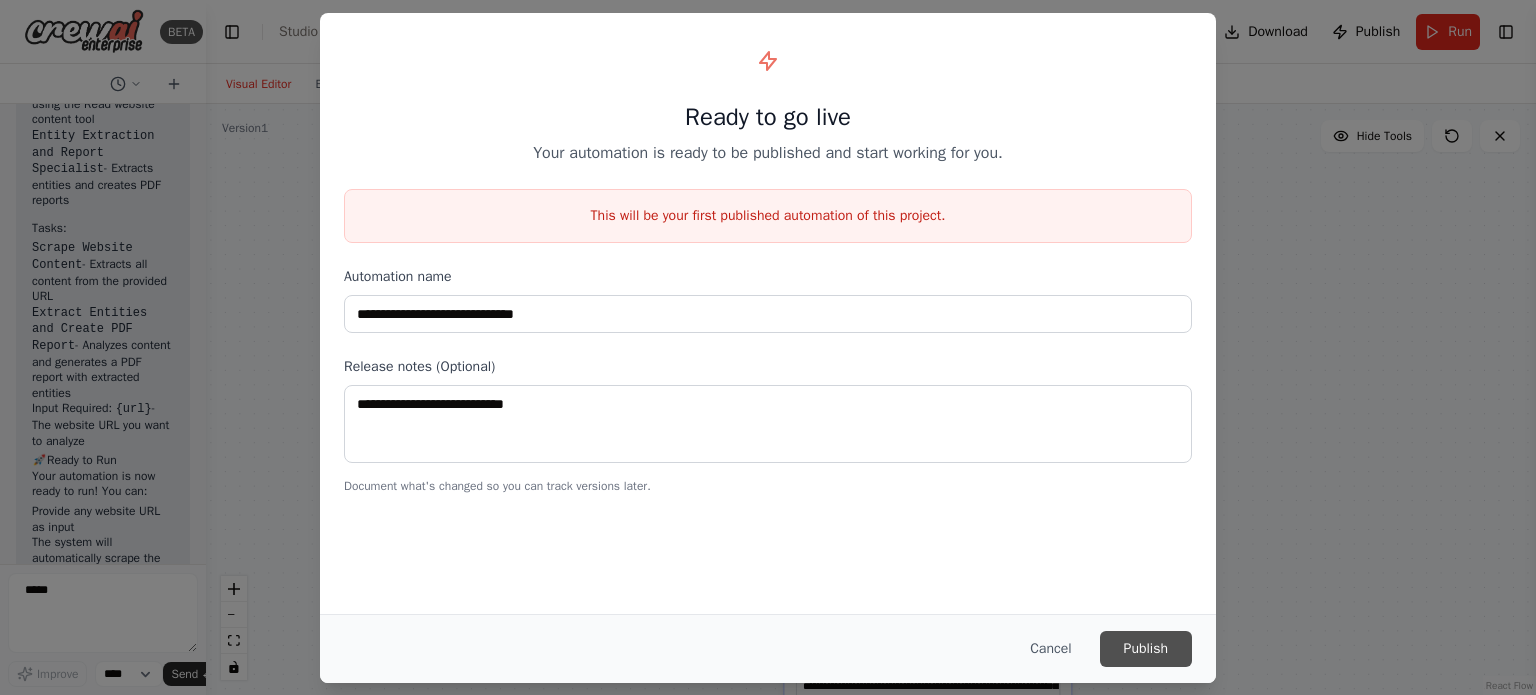 click on "Publish" at bounding box center (1146, 649) 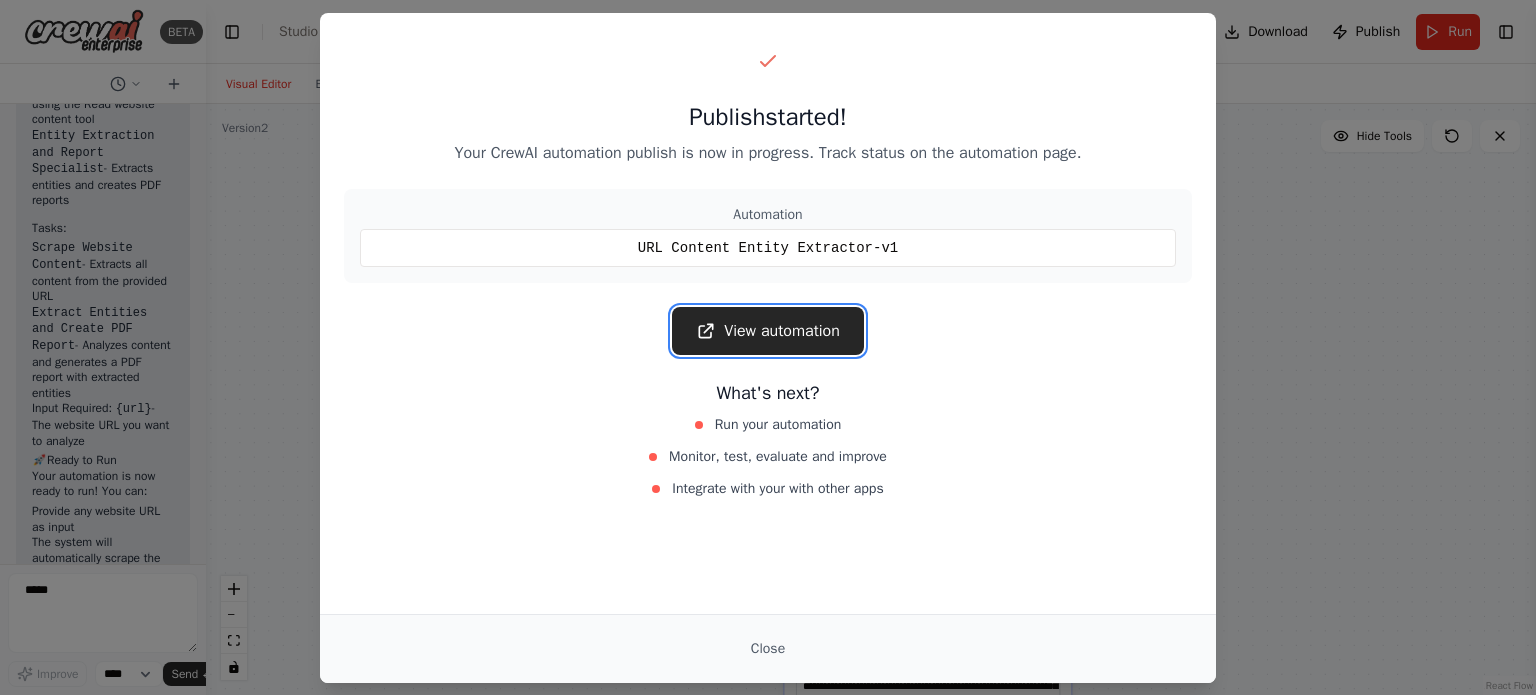 click on "View automation" at bounding box center (768, 331) 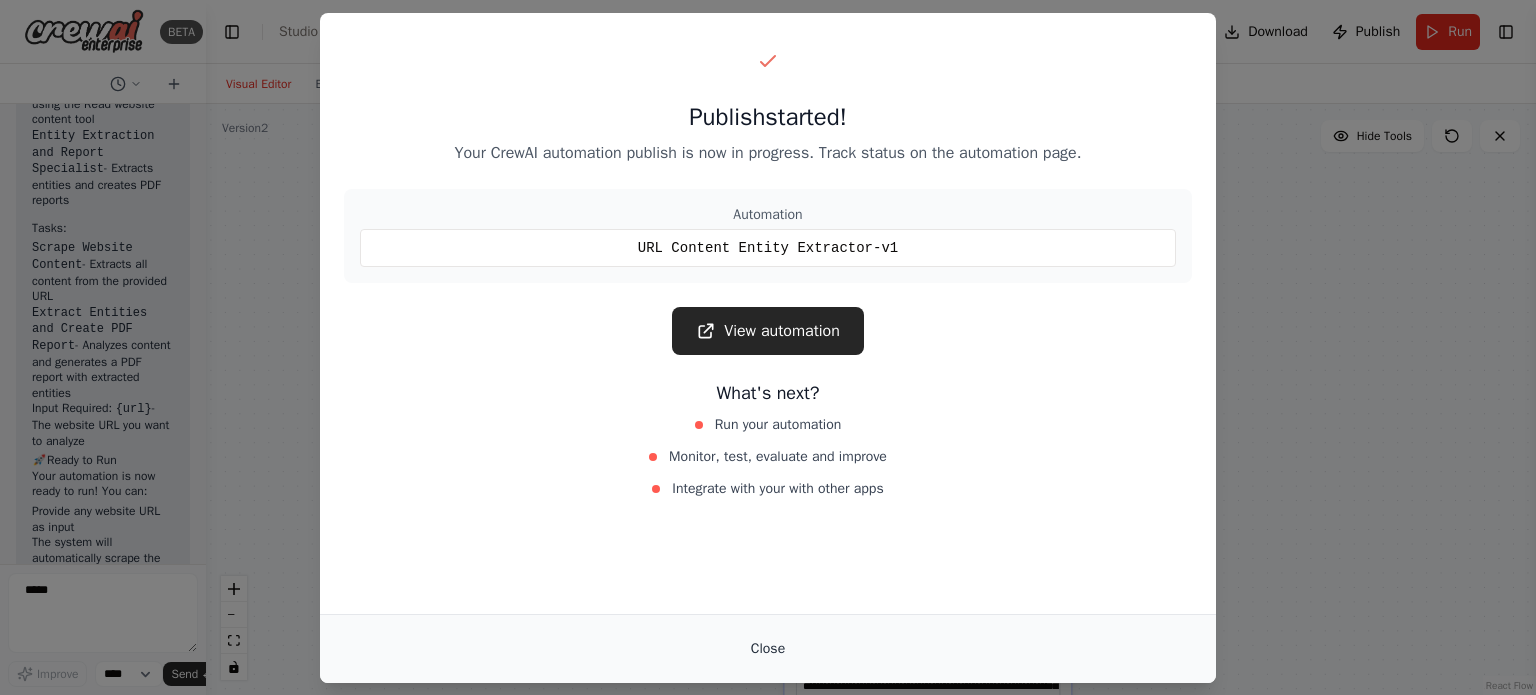 click on "Close" at bounding box center [768, 649] 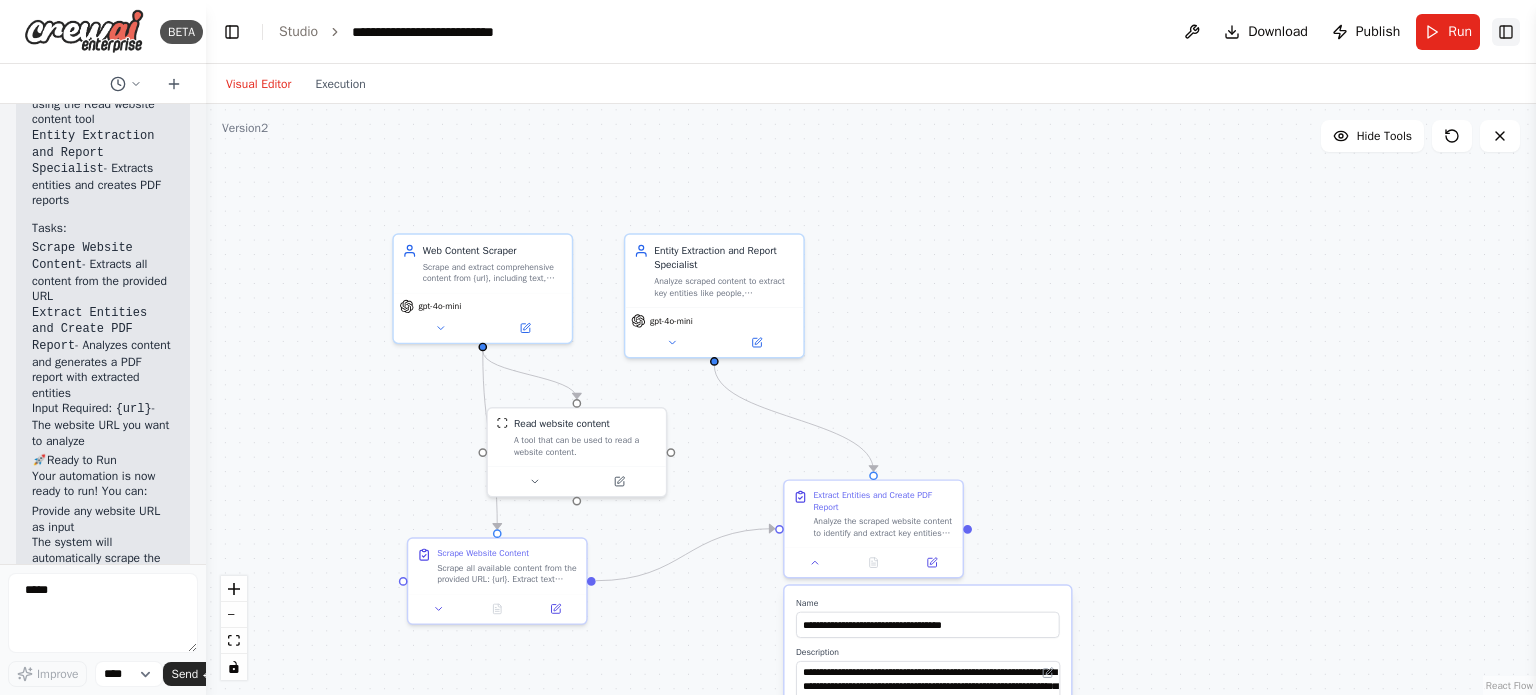 click on "Toggle Right Sidebar" at bounding box center (1506, 32) 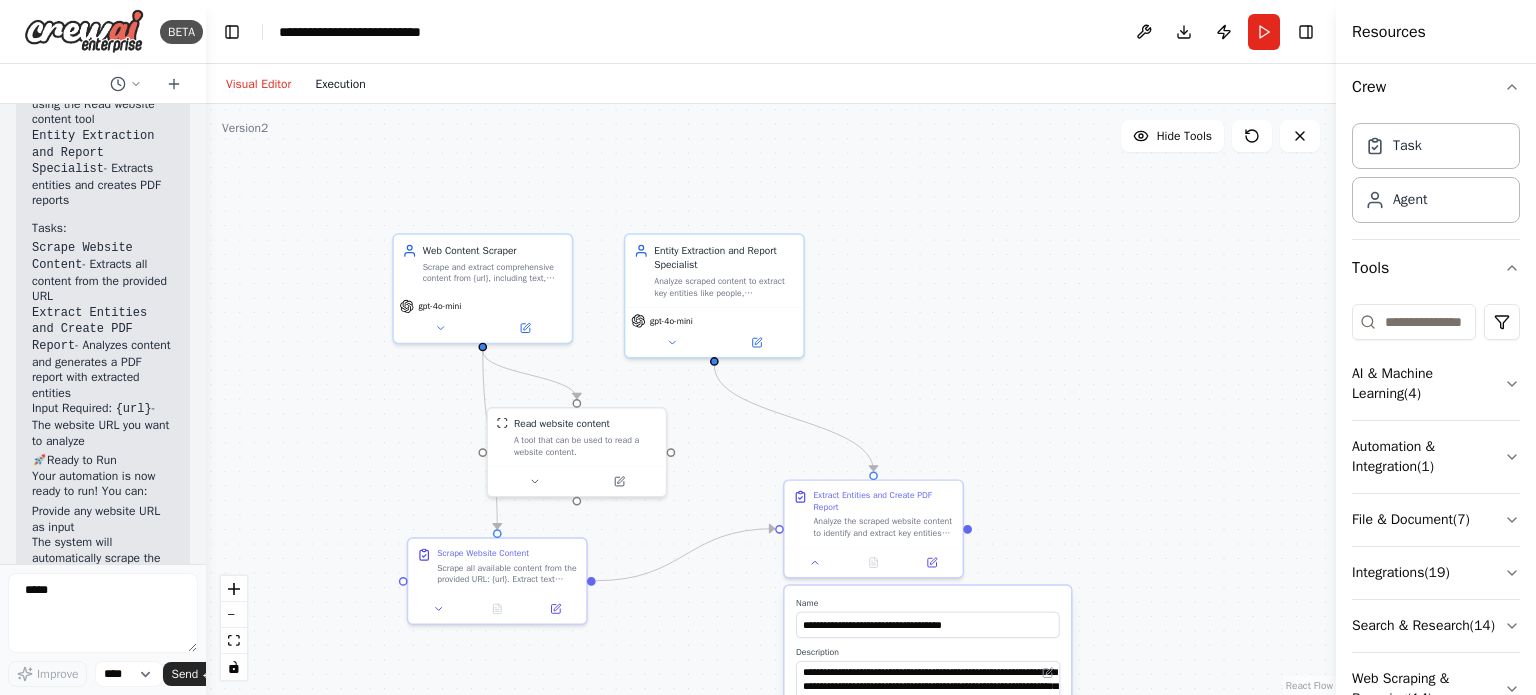 click on "Execution" at bounding box center (340, 84) 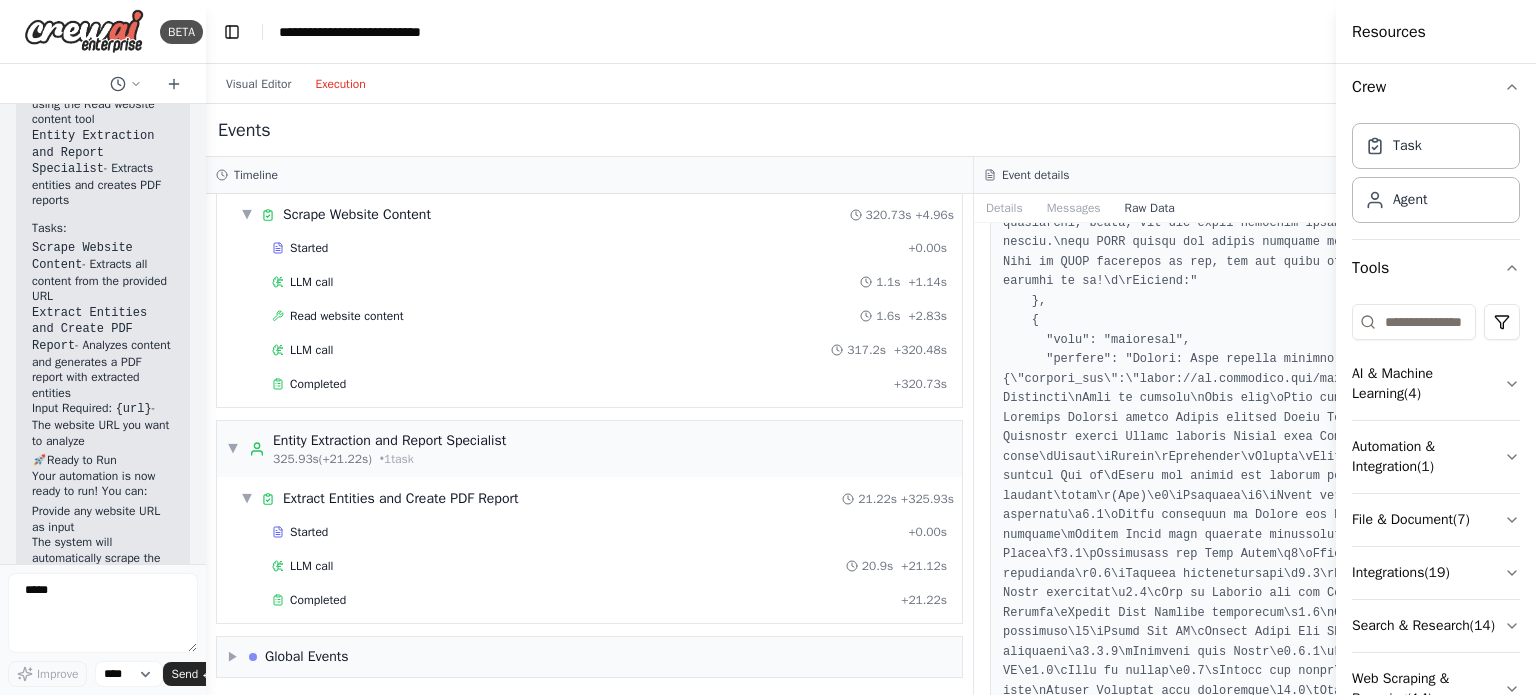 scroll, scrollTop: 1066, scrollLeft: 0, axis: vertical 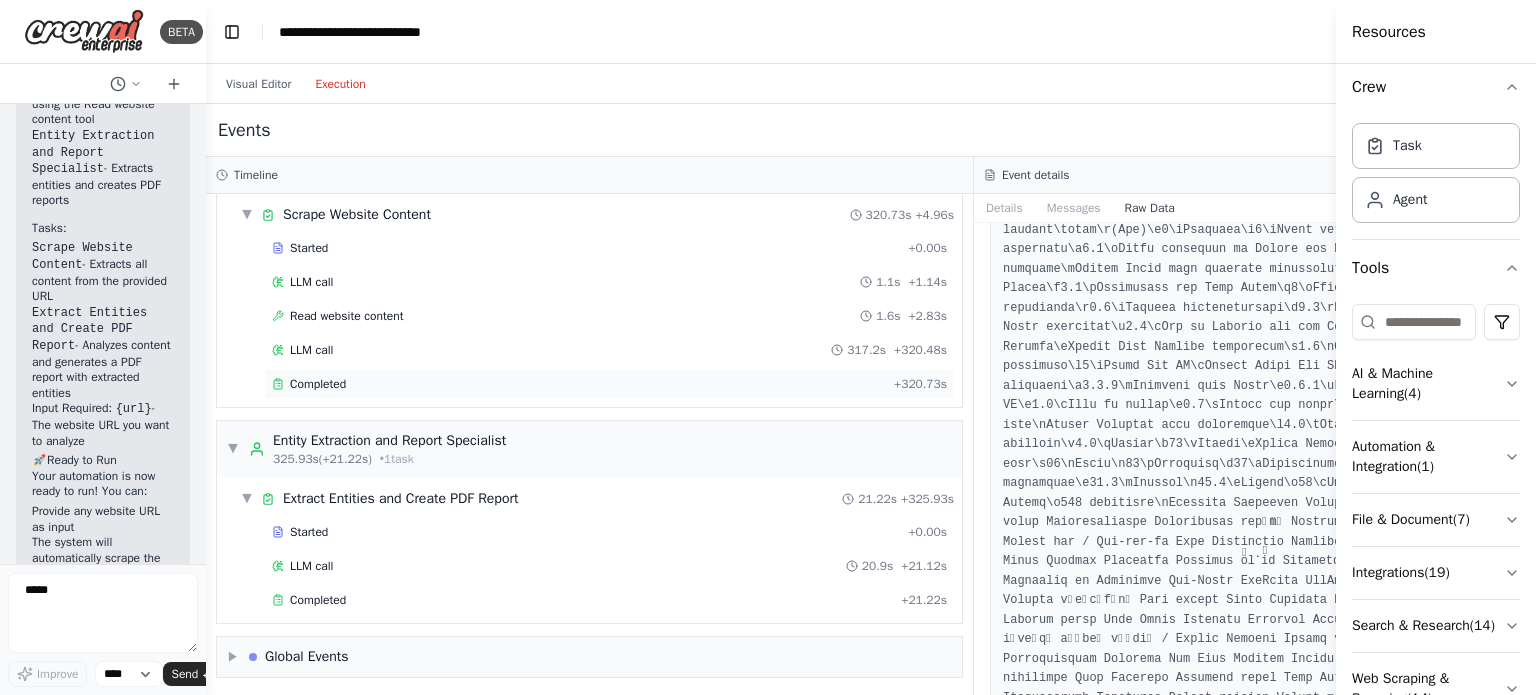 click on "Completed" at bounding box center (318, 384) 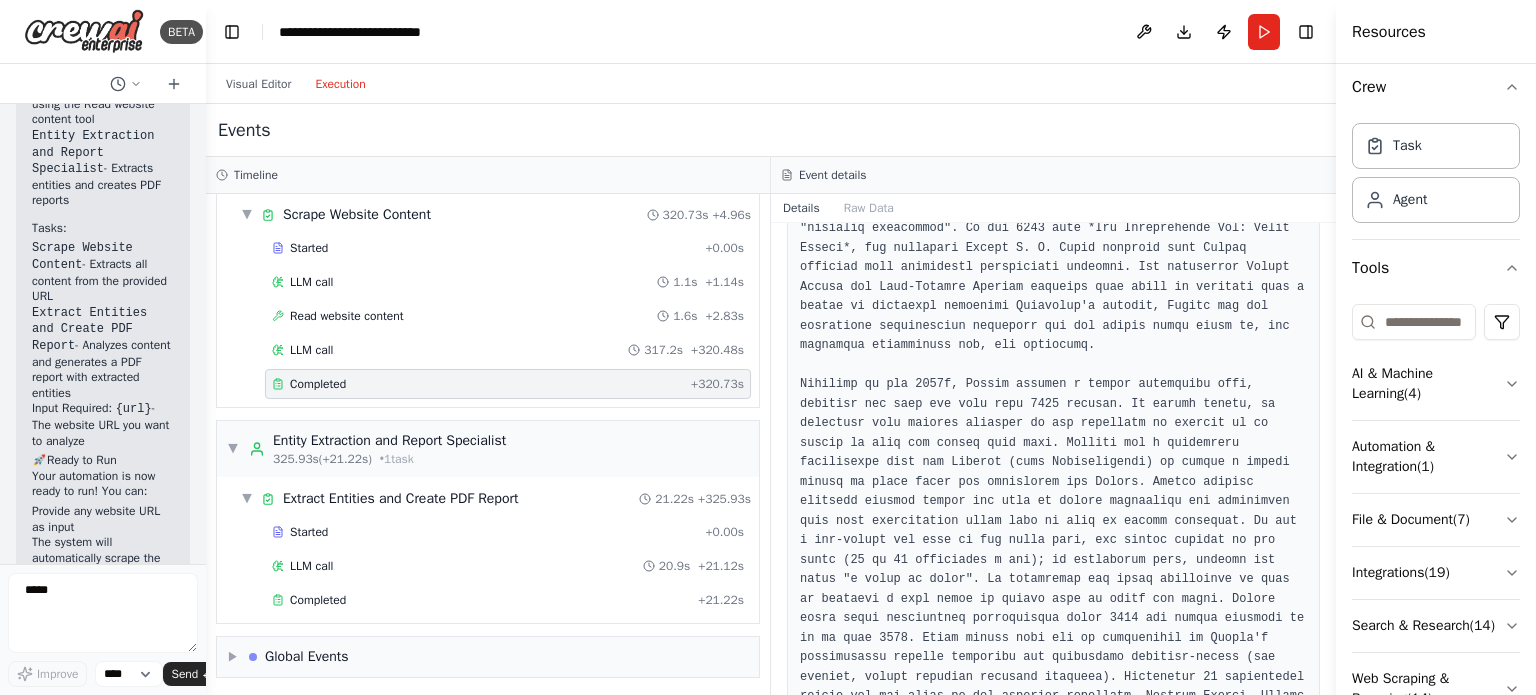 scroll, scrollTop: 22243, scrollLeft: 0, axis: vertical 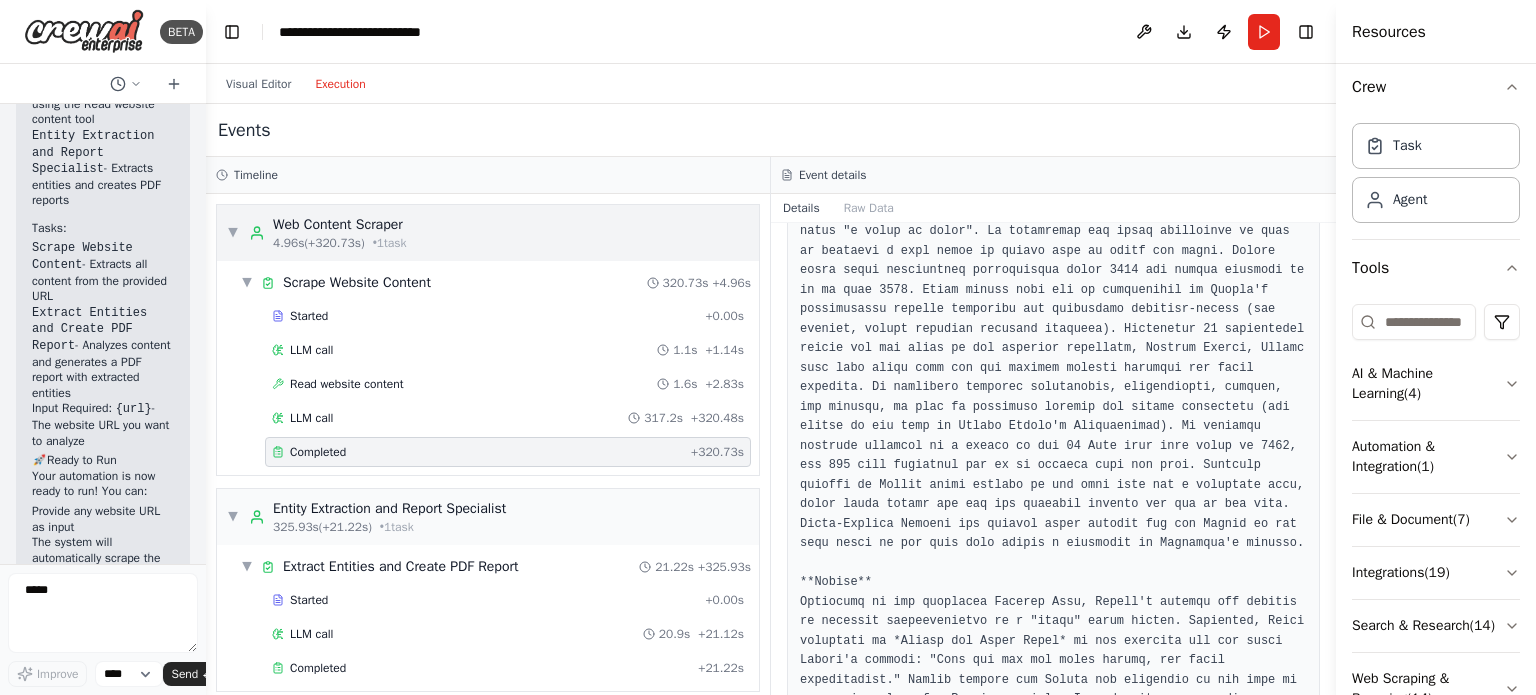 click on "▼" at bounding box center (233, 233) 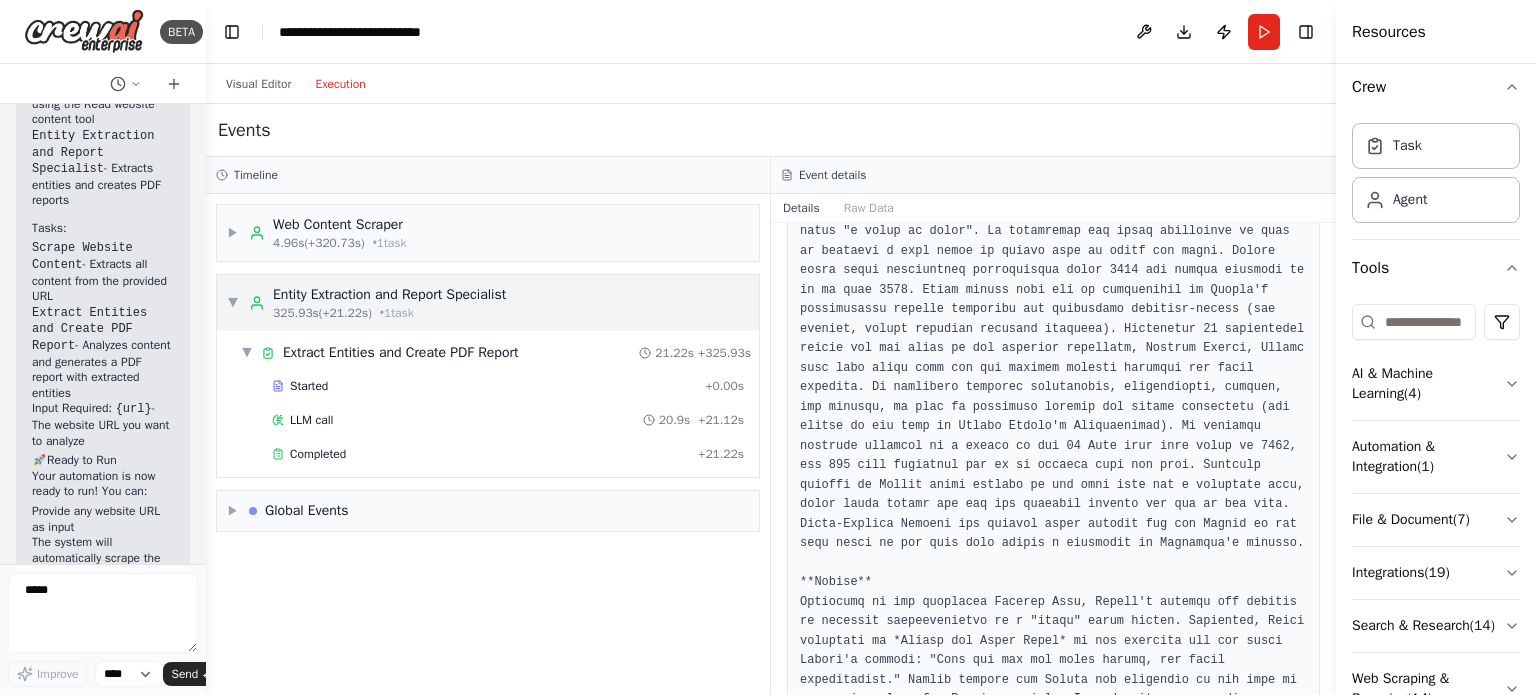 click on "▼ Entity Extraction and Report Specialist 325.93s  (+21.22s) •  1  task" at bounding box center (366, 303) 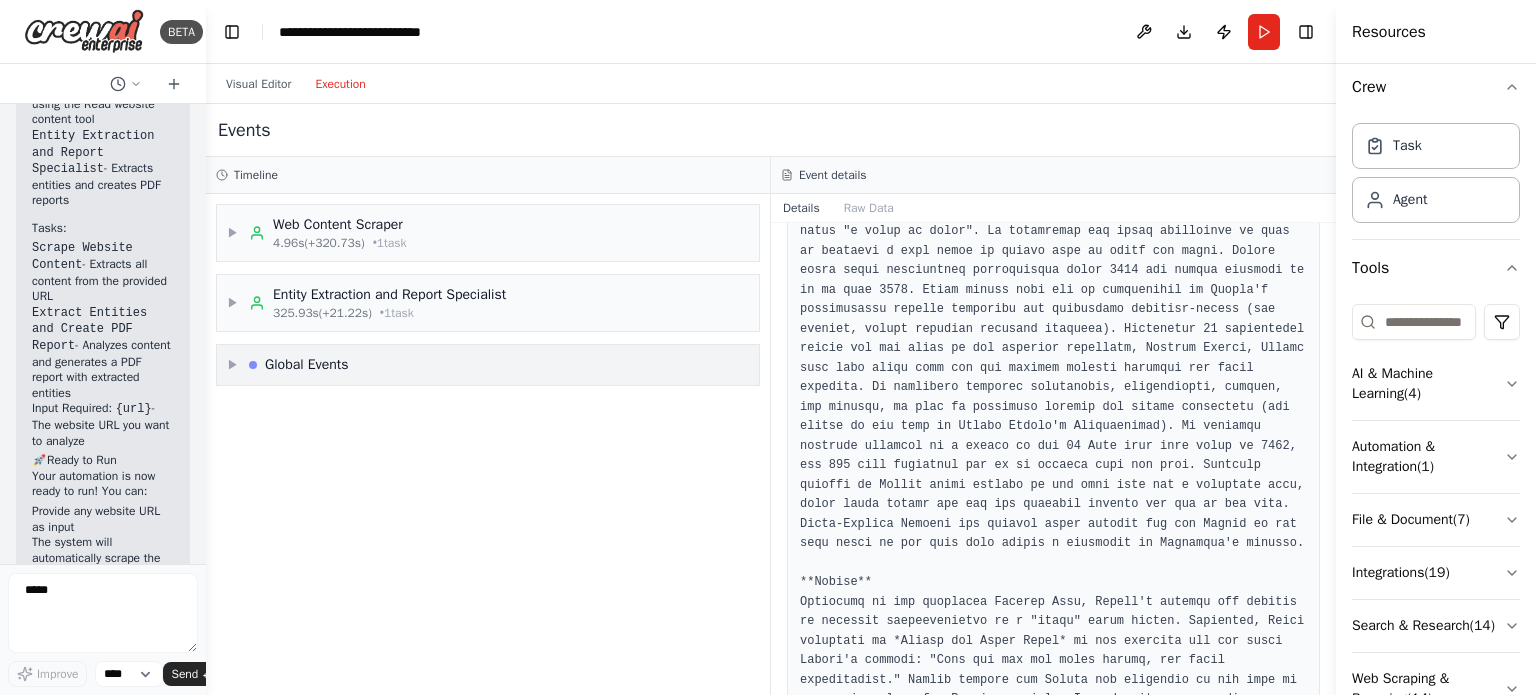 click on "▶" at bounding box center (233, 365) 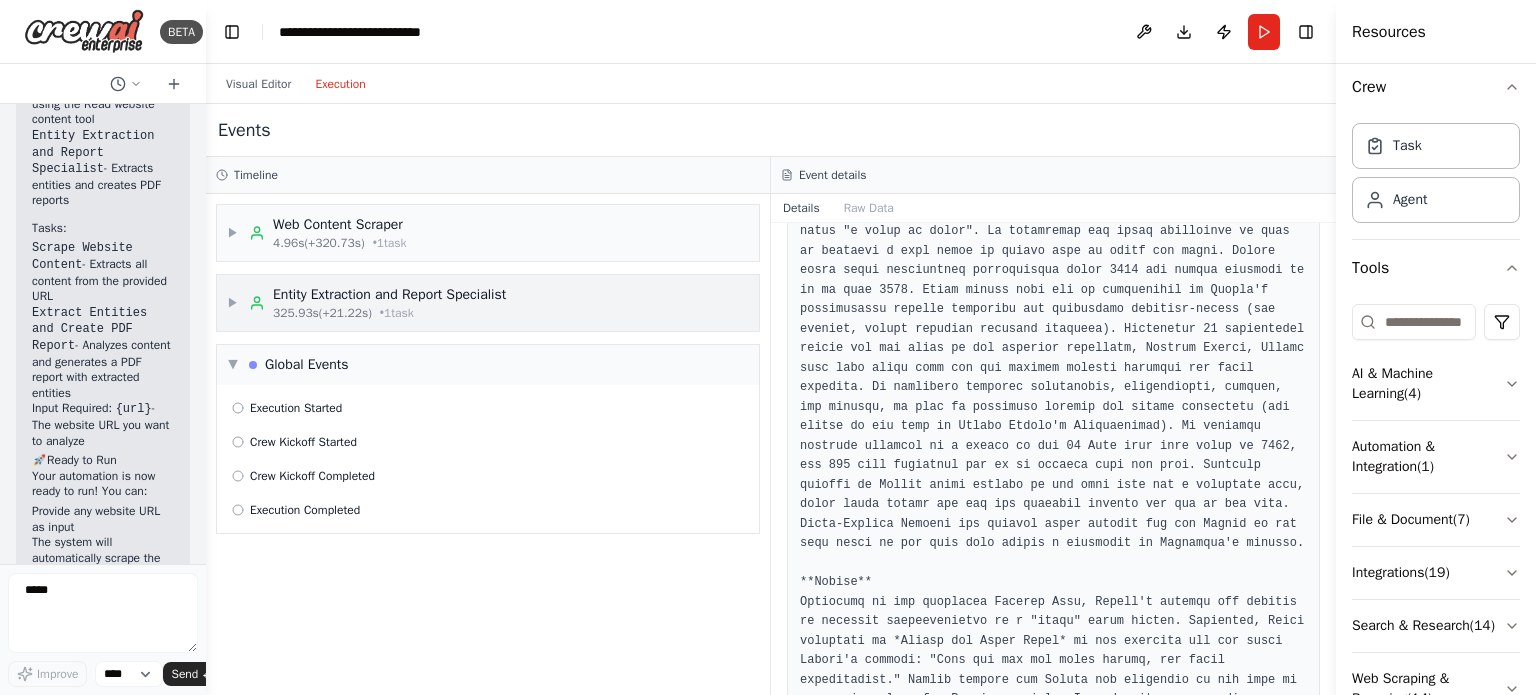 click on "Entity Extraction and Report Specialist" at bounding box center (389, 295) 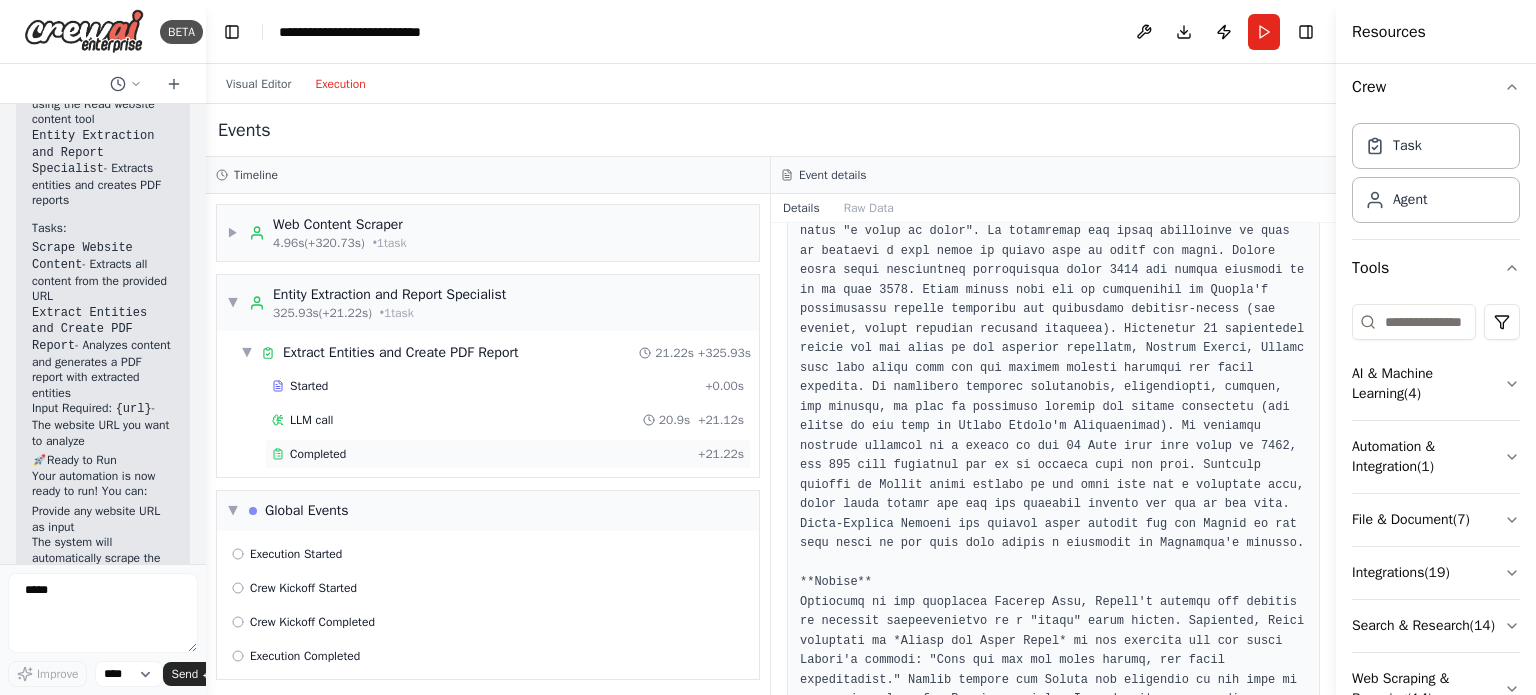 click on "Completed" at bounding box center [318, 454] 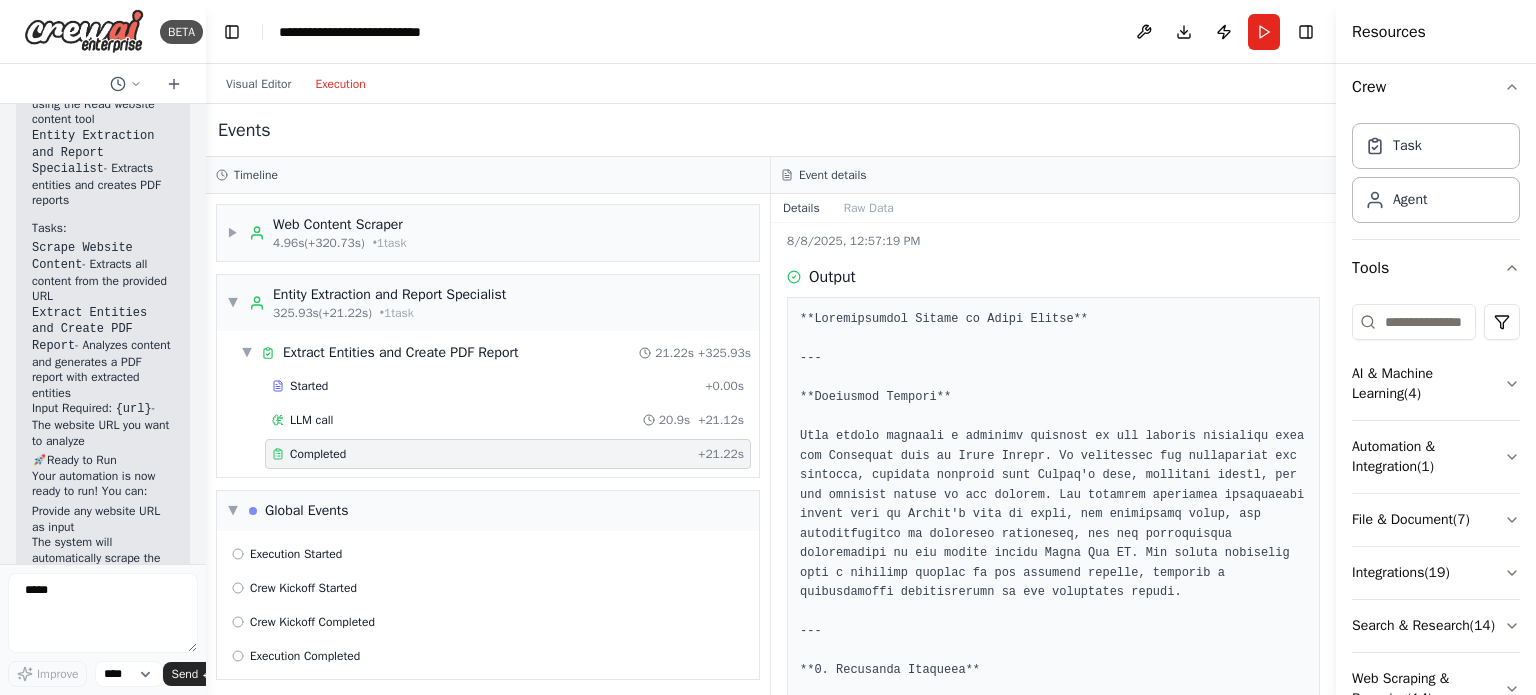 scroll, scrollTop: 0, scrollLeft: 0, axis: both 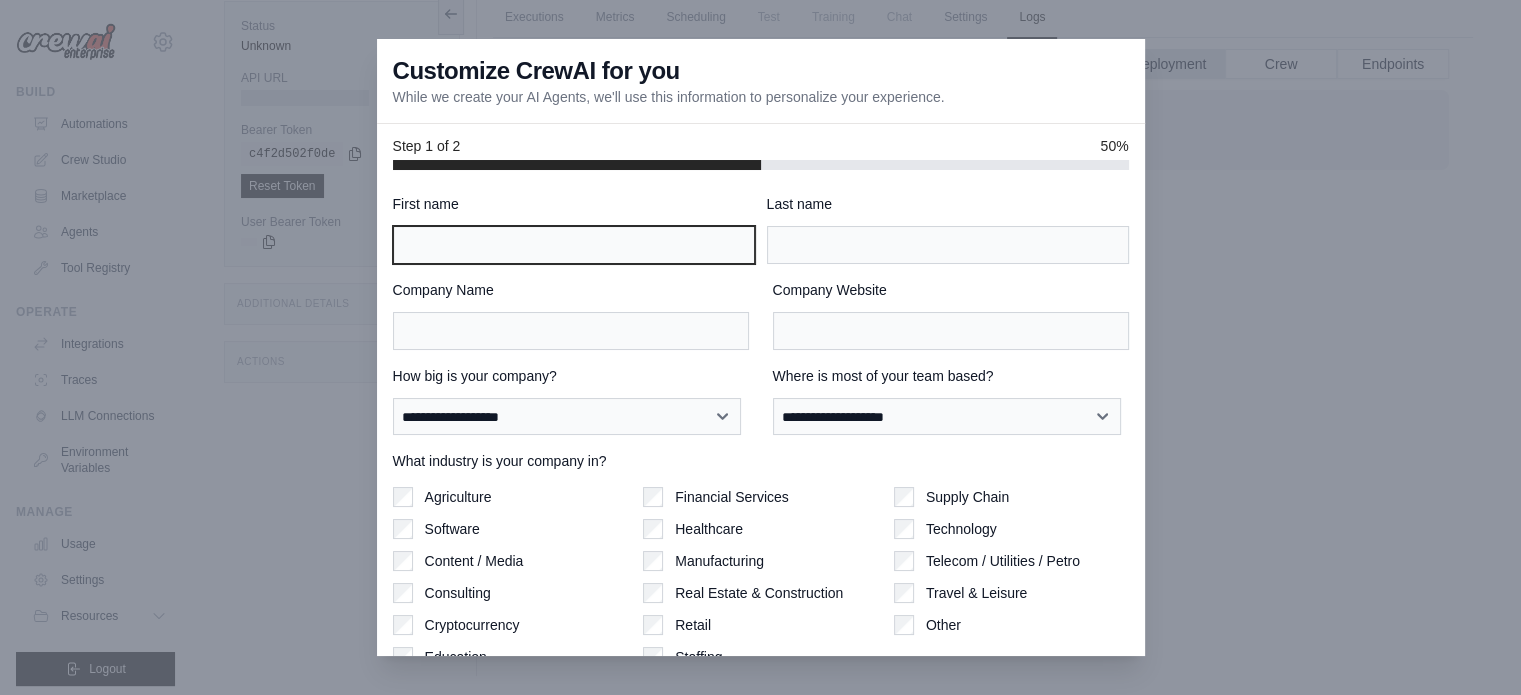 click on "First name" at bounding box center (574, 245) 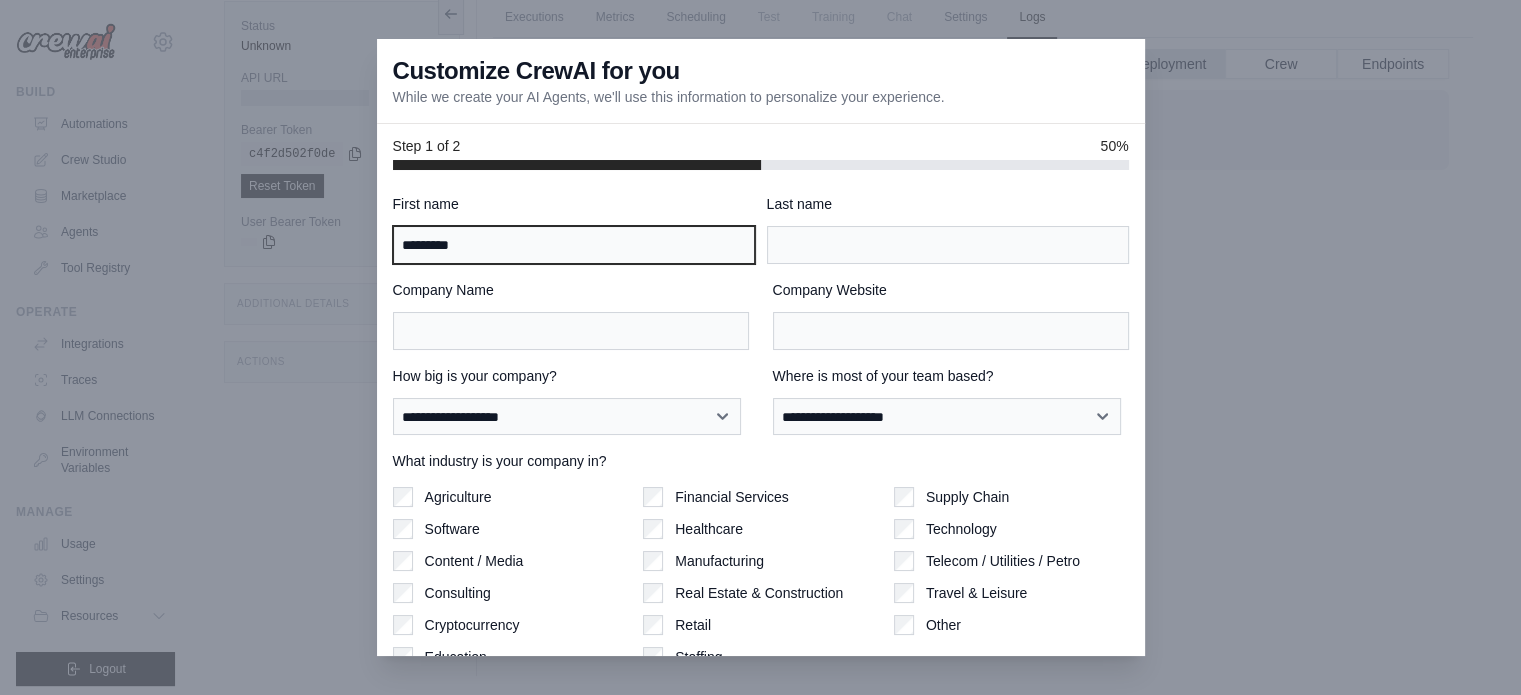 click on "*********" at bounding box center (574, 245) 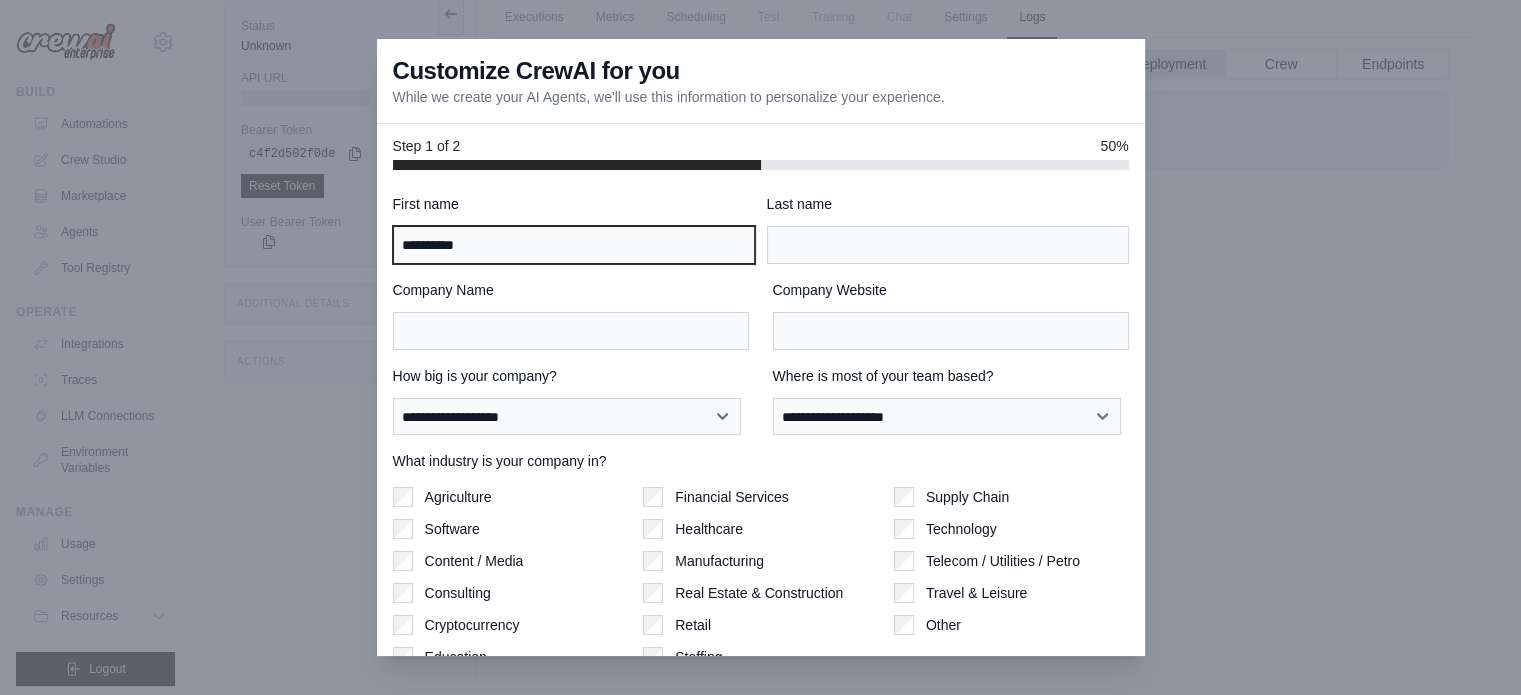 type on "**********" 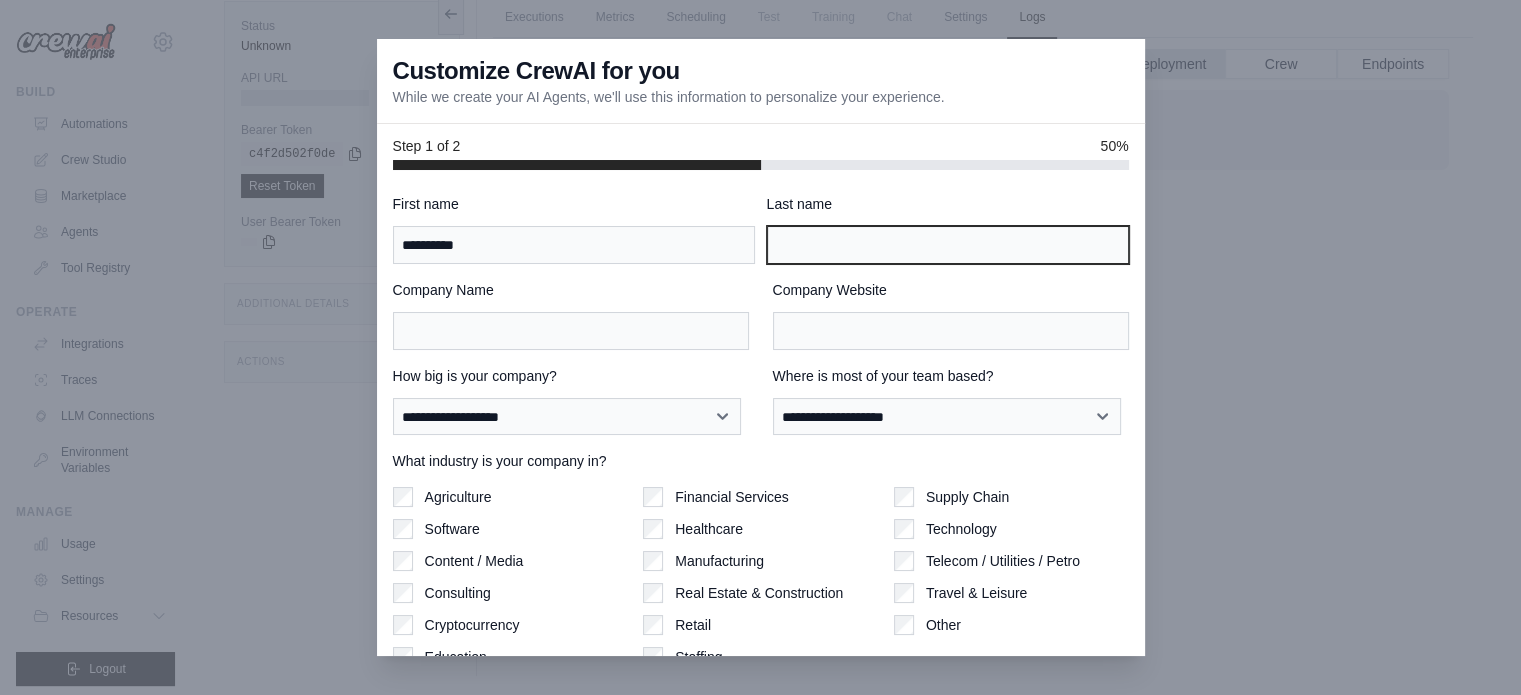 click on "Last name" at bounding box center (948, 245) 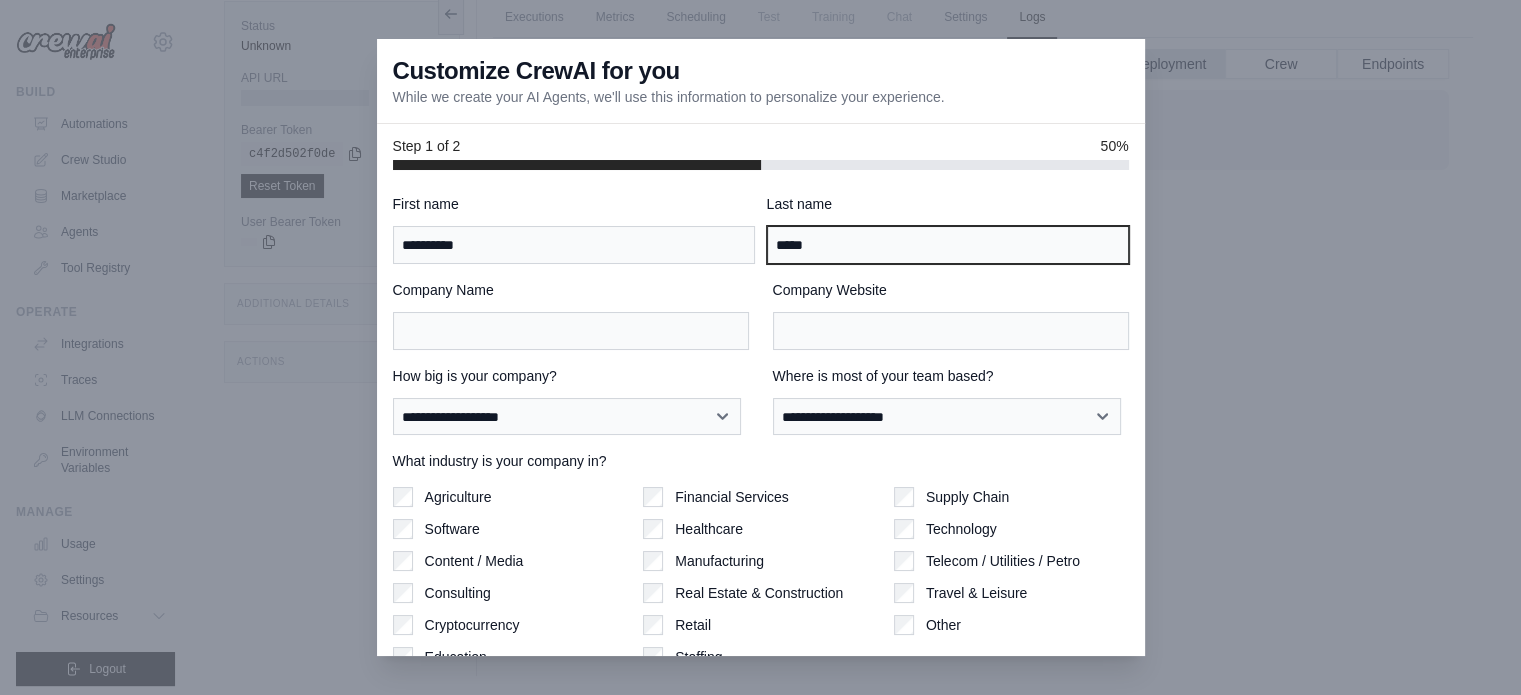 type on "*****" 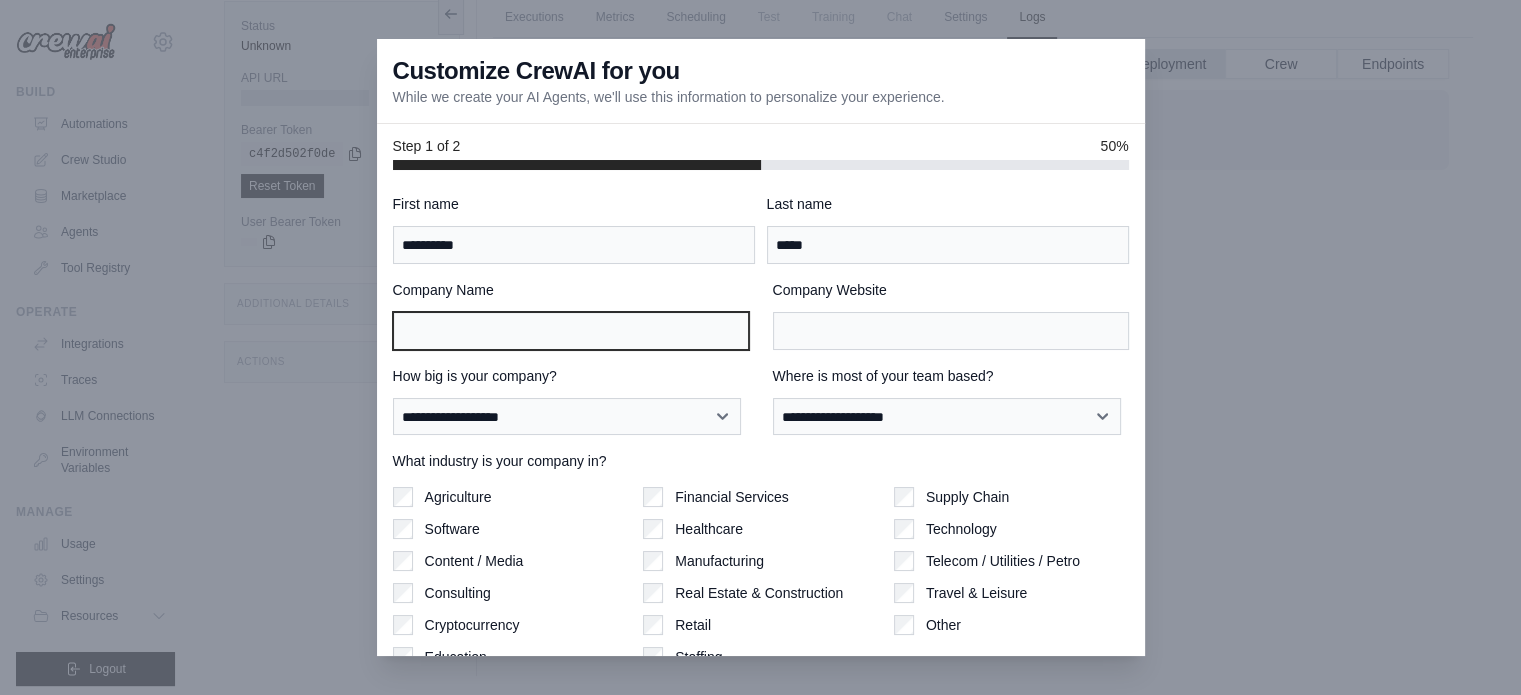 click on "Company Name" at bounding box center (571, 331) 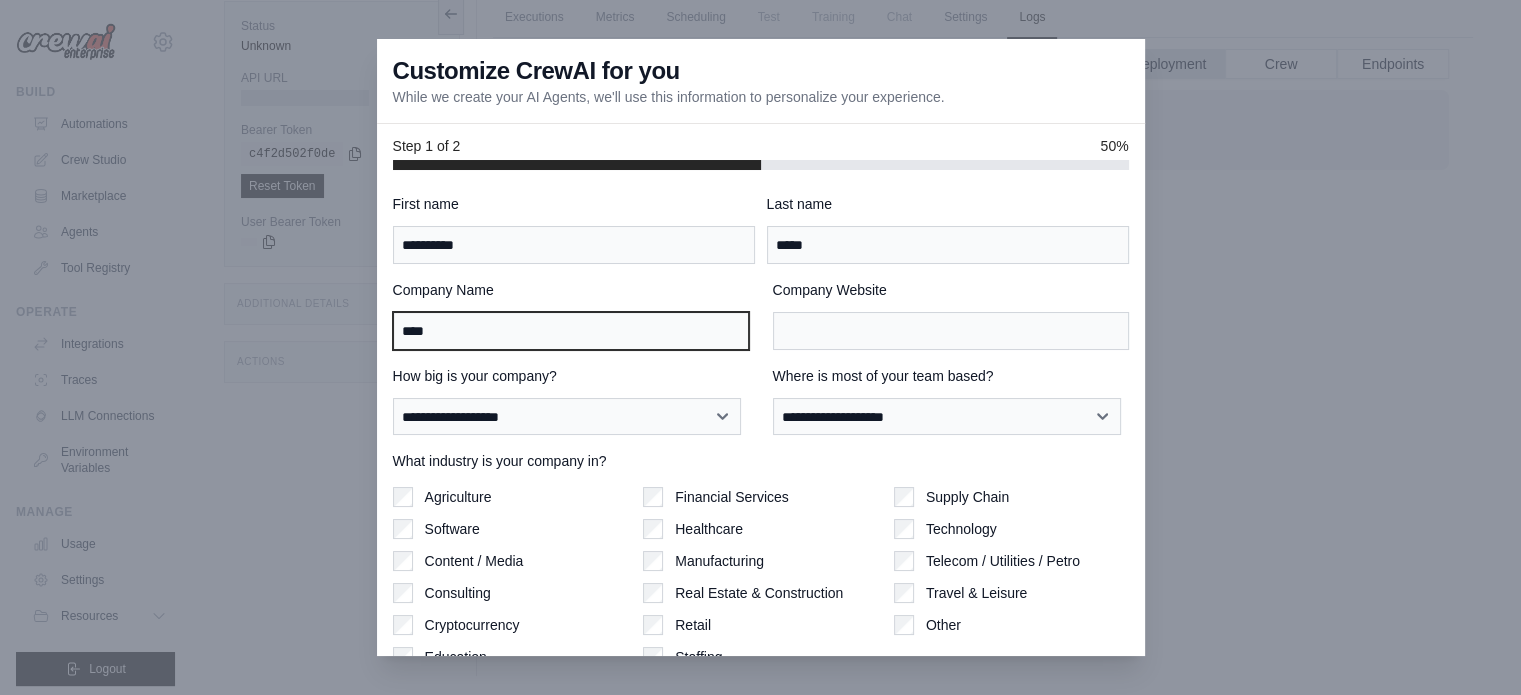 type on "****" 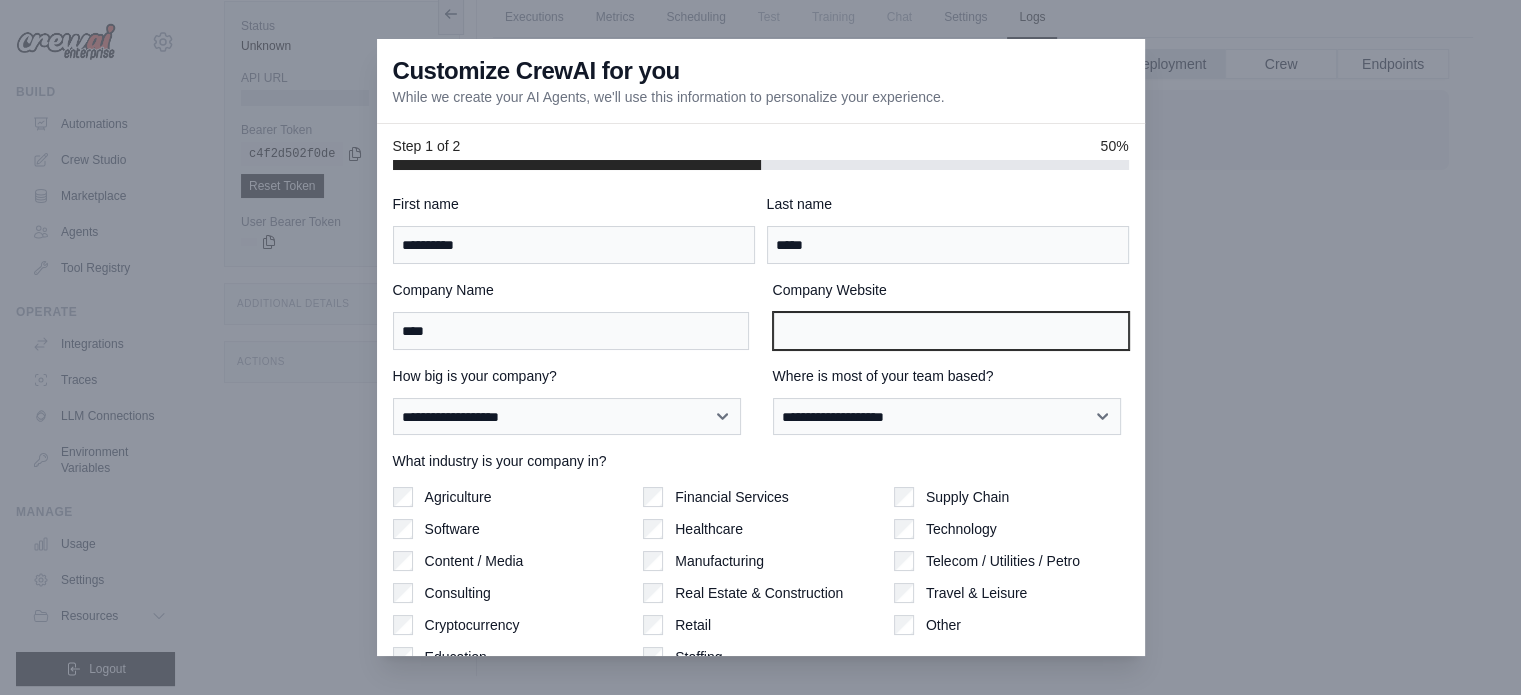 click on "Company Website" at bounding box center [951, 331] 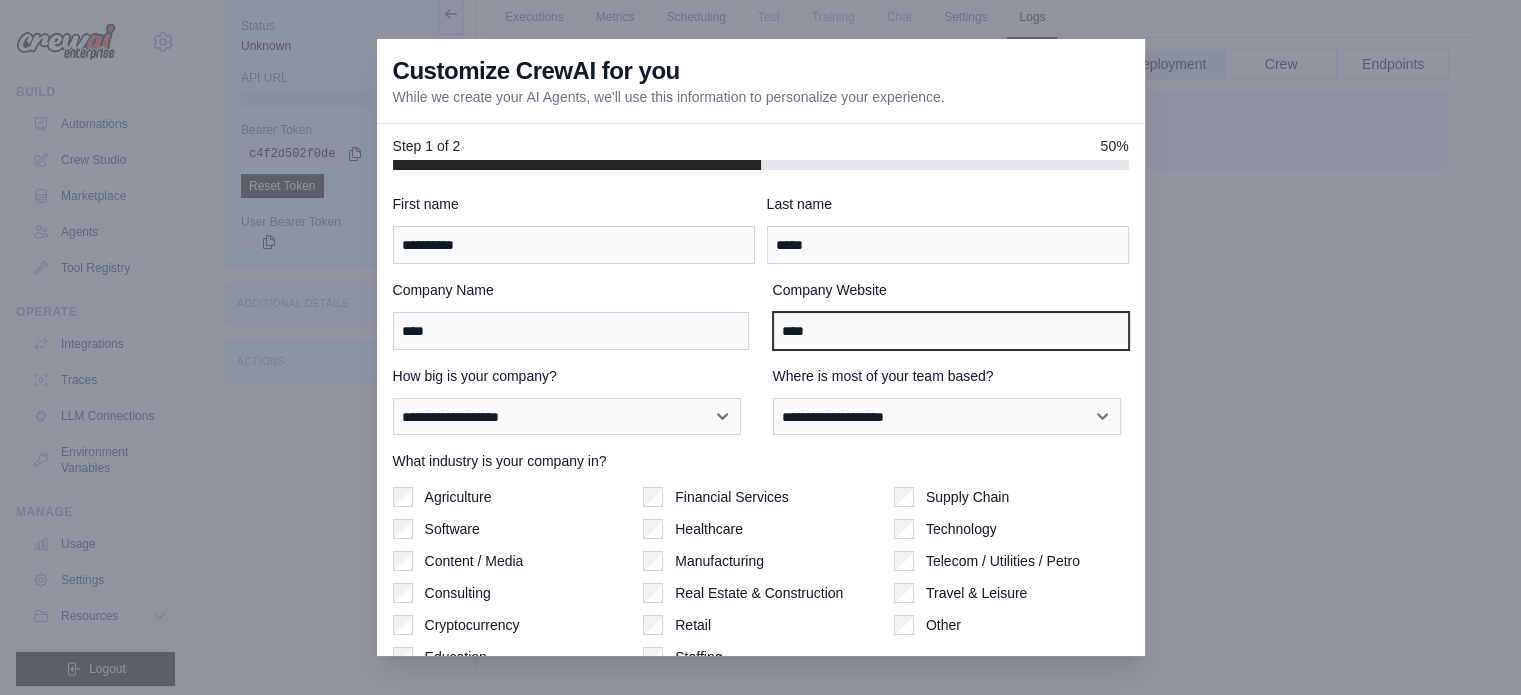 type on "****" 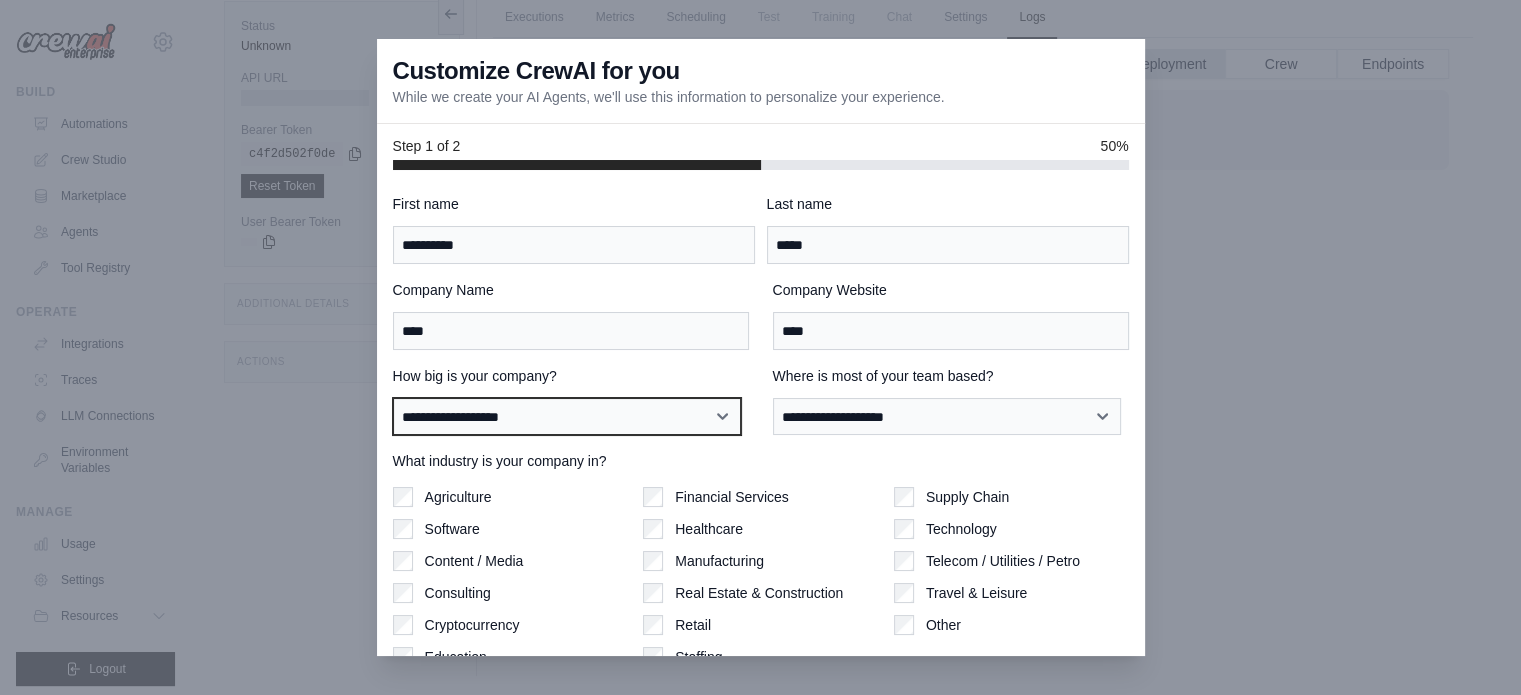 click on "**********" at bounding box center [567, 417] 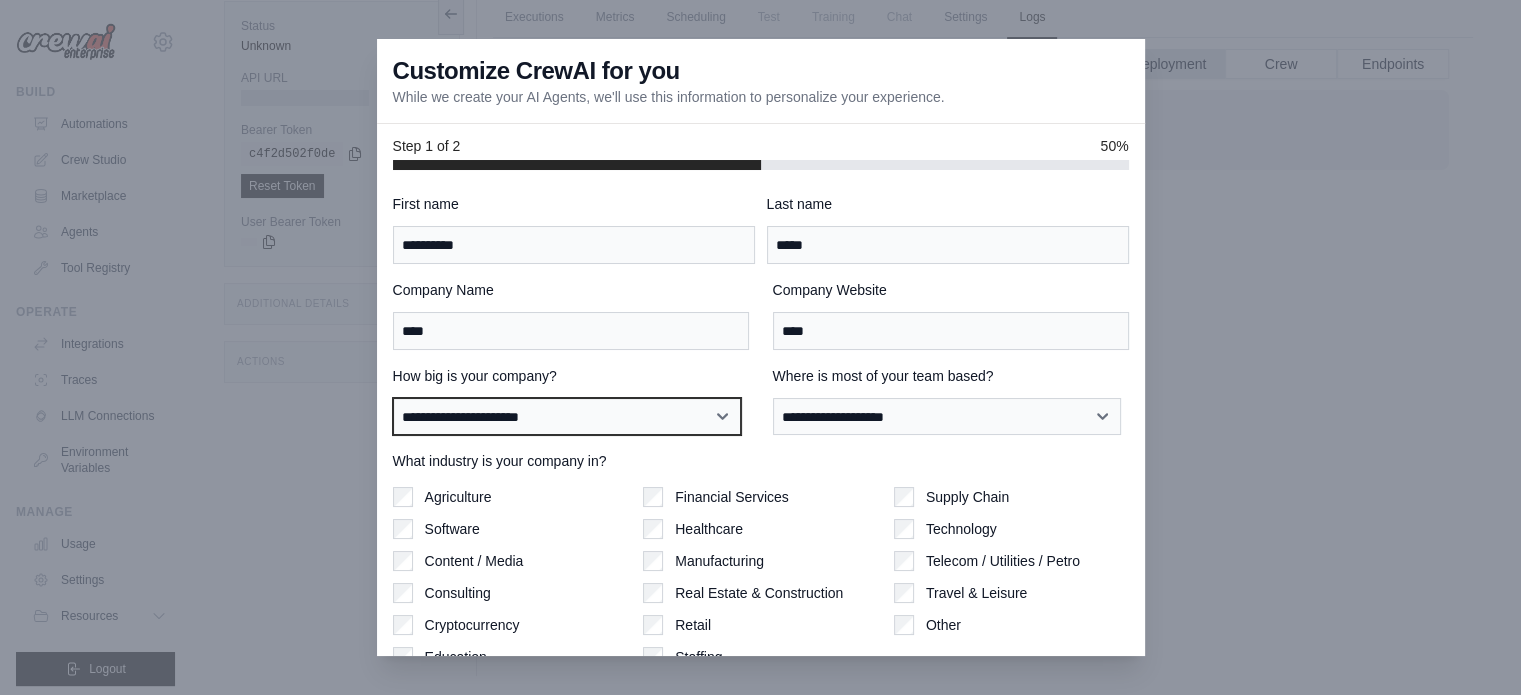 click on "**********" at bounding box center (567, 417) 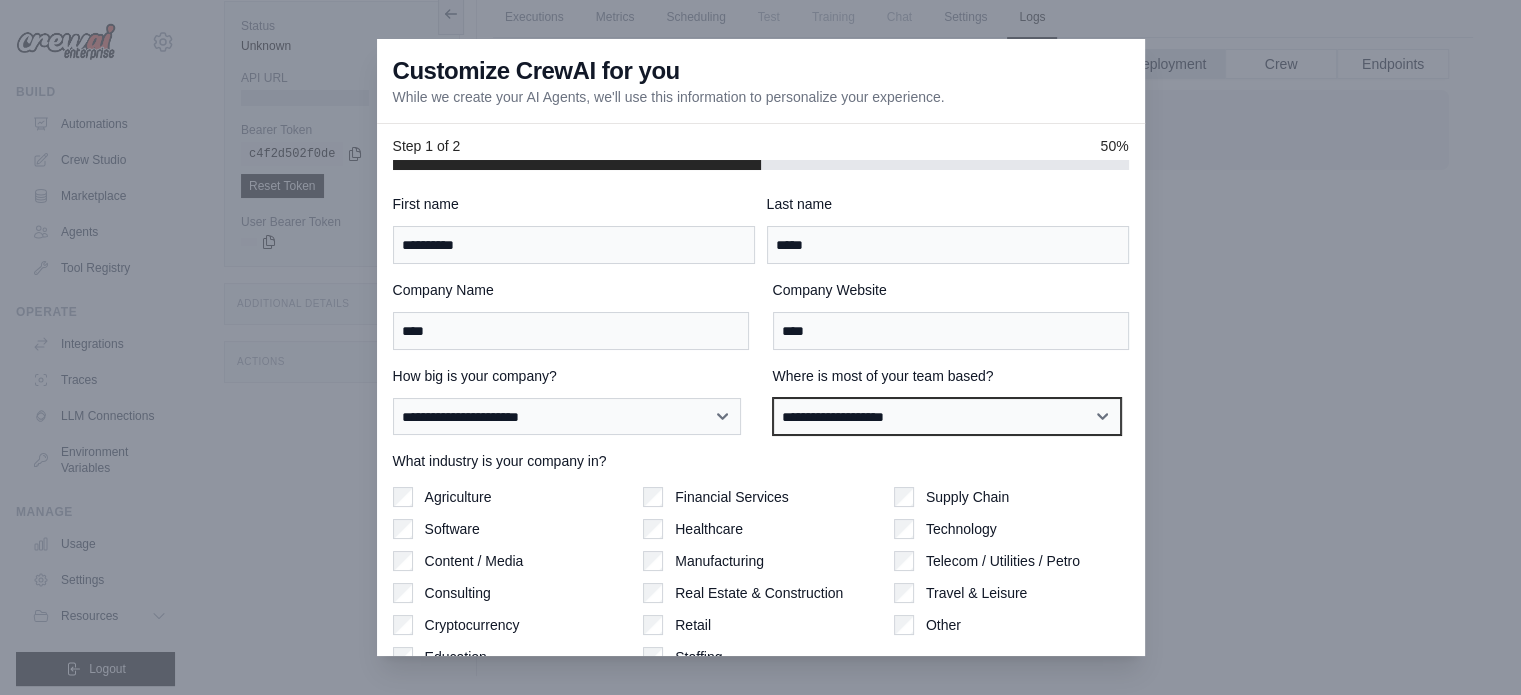 click on "**********" at bounding box center [947, 417] 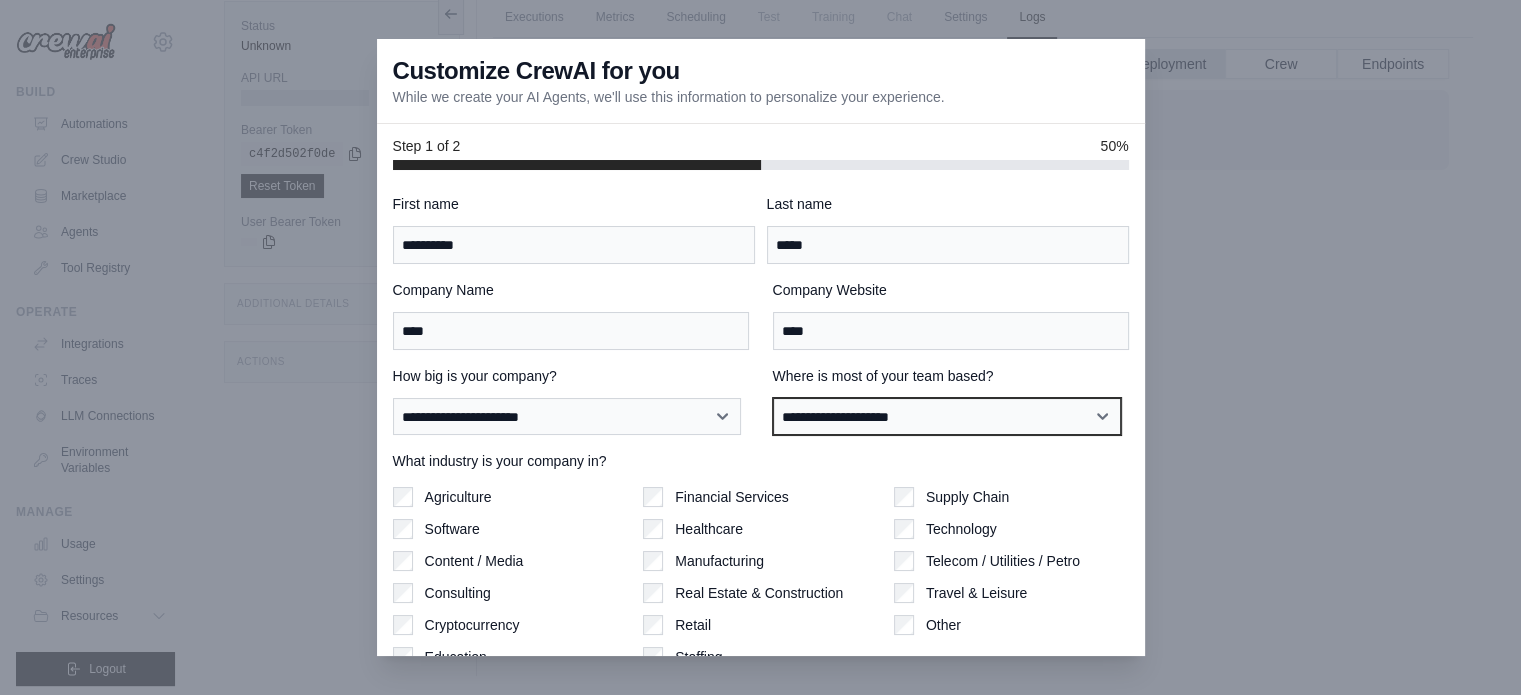 click on "**********" at bounding box center (947, 417) 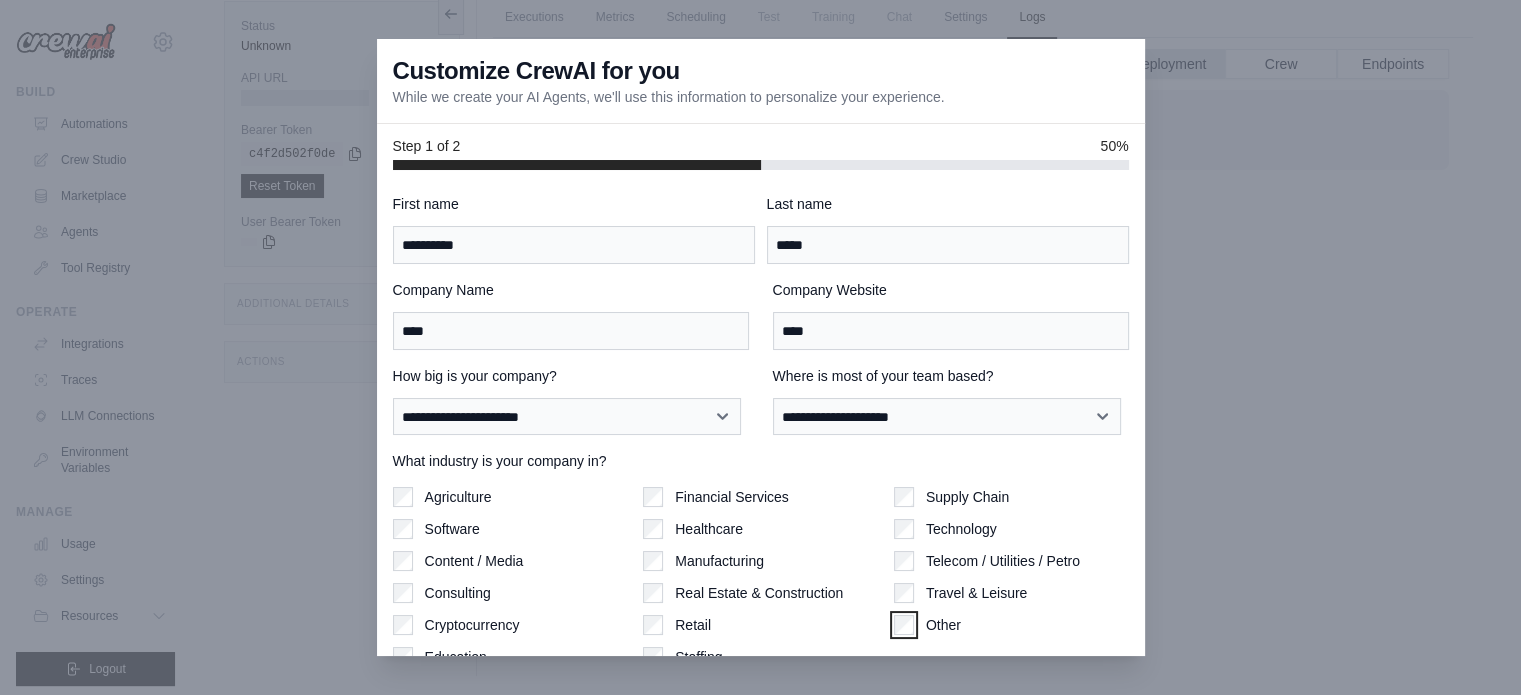 scroll, scrollTop: 86, scrollLeft: 0, axis: vertical 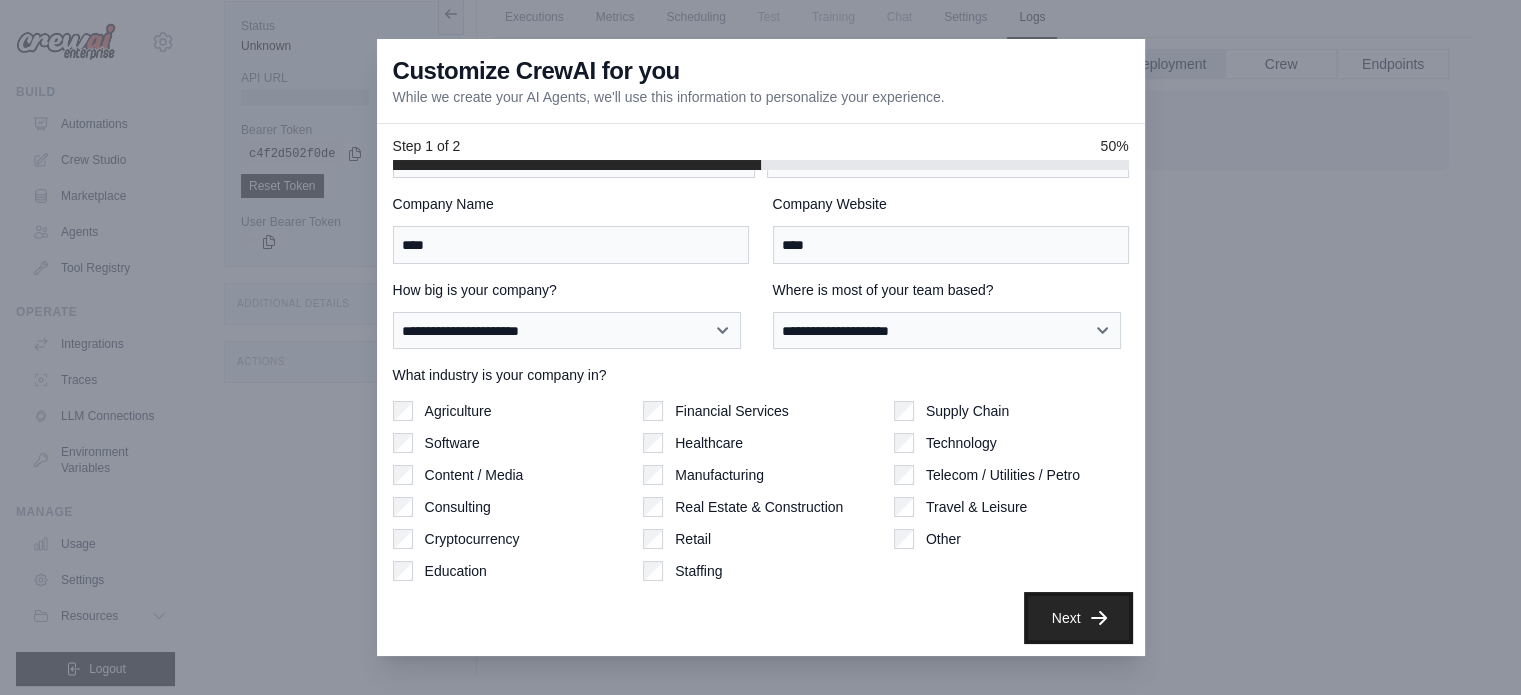 click on "Next" at bounding box center [1078, 618] 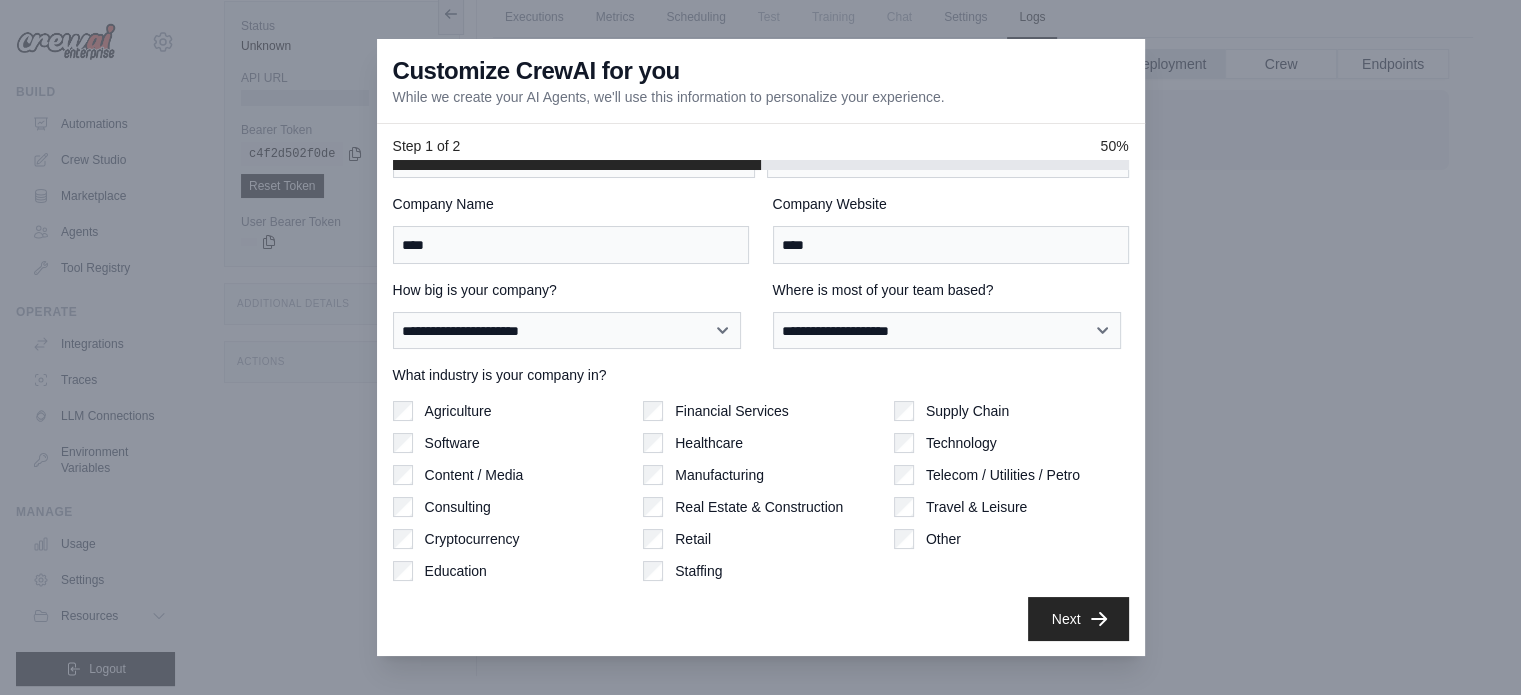 scroll, scrollTop: 0, scrollLeft: 0, axis: both 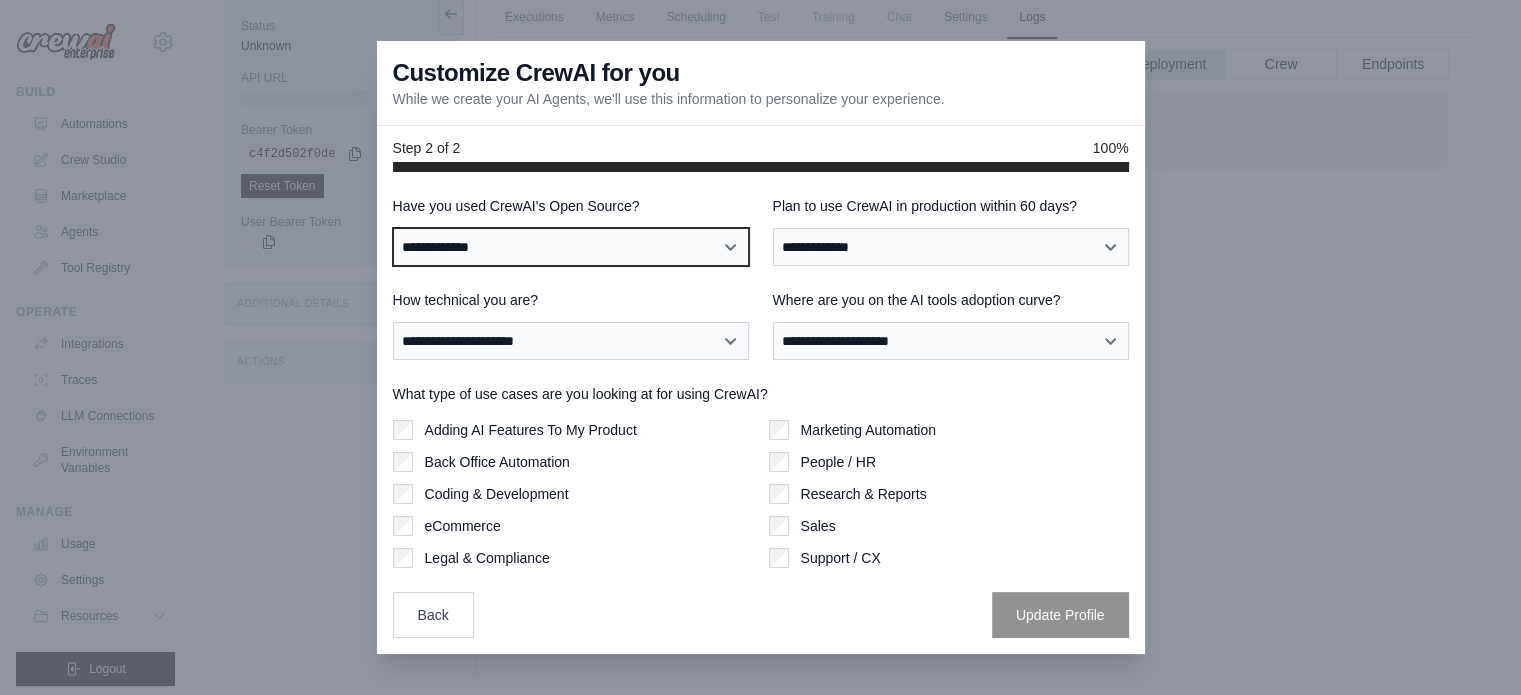 click on "**********" at bounding box center [571, 247] 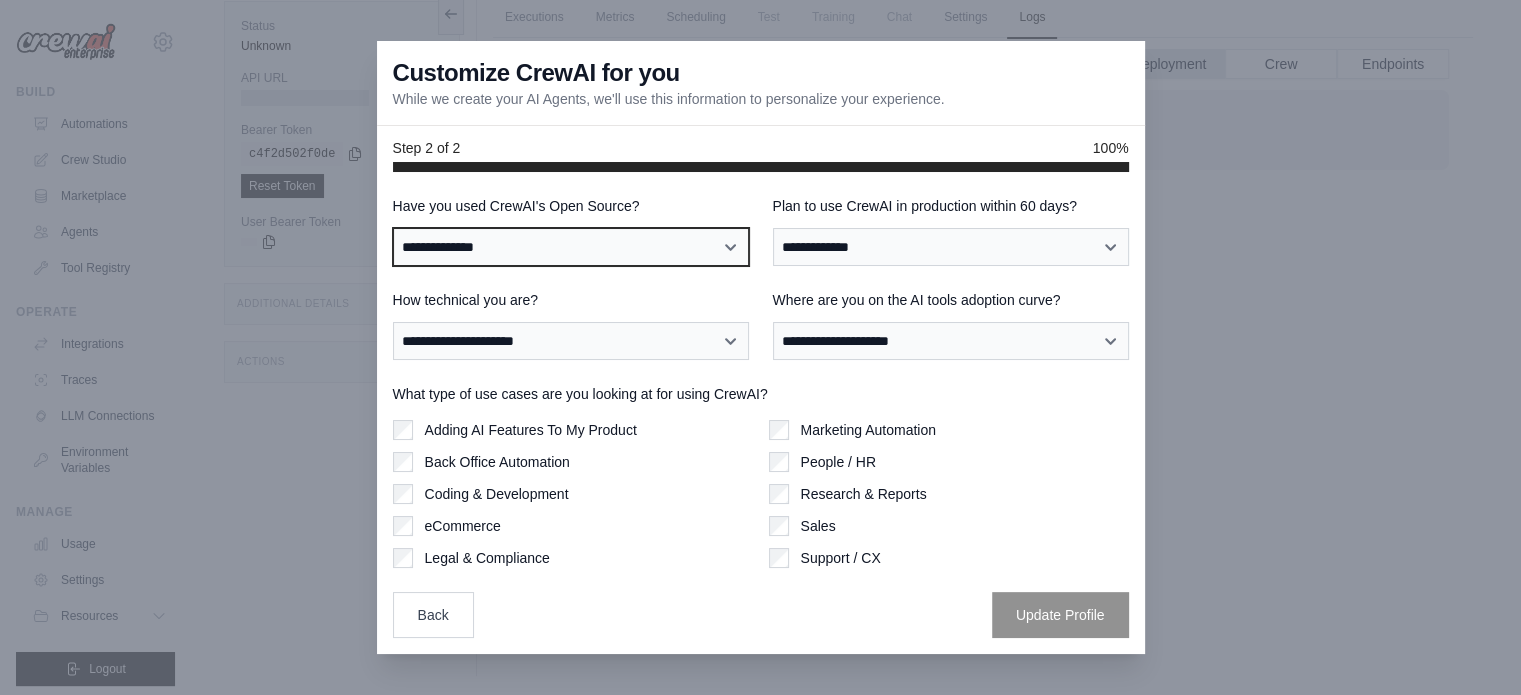 click on "**********" at bounding box center [571, 247] 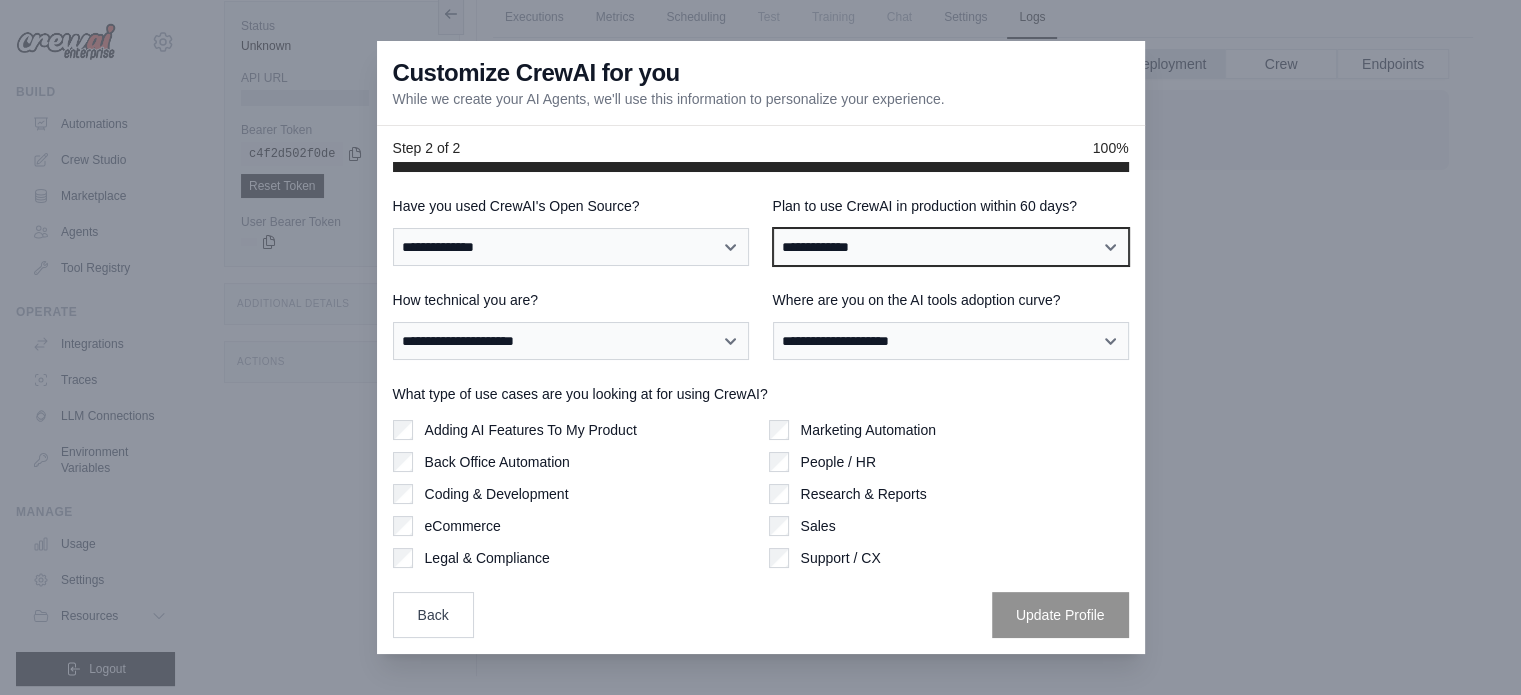 click on "**********" at bounding box center (951, 247) 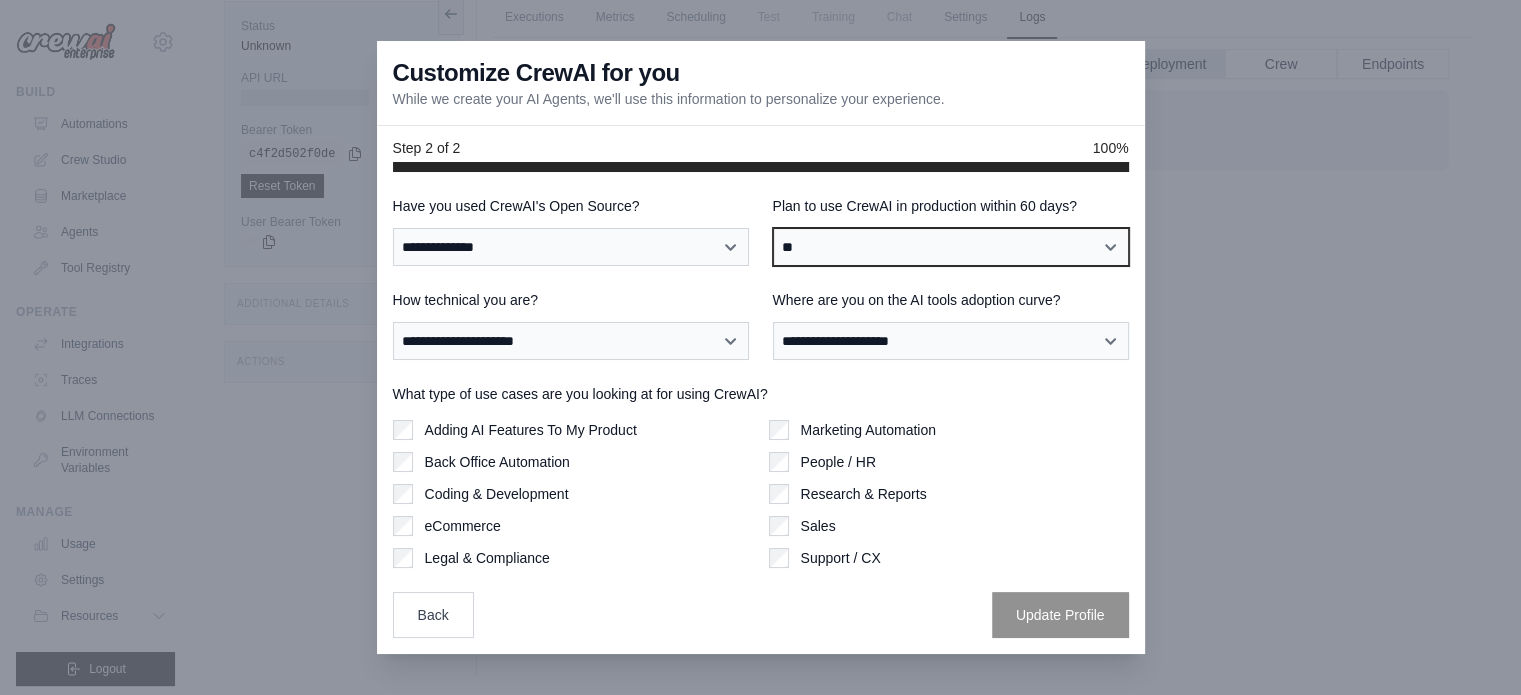 click on "**********" at bounding box center [951, 247] 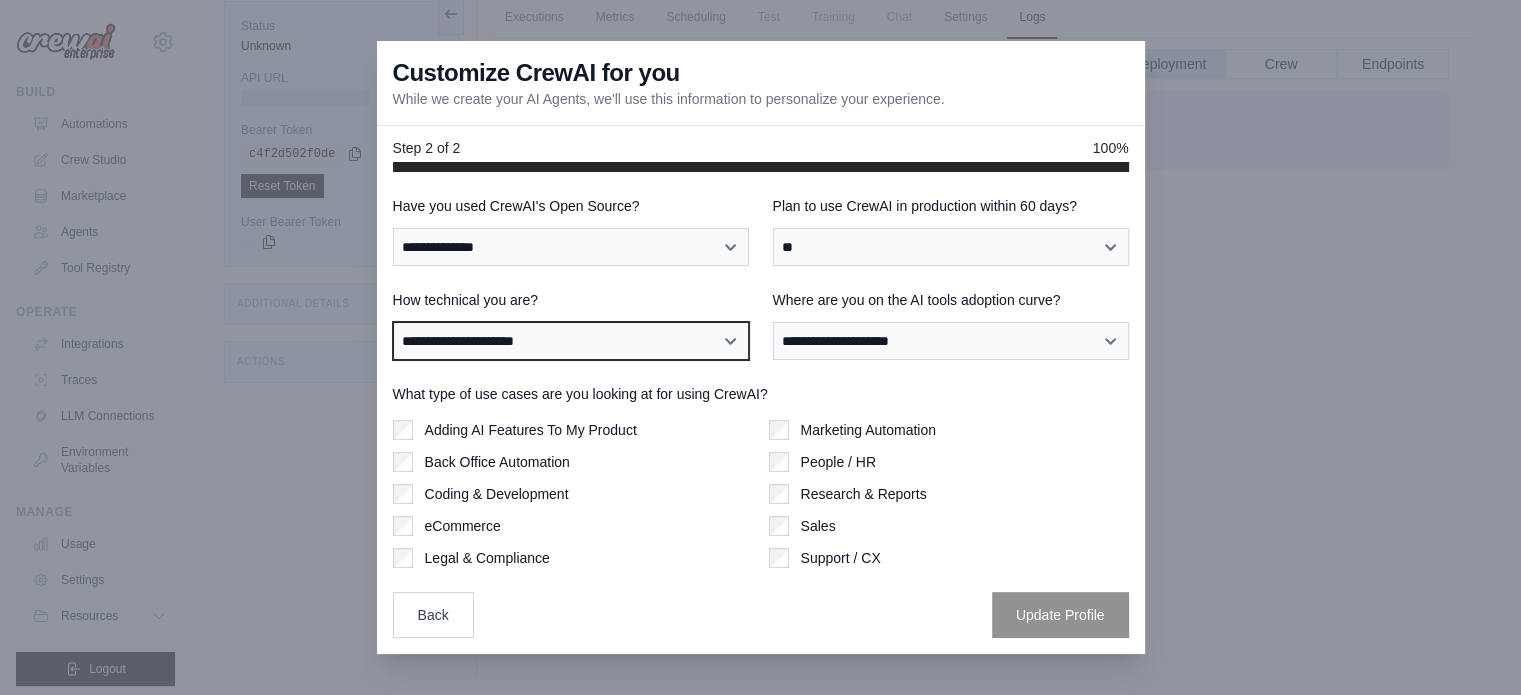 click on "**********" at bounding box center (571, 341) 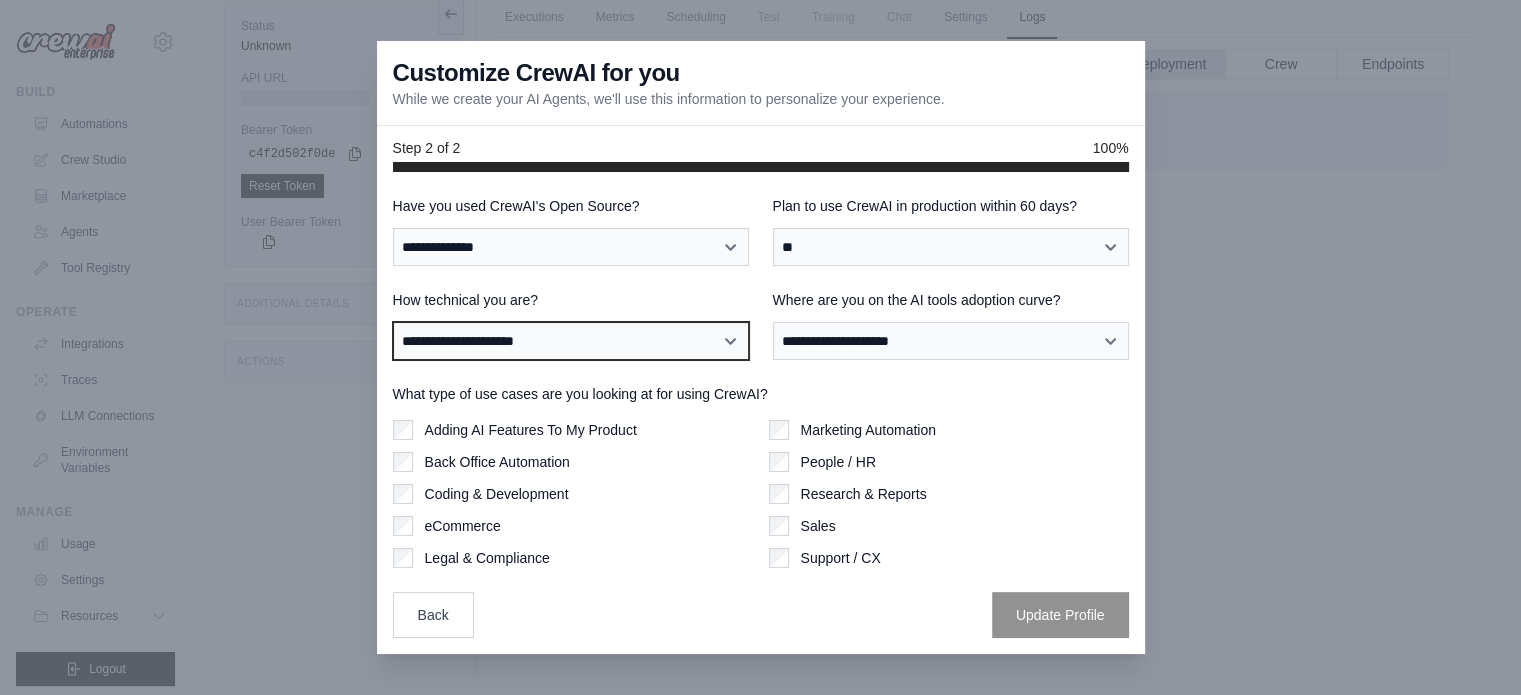 select on "**********" 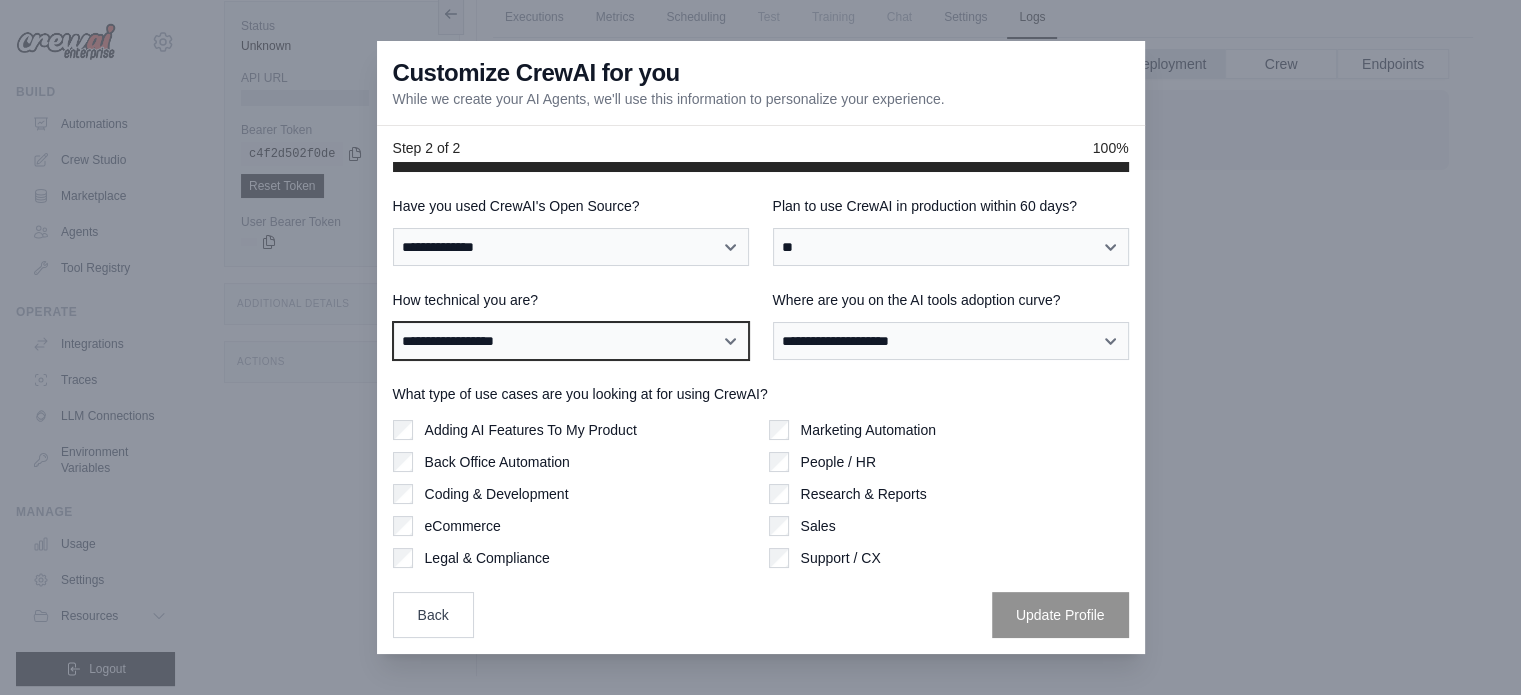 click on "**********" at bounding box center [571, 341] 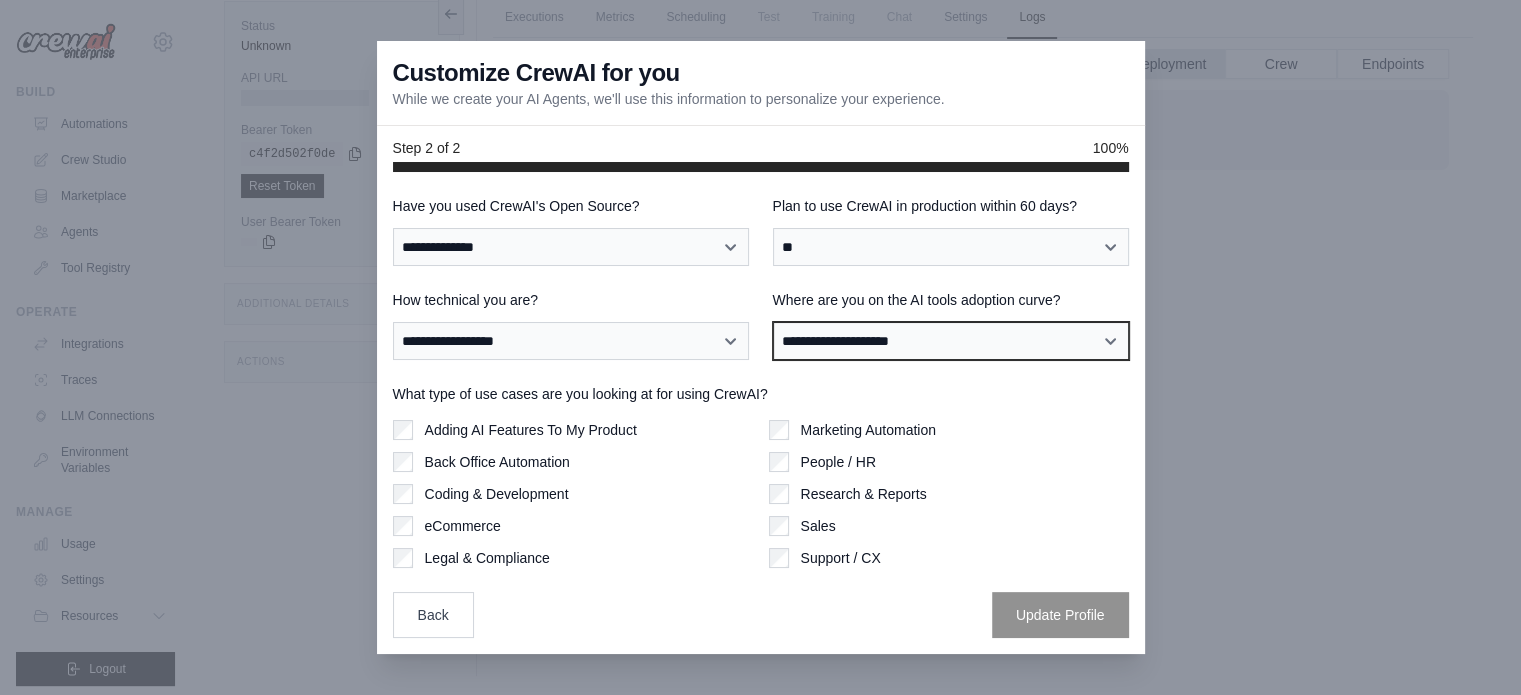 click on "**********" at bounding box center [951, 341] 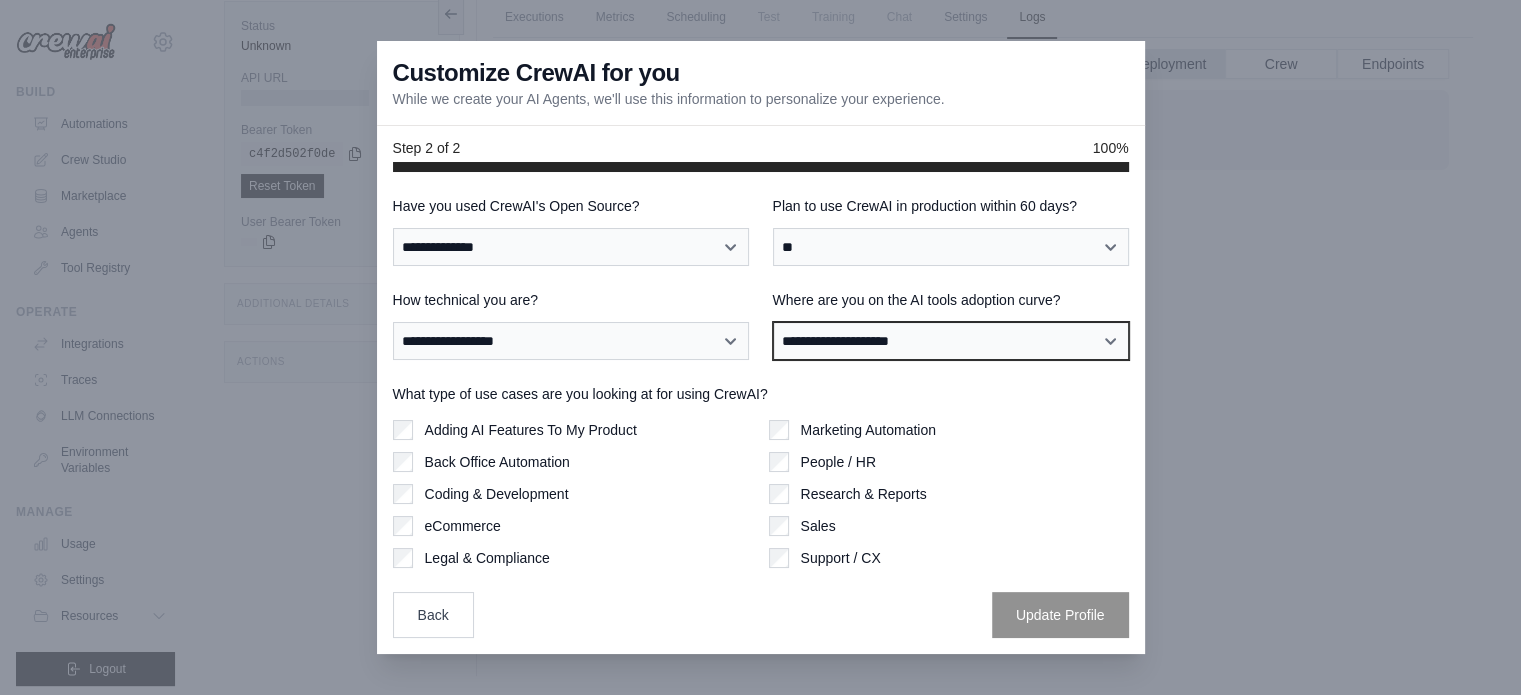 select on "**********" 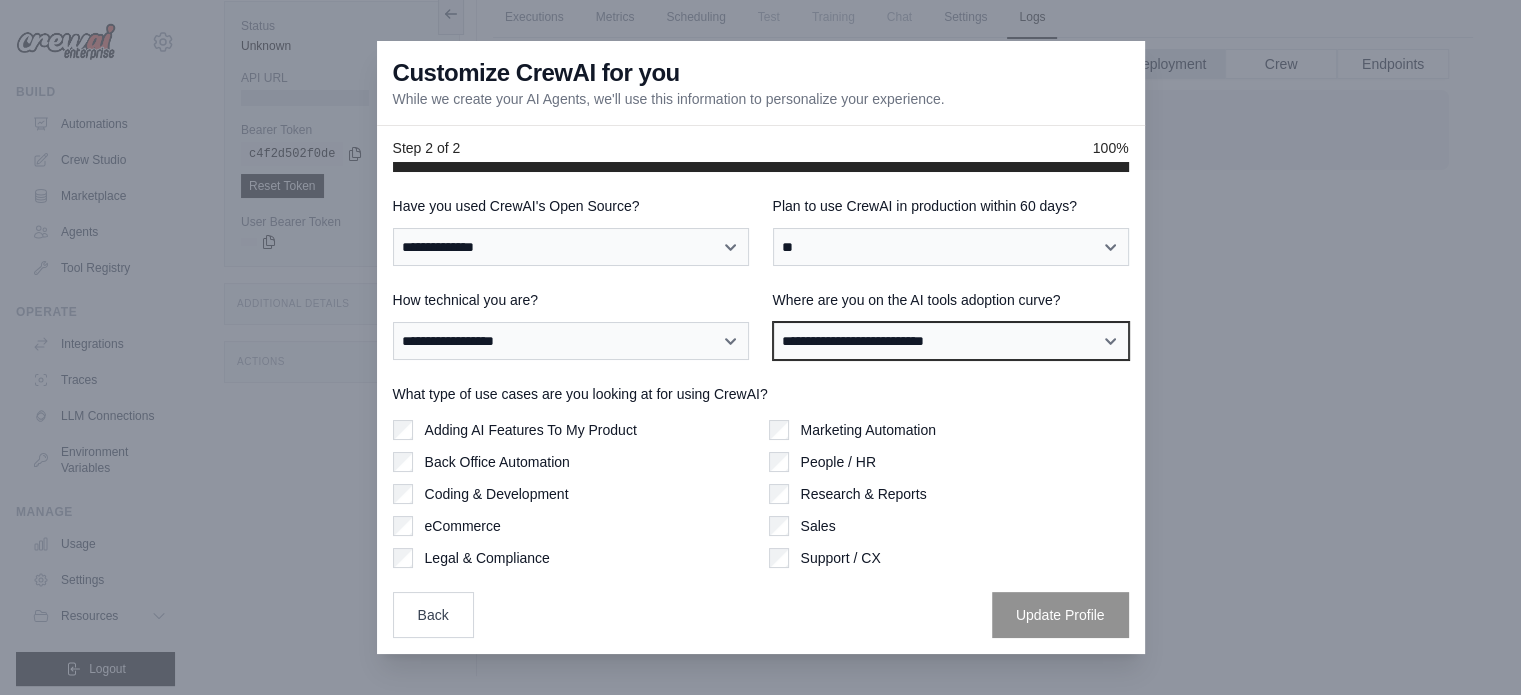 click on "**********" at bounding box center (951, 341) 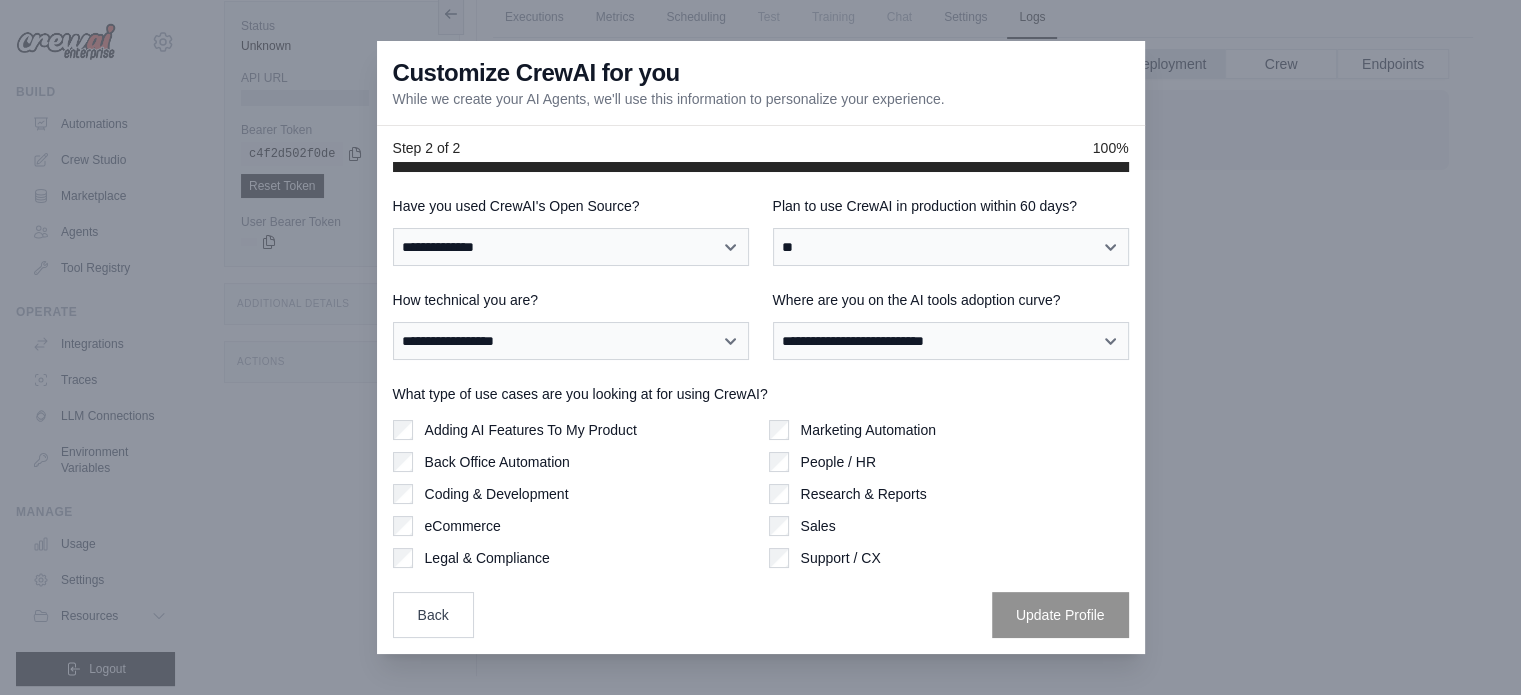 click on "Research & Reports" at bounding box center (949, 494) 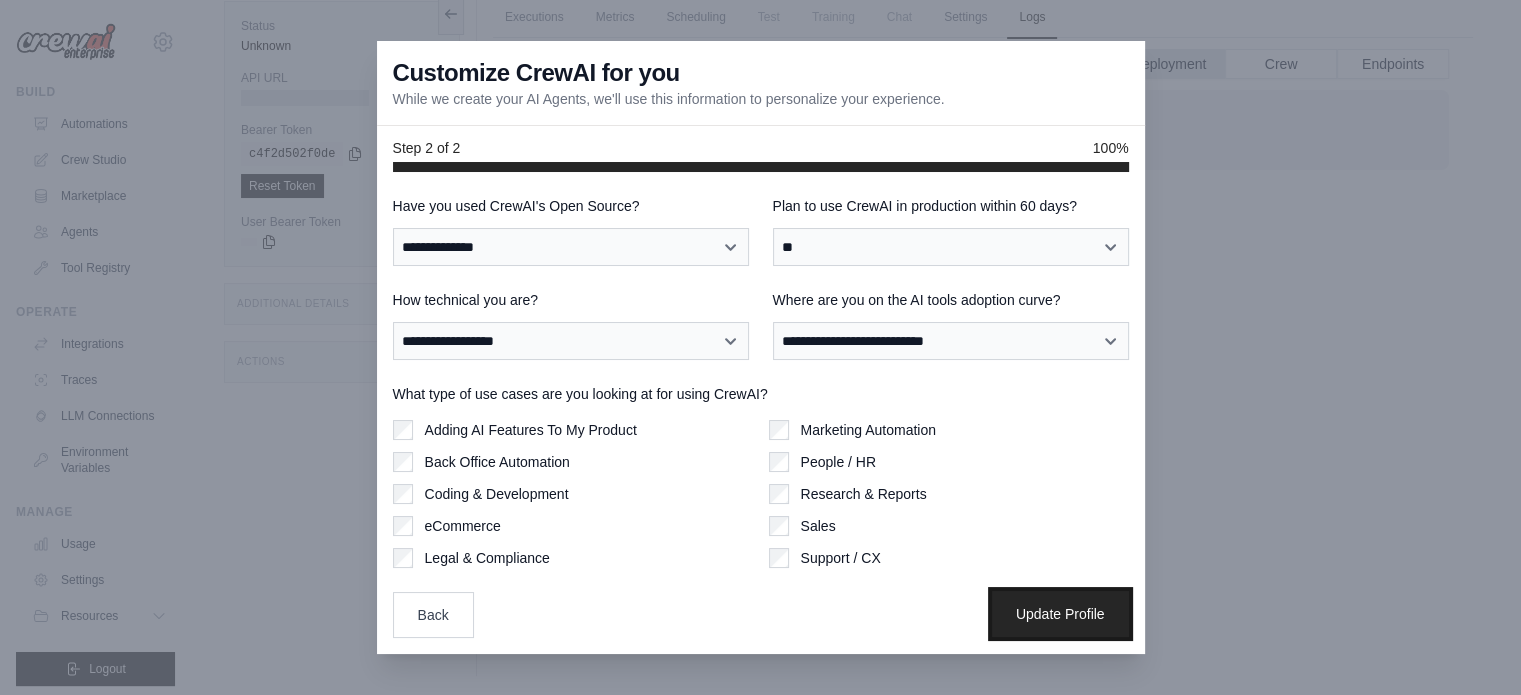 click on "Update Profile" at bounding box center (1060, 614) 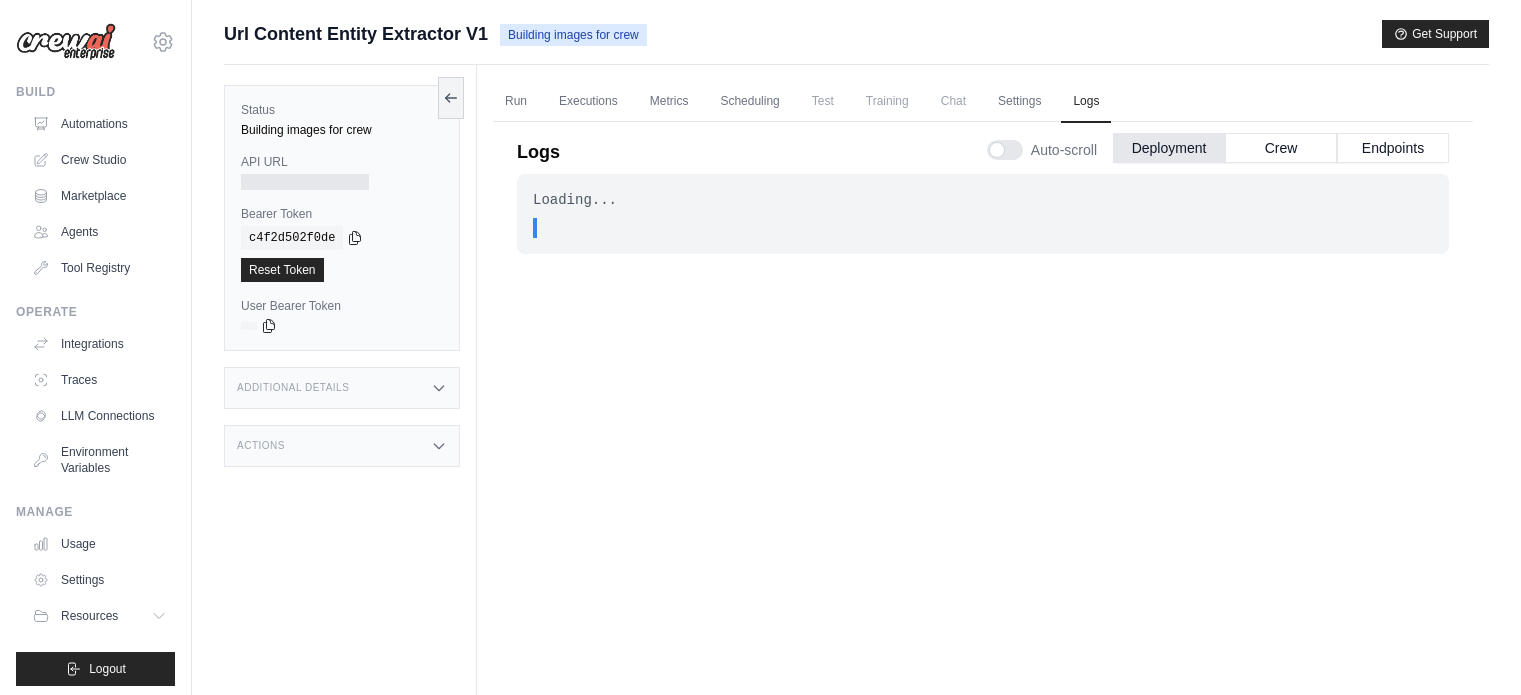 scroll, scrollTop: 84, scrollLeft: 0, axis: vertical 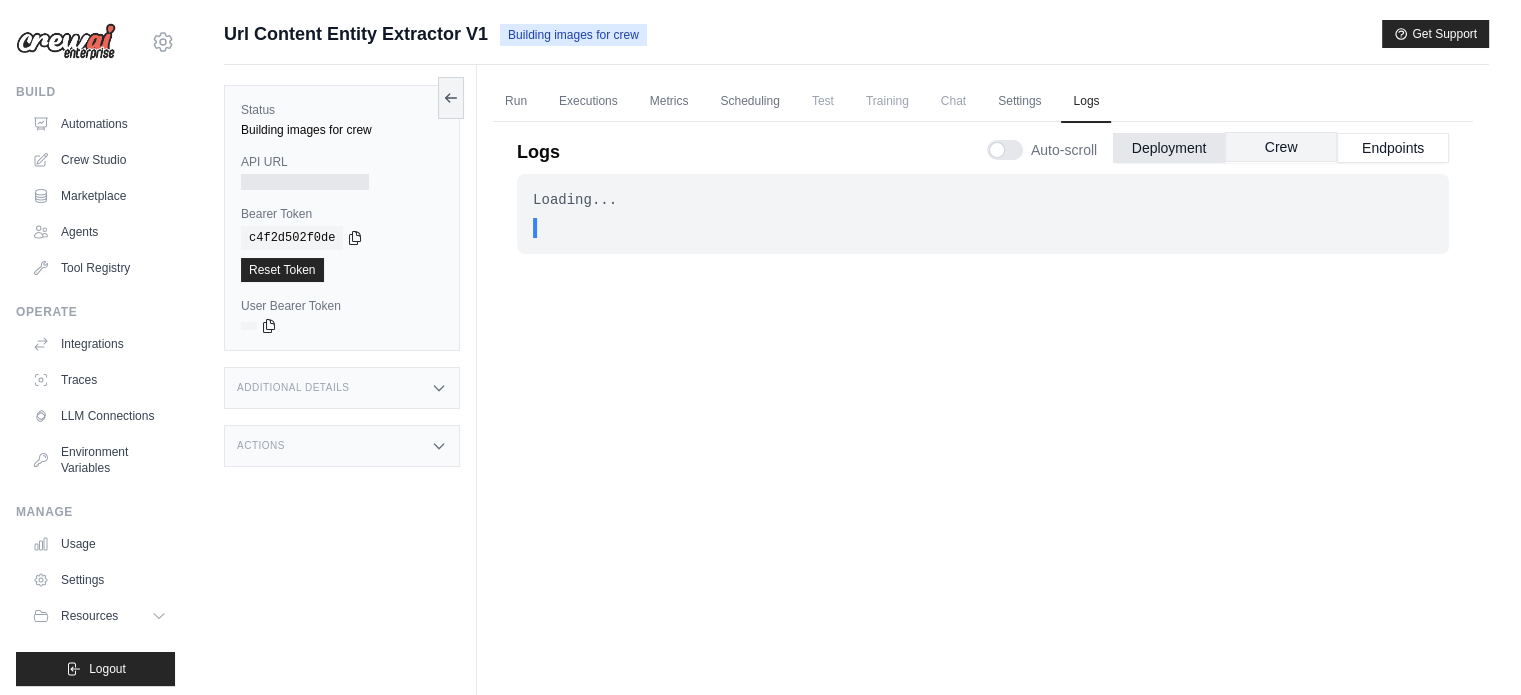 click on "Crew" at bounding box center [1281, 147] 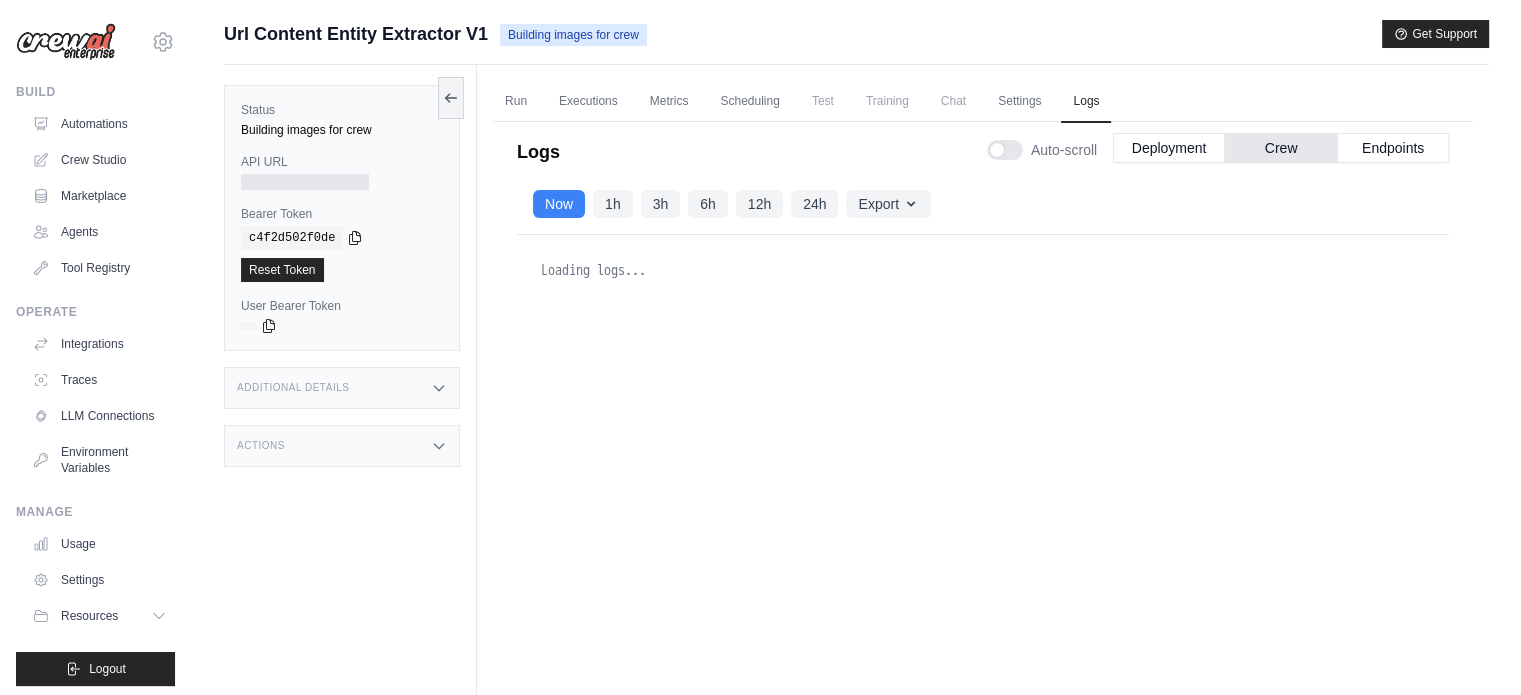 click on "Auto-scroll" at bounding box center [1064, 150] 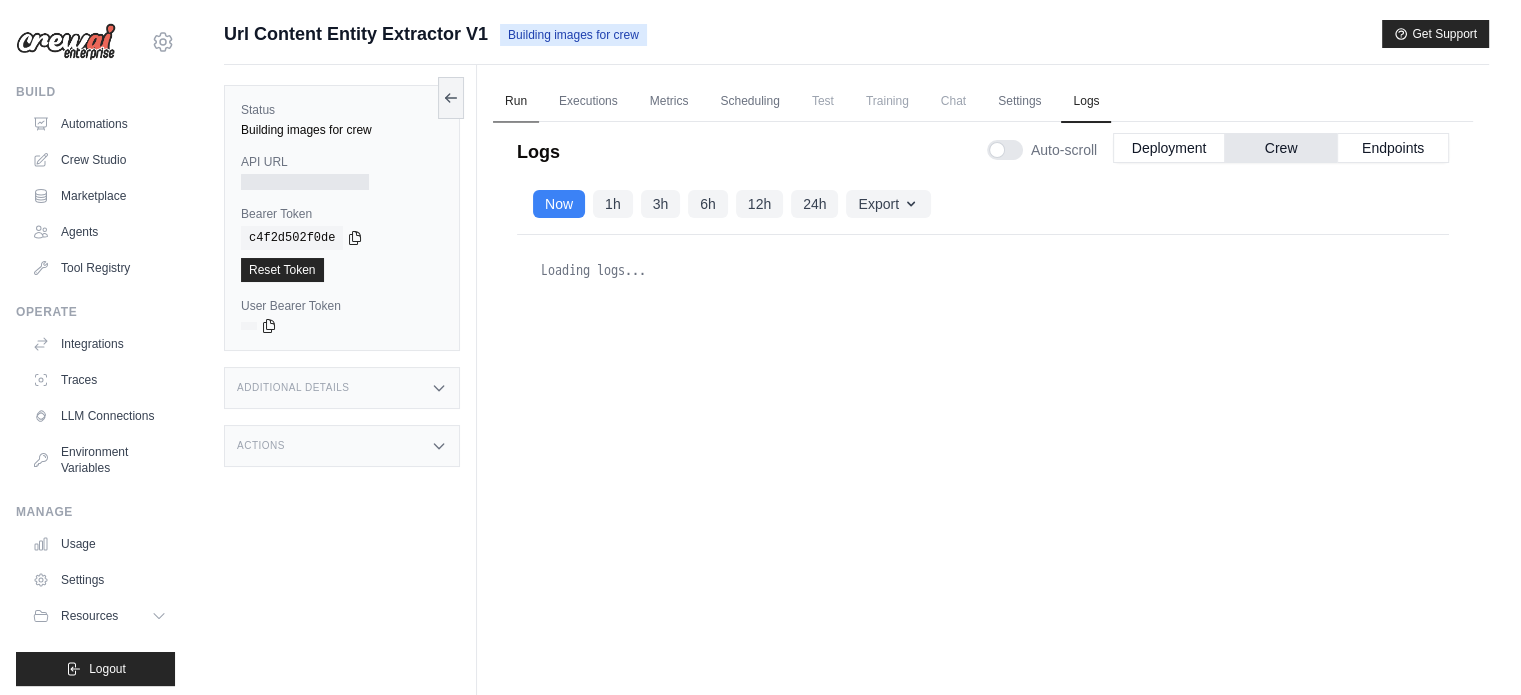 click on "Run" at bounding box center [516, 102] 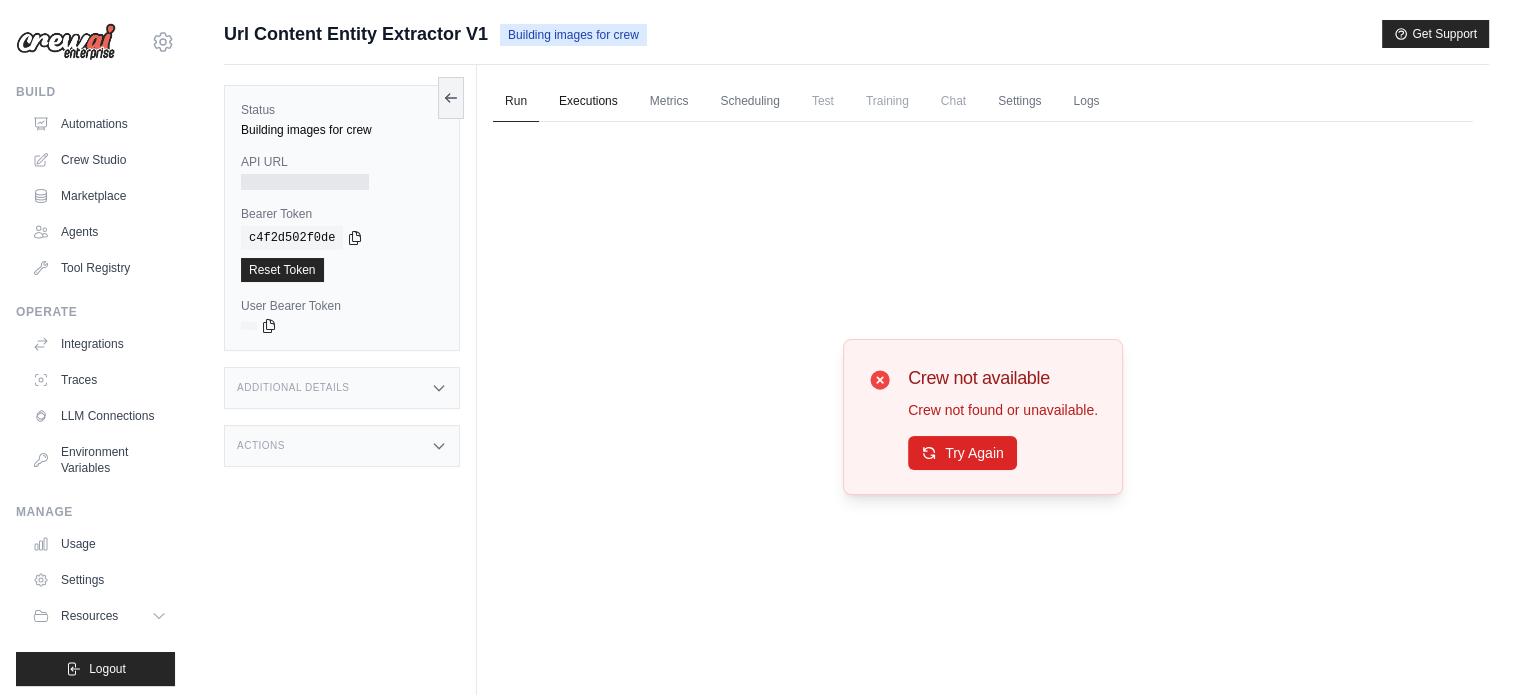 click on "Executions" at bounding box center (588, 102) 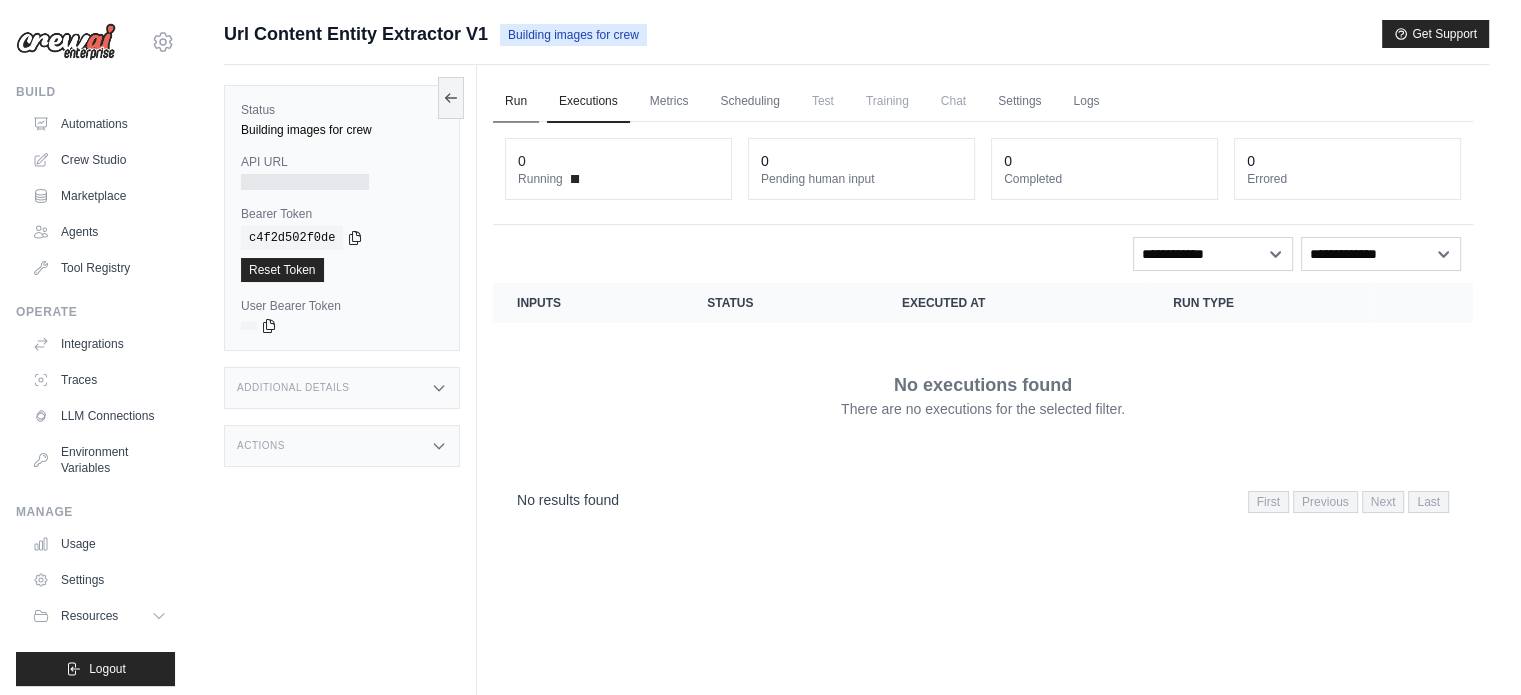 click on "Run" at bounding box center (516, 102) 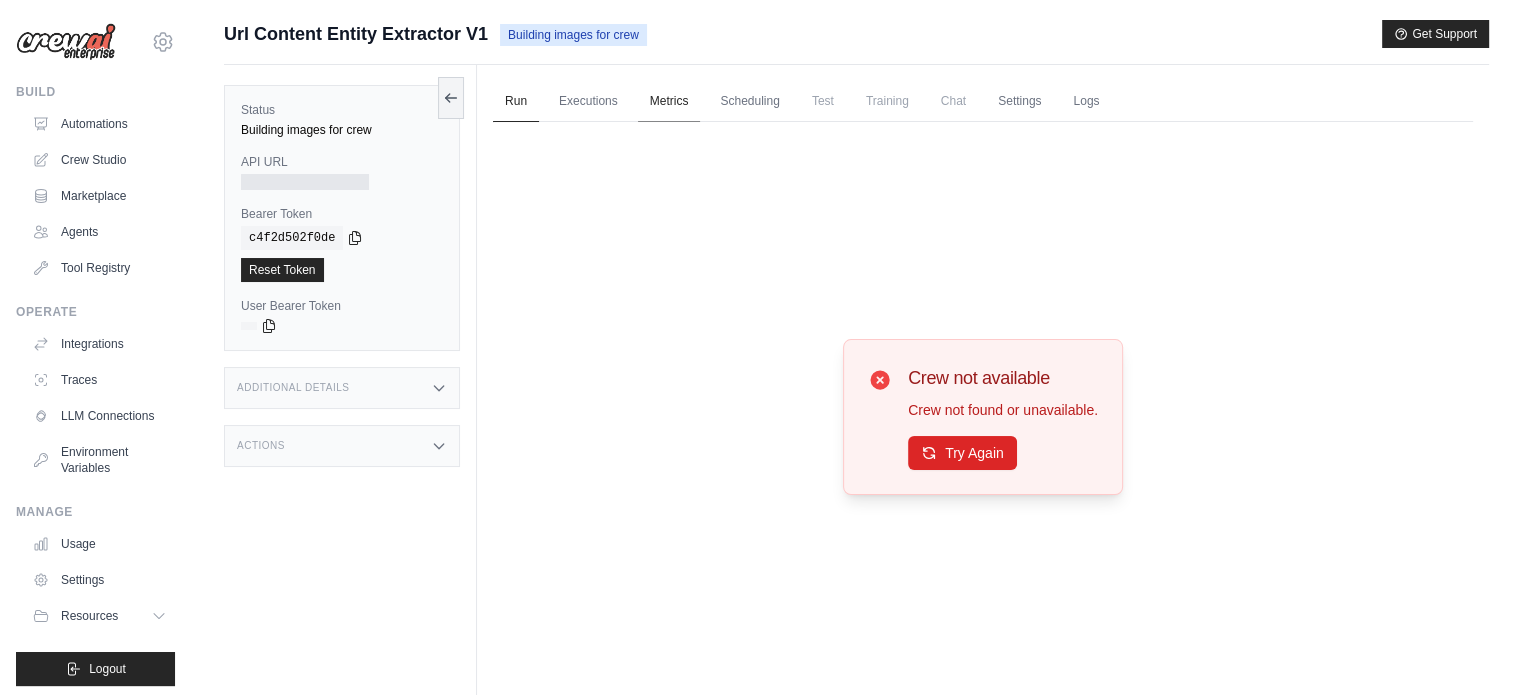 click on "Metrics" at bounding box center [669, 102] 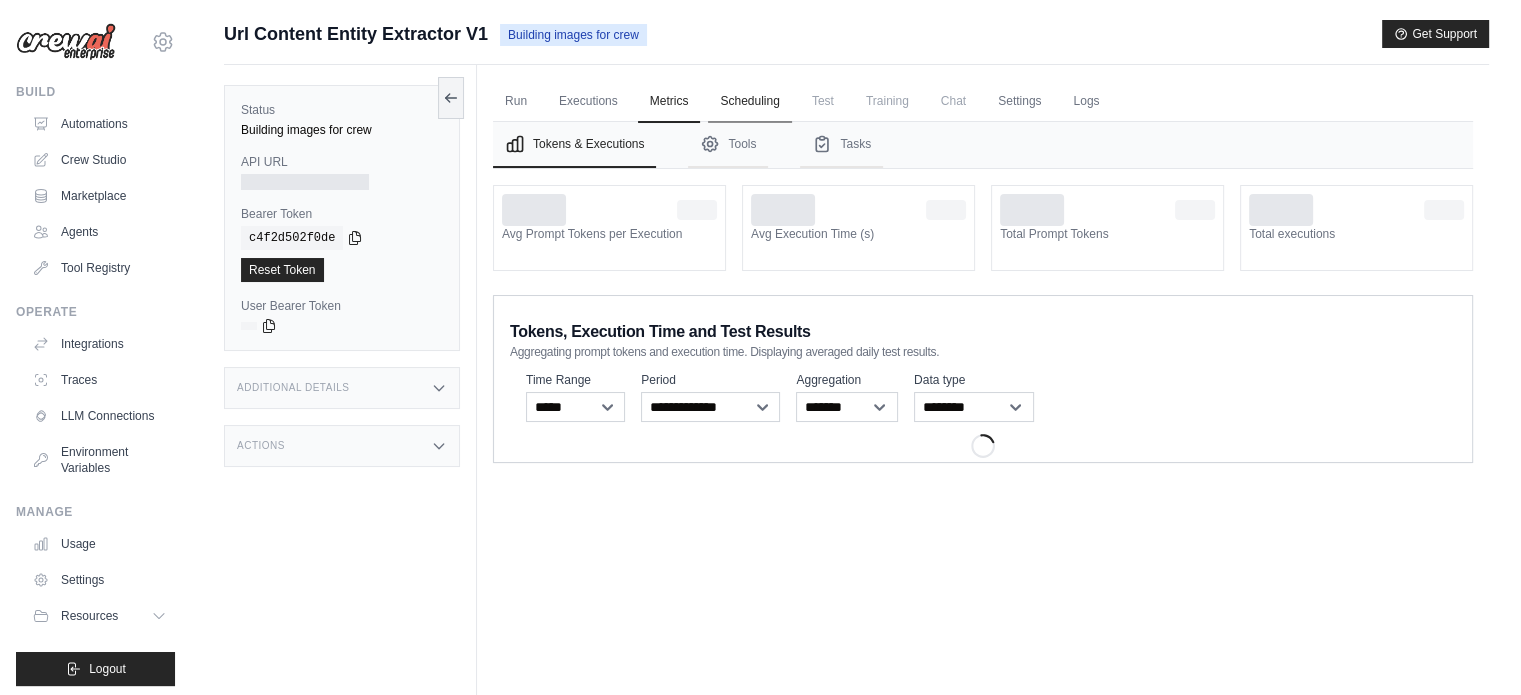 click on "Scheduling" at bounding box center [749, 102] 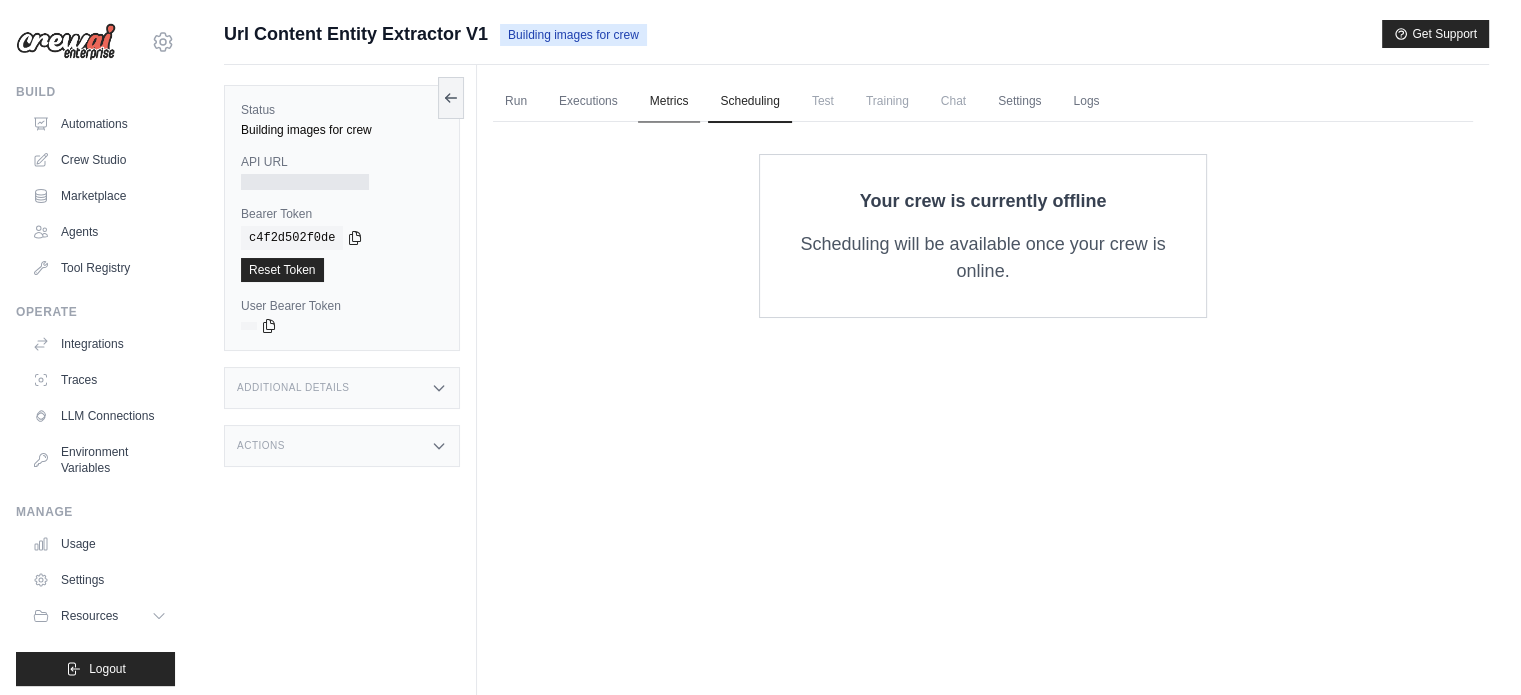 click on "Metrics" at bounding box center [669, 102] 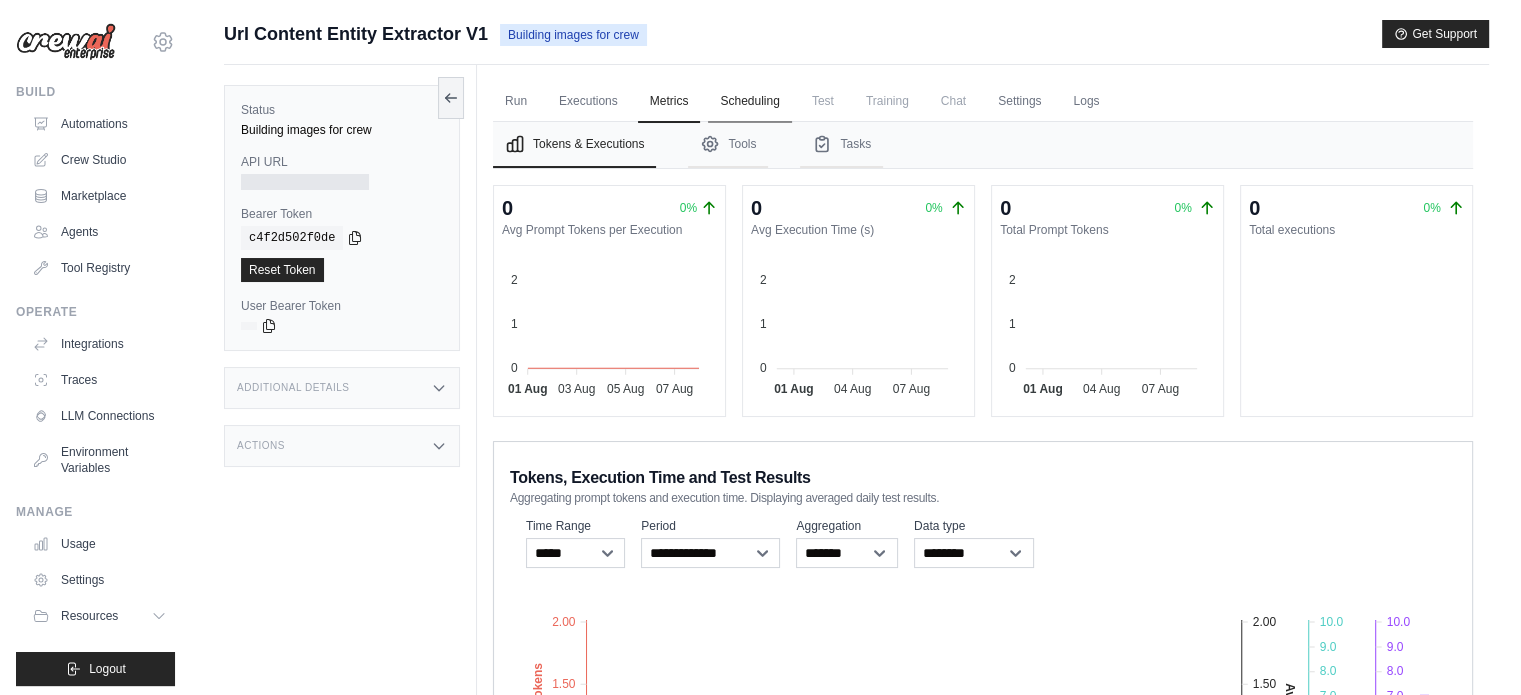 click on "Scheduling" at bounding box center [749, 102] 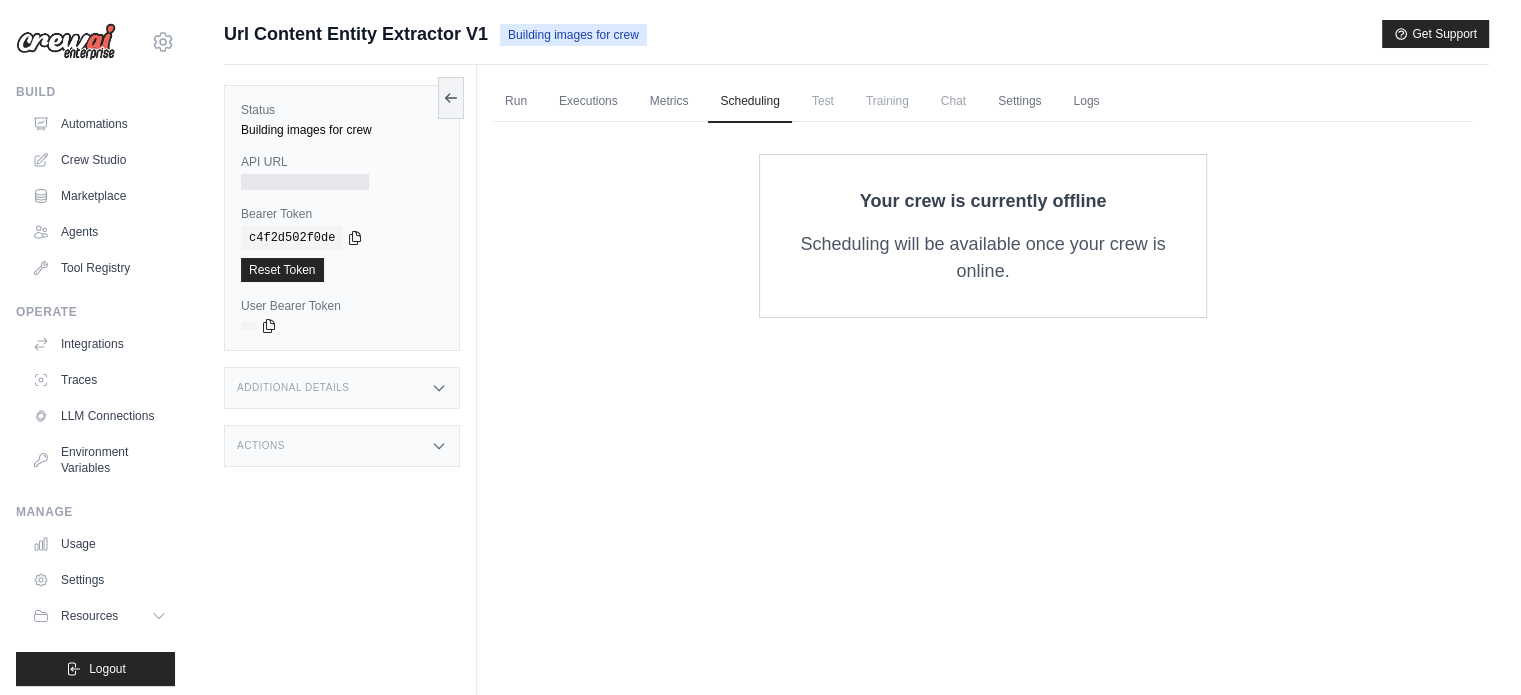 click on "Test" at bounding box center (823, 101) 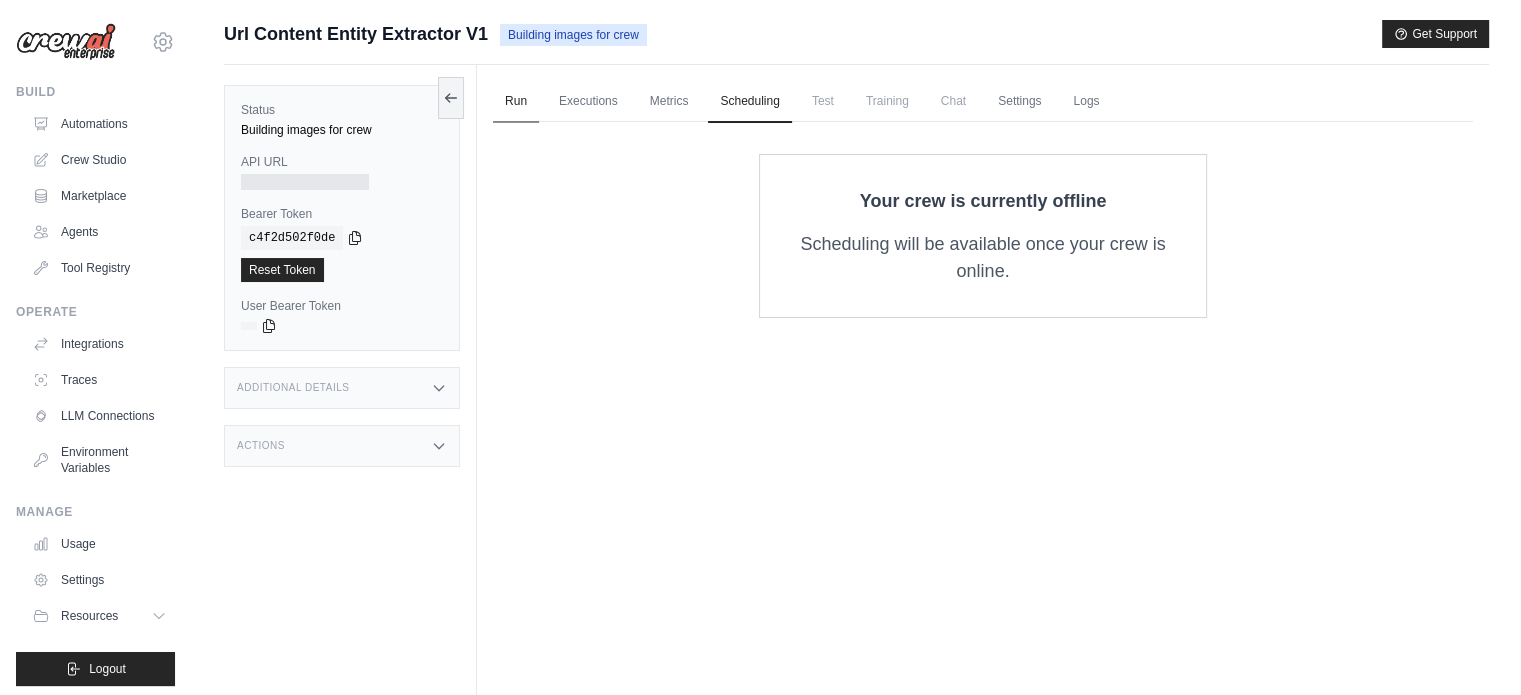 click on "Run" at bounding box center [516, 102] 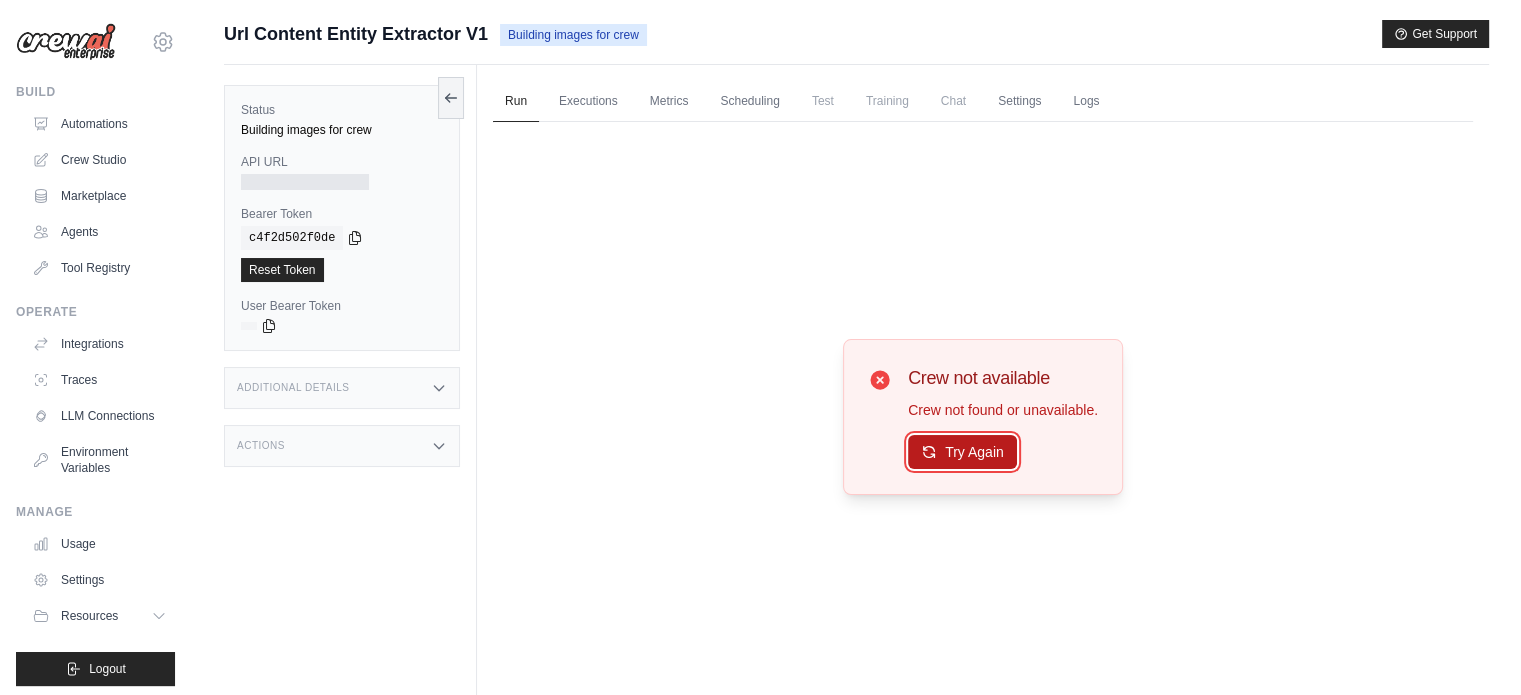 click 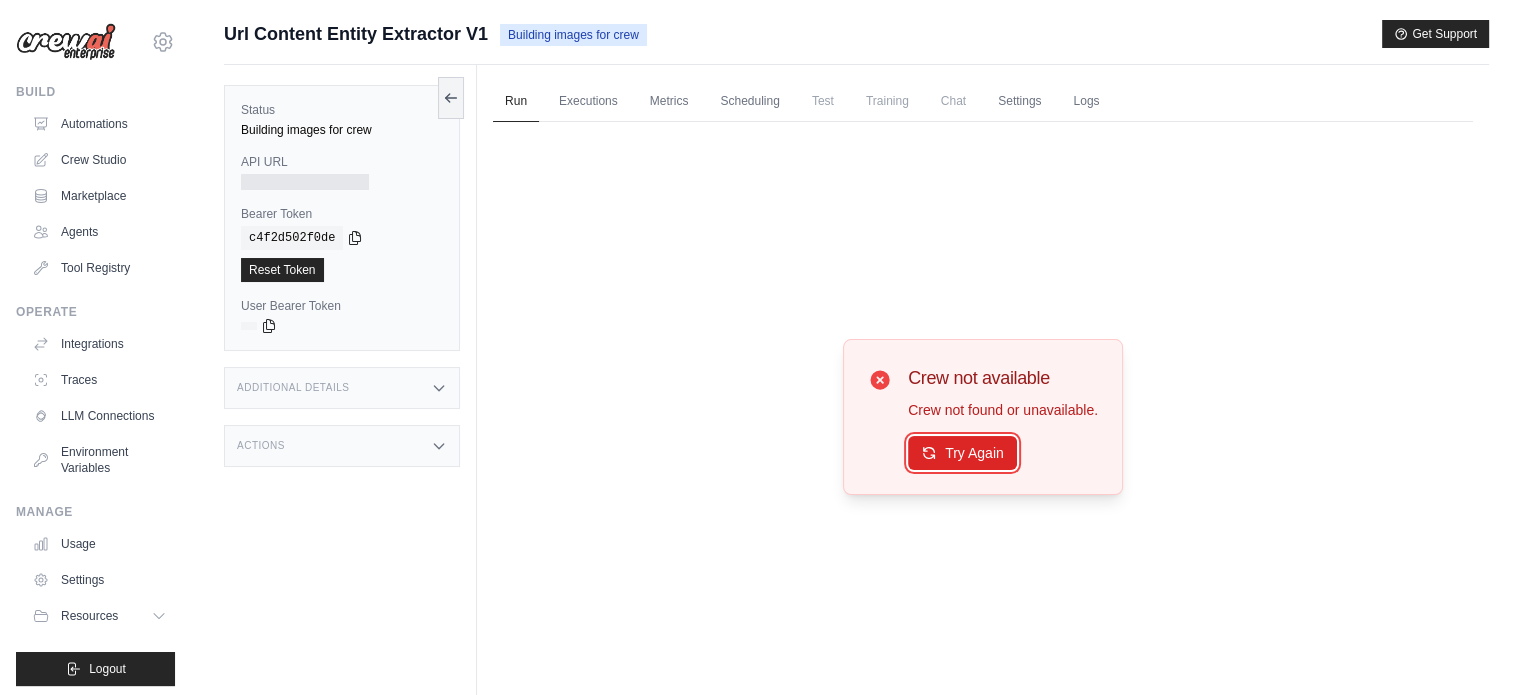 click on "Try Again" at bounding box center [962, 453] 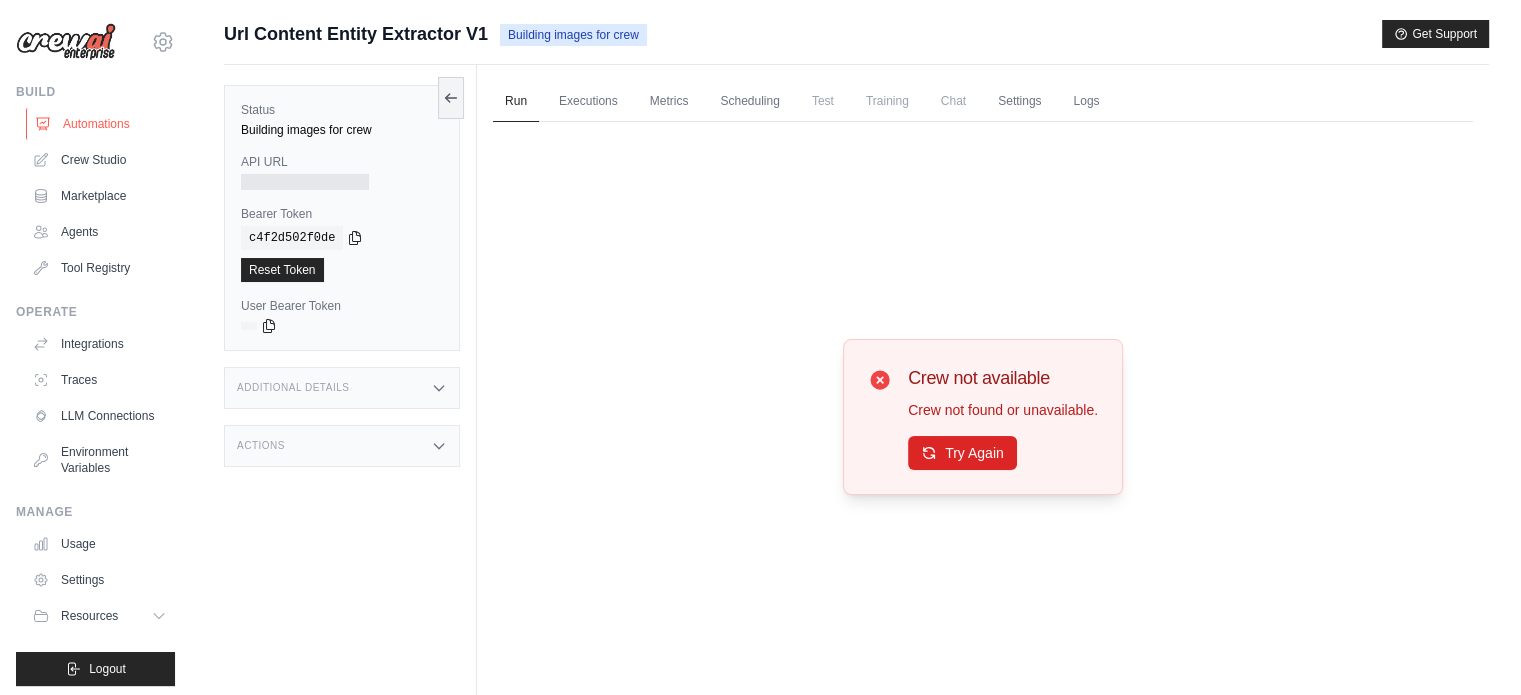 click on "Automations" at bounding box center (101, 124) 